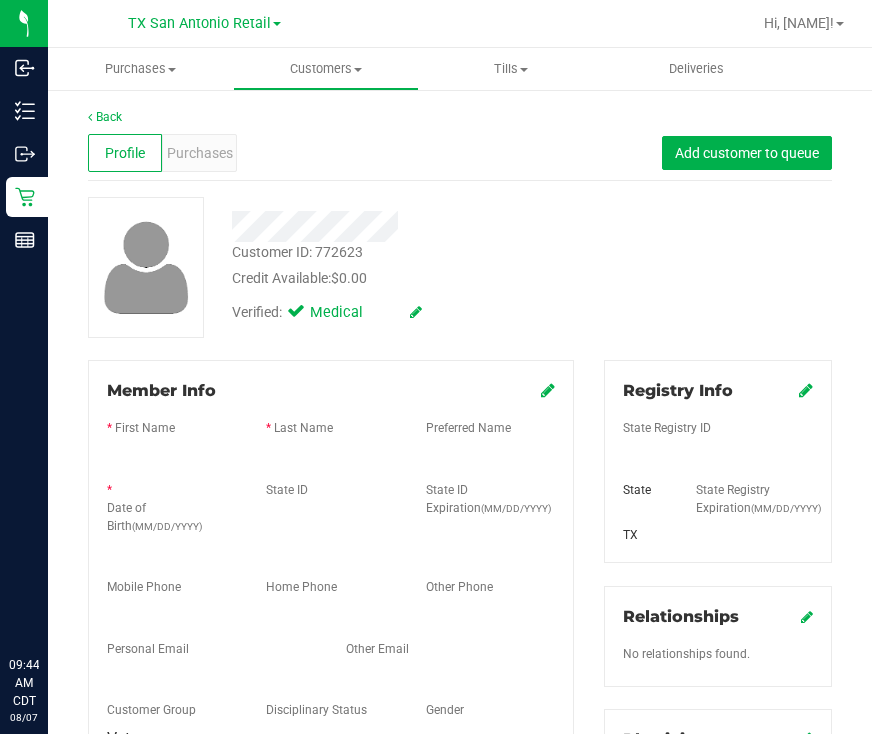 scroll, scrollTop: 0, scrollLeft: 0, axis: both 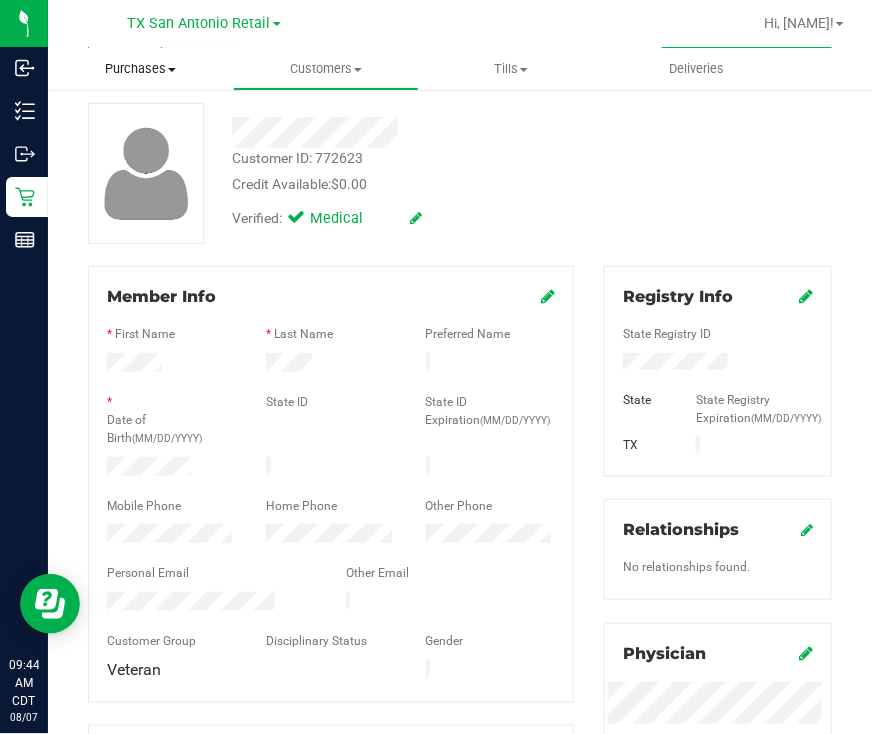 click on "Purchases" at bounding box center [140, 69] 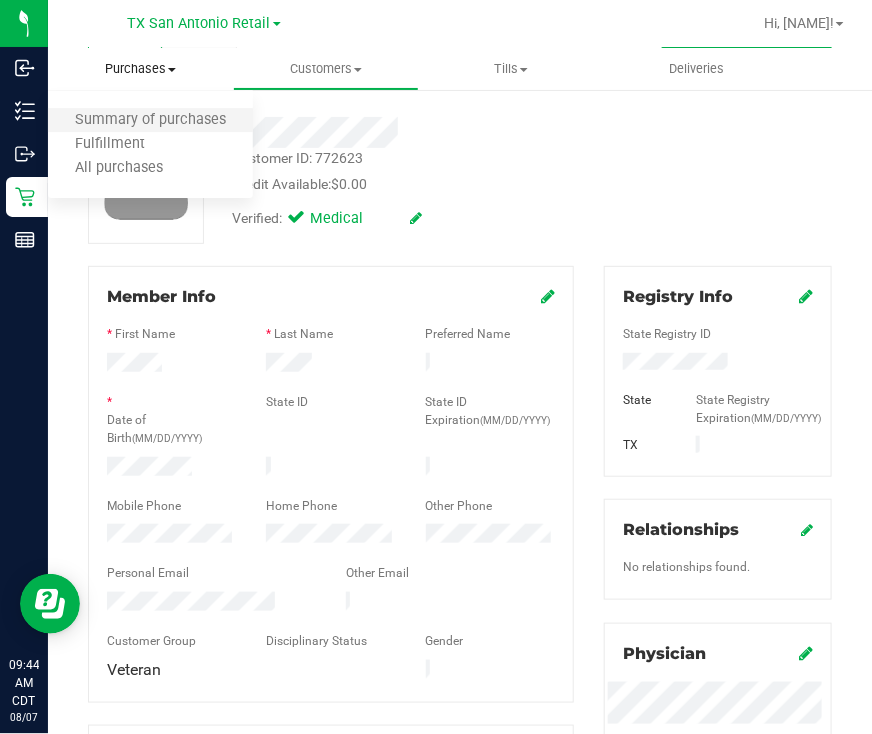 click on "Summary of purchases" at bounding box center (150, 121) 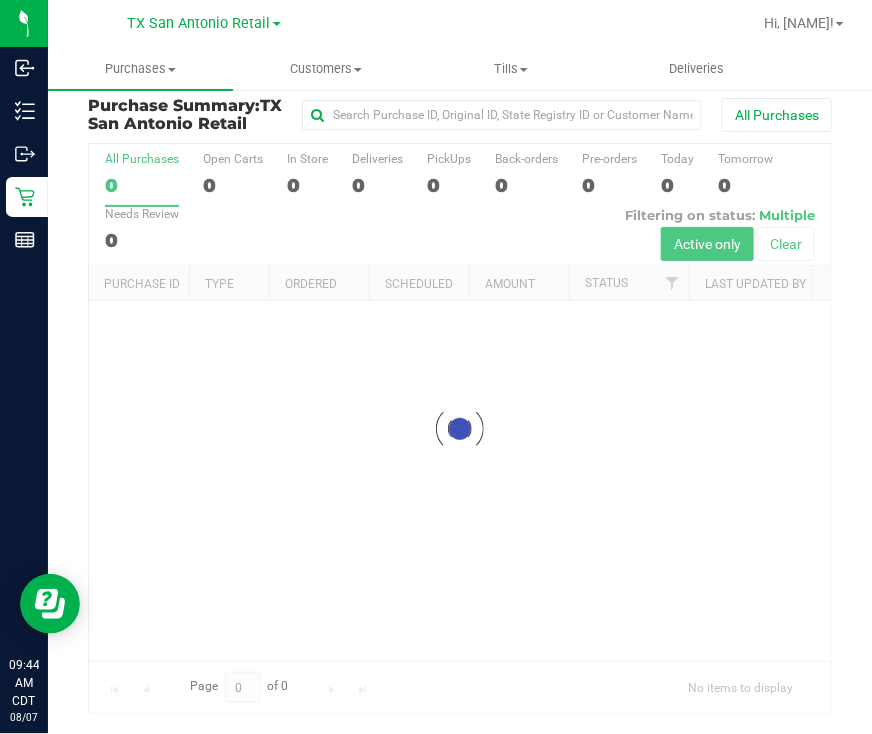 scroll, scrollTop: 0, scrollLeft: 0, axis: both 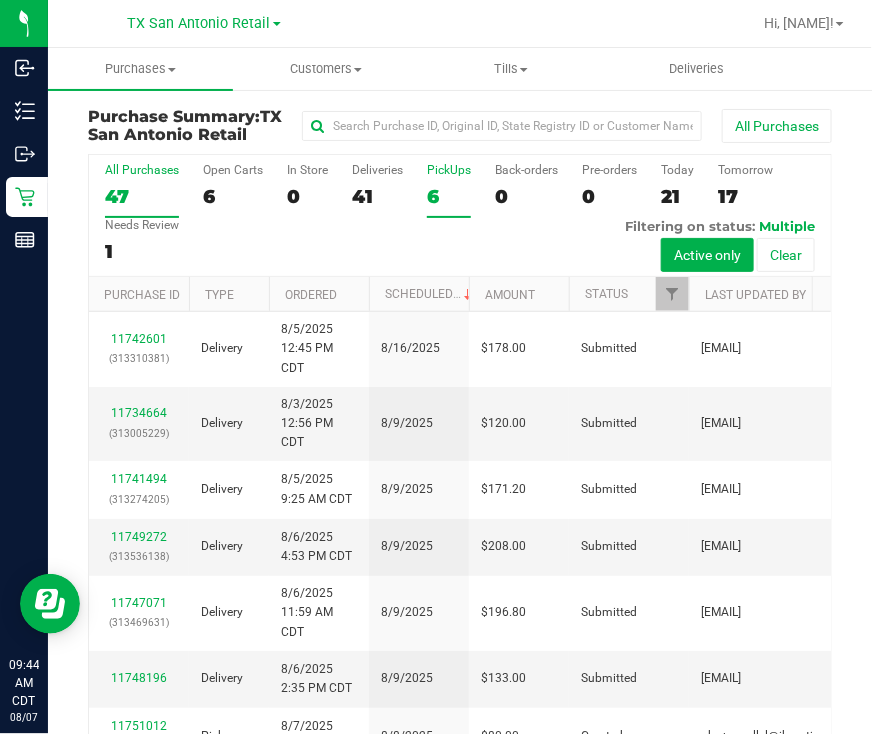click on "PickUps
6" at bounding box center [449, 190] 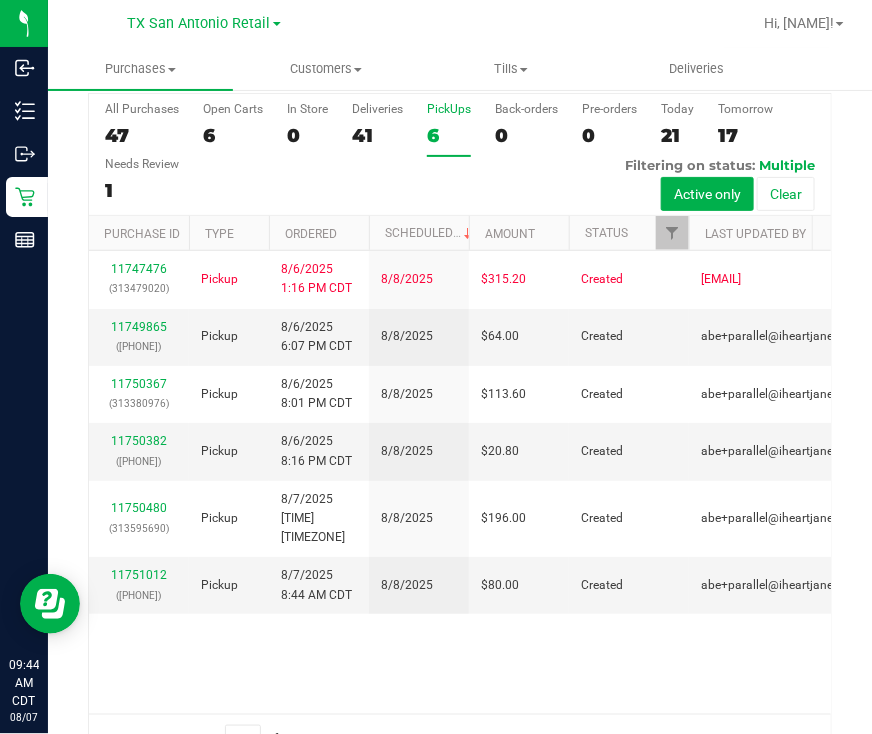 scroll, scrollTop: 113, scrollLeft: 0, axis: vertical 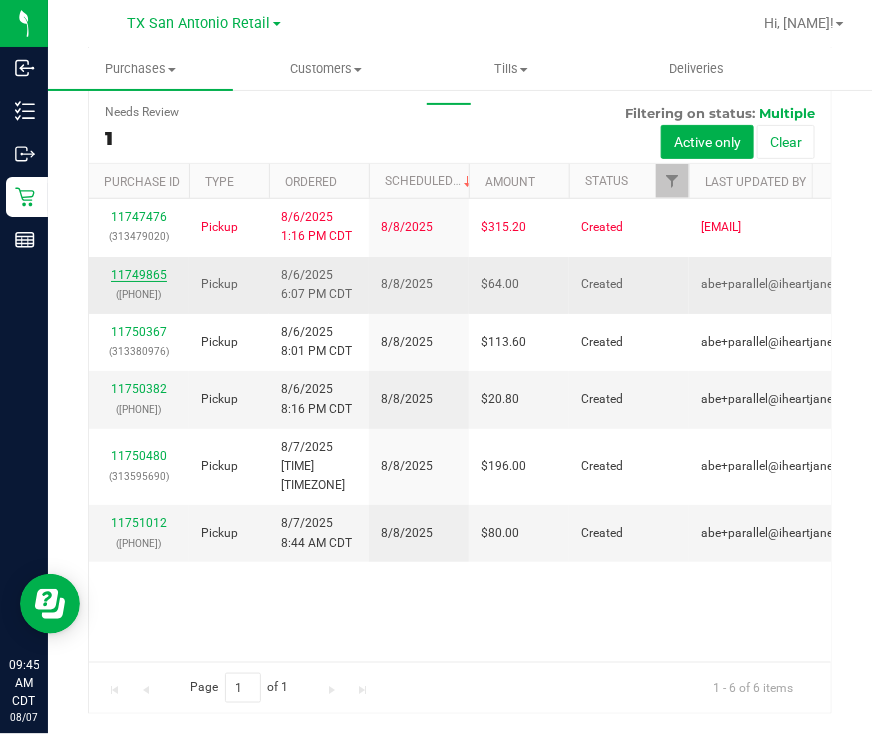 click on "11749865" at bounding box center (139, 275) 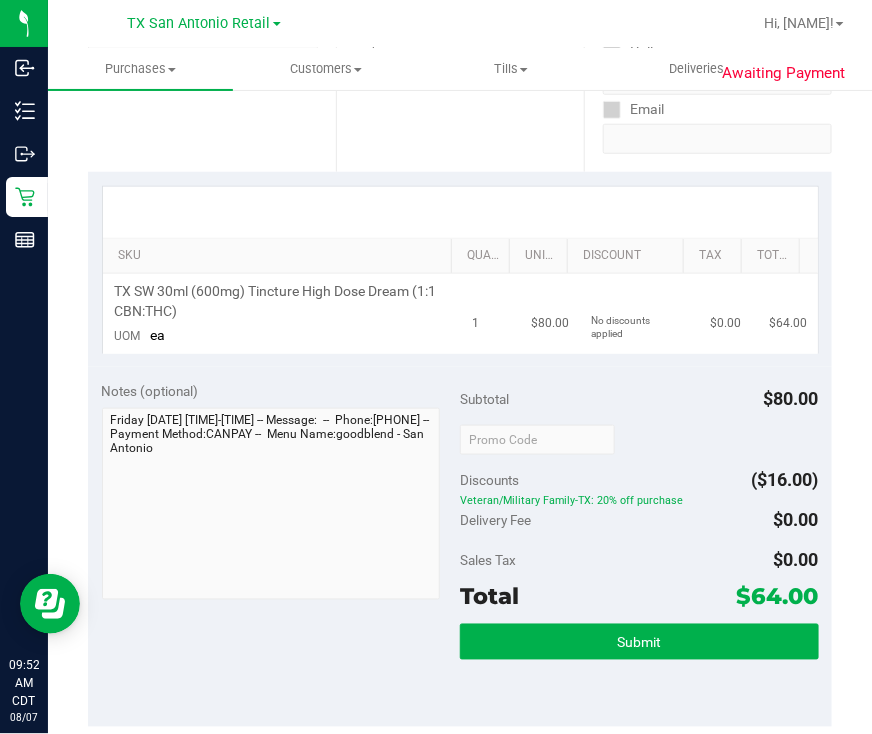 scroll, scrollTop: 0, scrollLeft: 0, axis: both 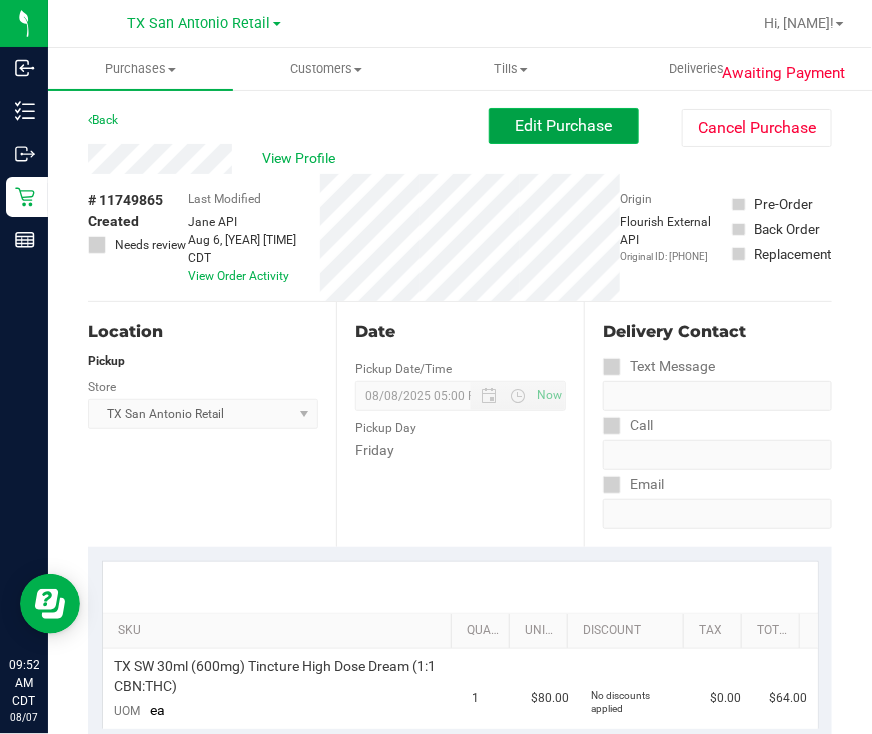 click on "Edit Purchase" at bounding box center (564, 125) 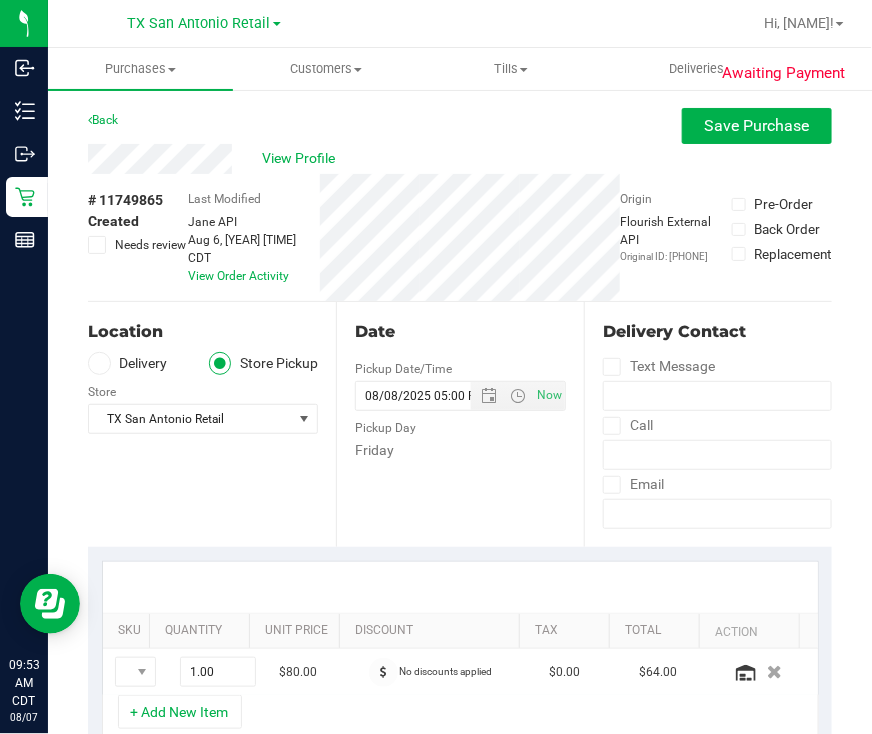click on "Delivery" at bounding box center [128, 363] 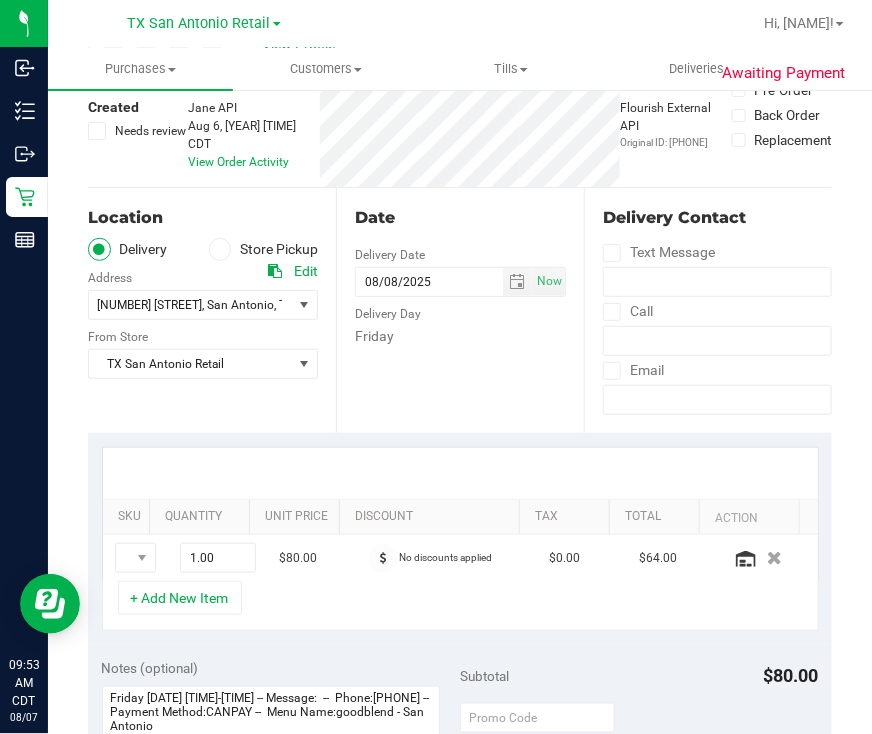 scroll, scrollTop: 249, scrollLeft: 0, axis: vertical 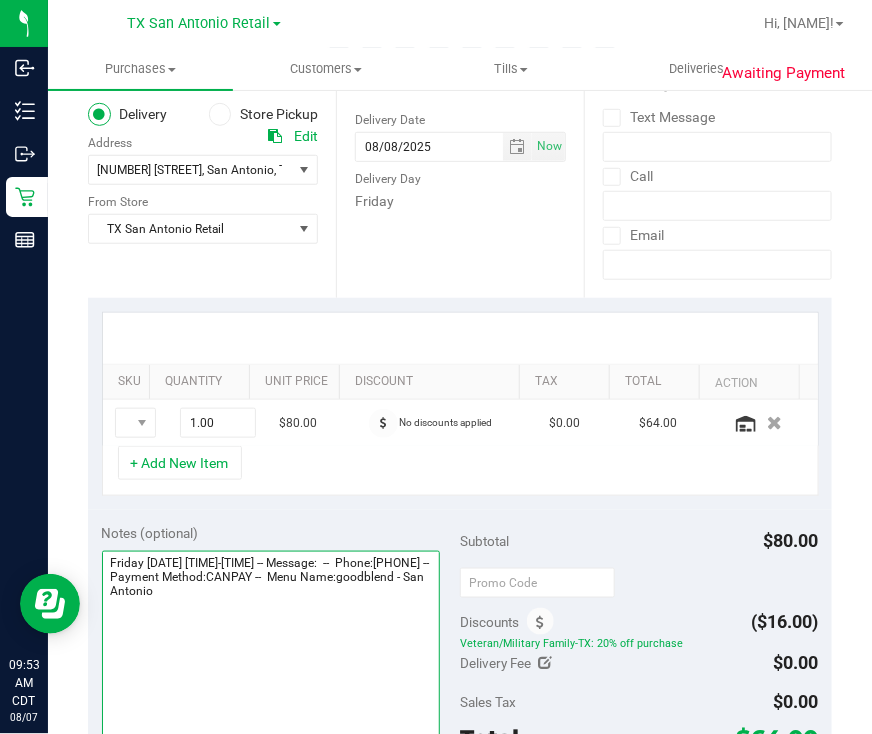click at bounding box center (271, 647) 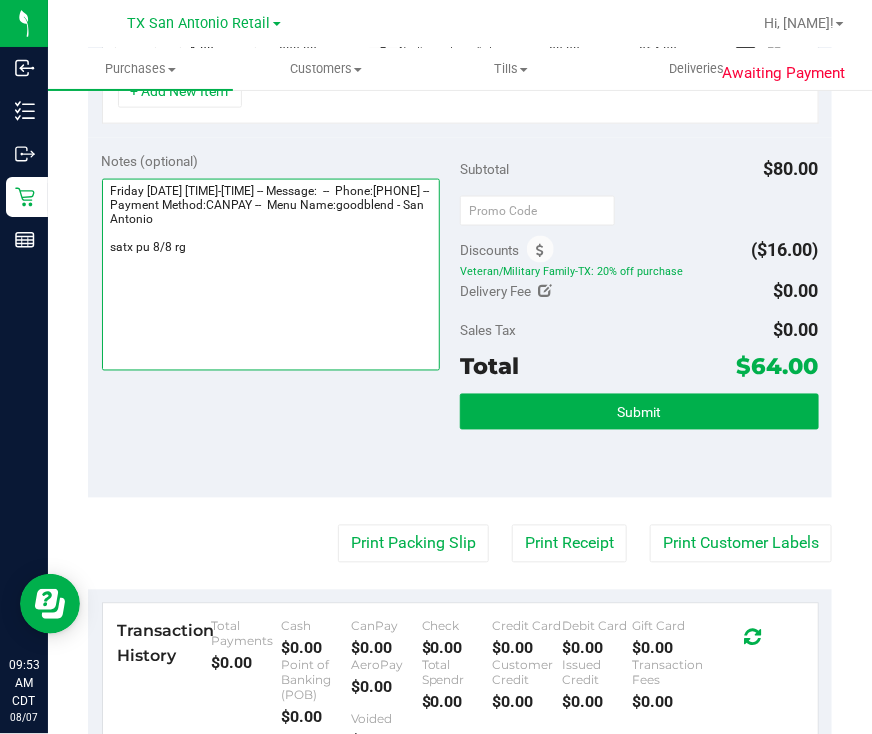 scroll, scrollTop: 625, scrollLeft: 0, axis: vertical 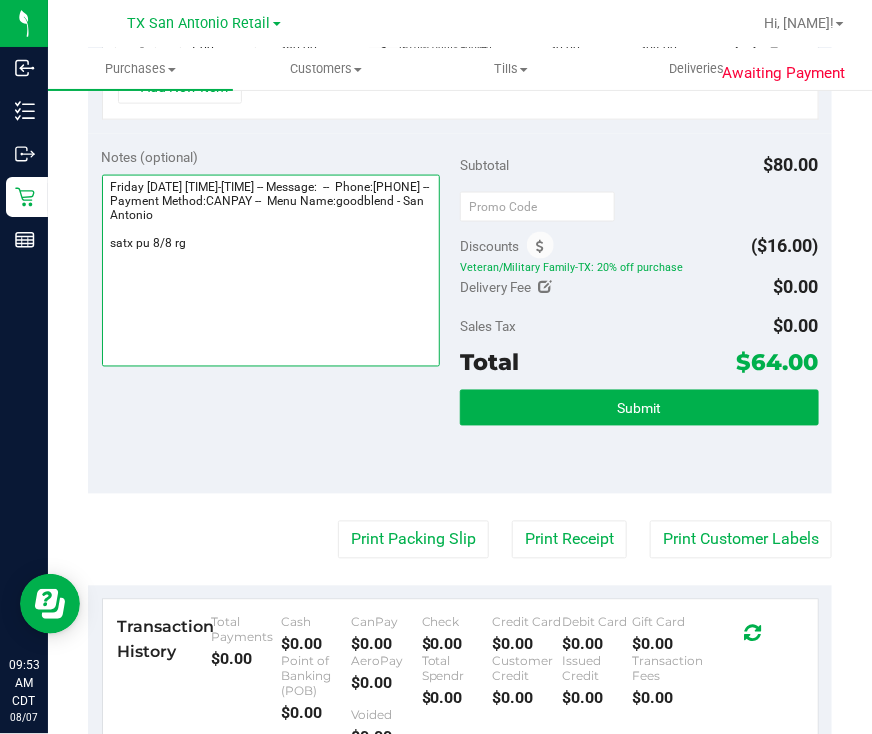 type on "Friday [DATE] [TIME]-[TIME] -- Message:  --  Phone:[PHONE] --  Payment Method:CANPAY --  Menu Name:goodblend - San Antonio
satx pu 8/8 rg" 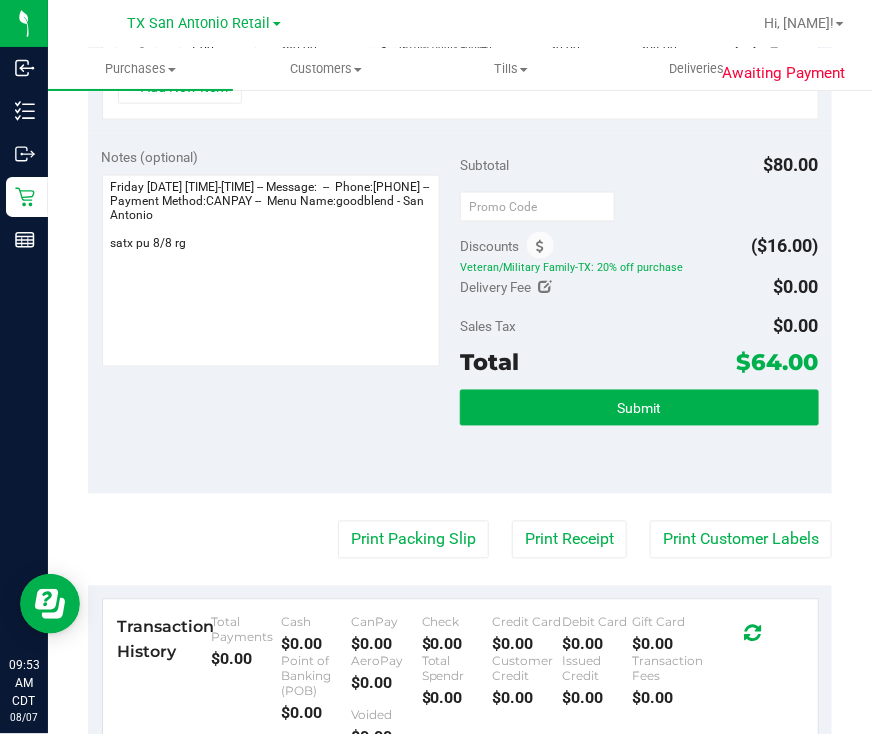 click on "Subtotal
$80.00
Discounts
($16.00)
Veteran/Military Family-TX:
20%
off
purchase
Delivery Fee
$0.00
Sales Tax
$0.00
Total
$64.00" at bounding box center [639, 313] 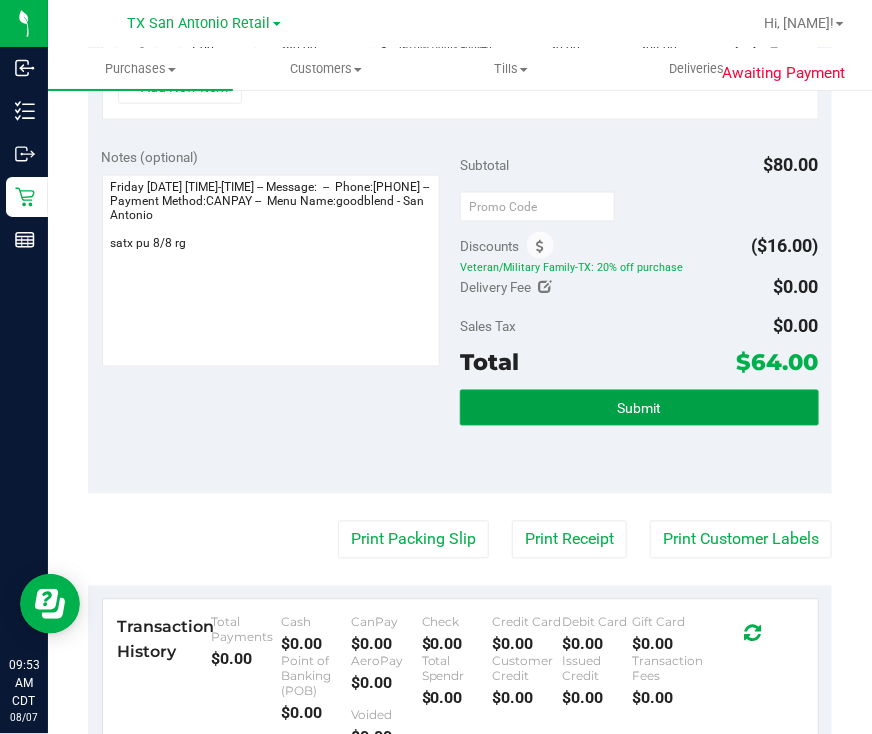 drag, startPoint x: 695, startPoint y: 395, endPoint x: 728, endPoint y: 366, distance: 43.931767 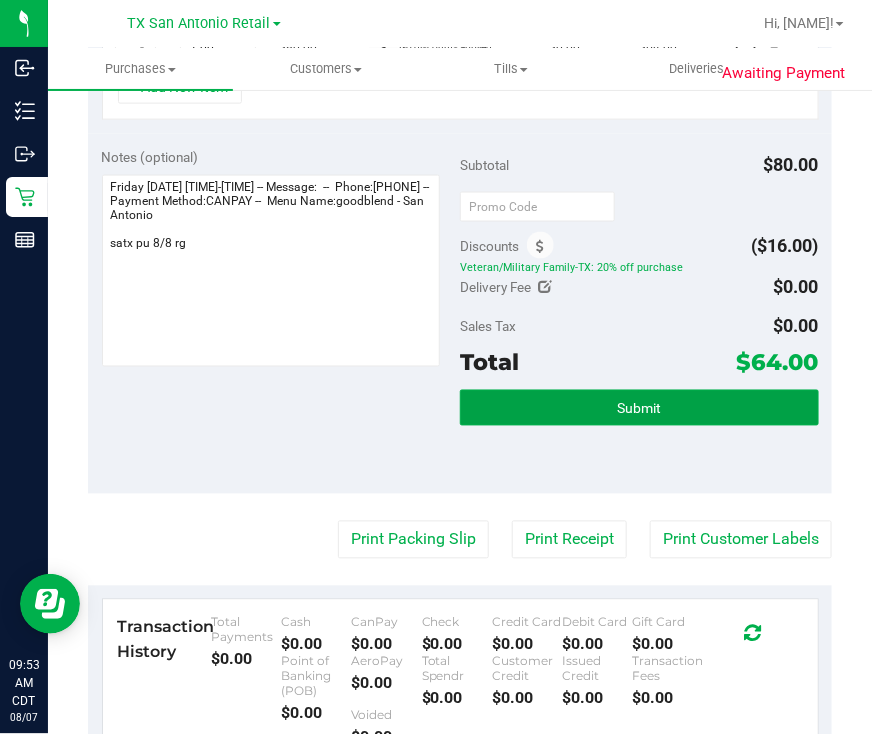 click on "Submit" at bounding box center [639, 408] 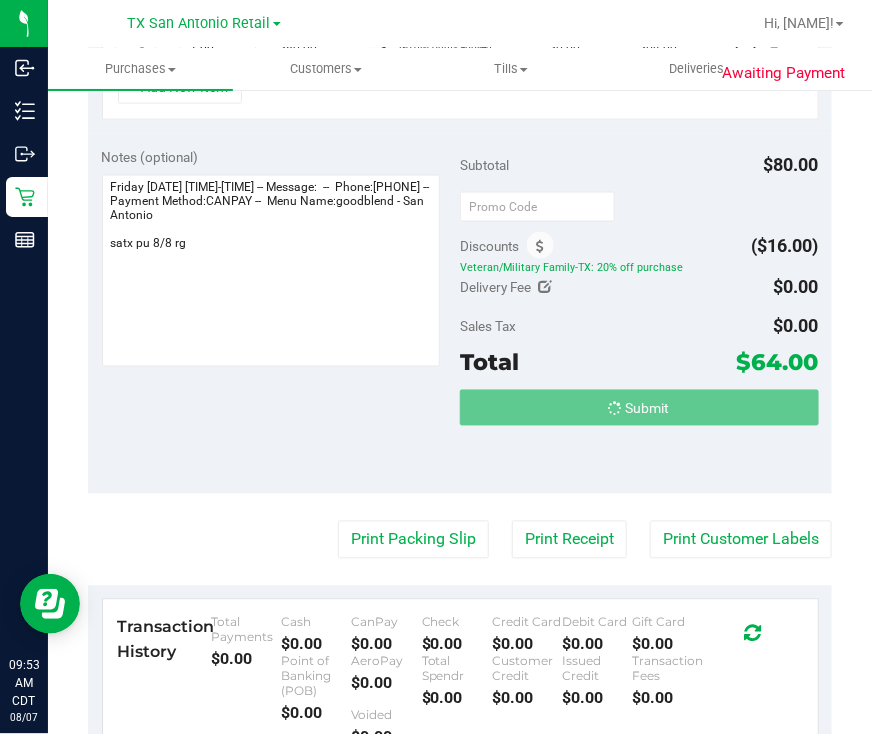 scroll, scrollTop: 593, scrollLeft: 0, axis: vertical 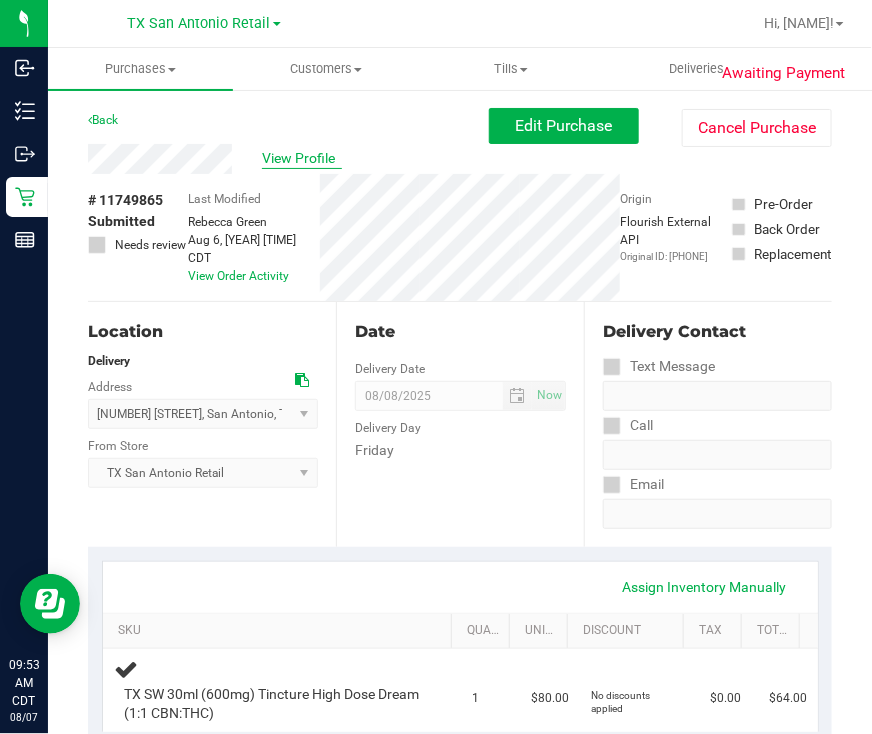 click on "View Profile" at bounding box center [302, 158] 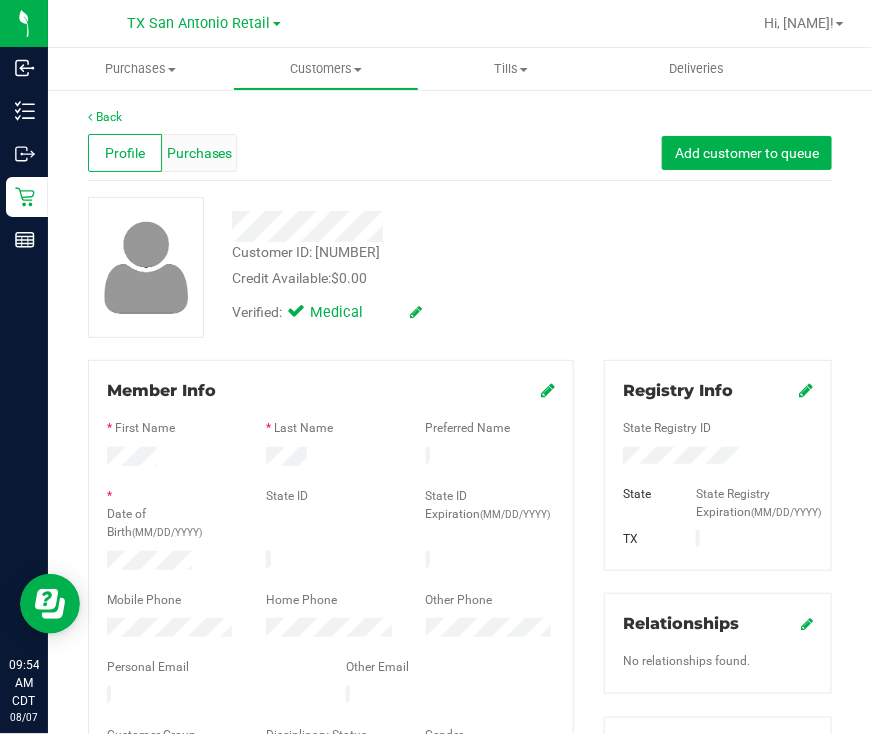 click on "Purchases" at bounding box center (200, 153) 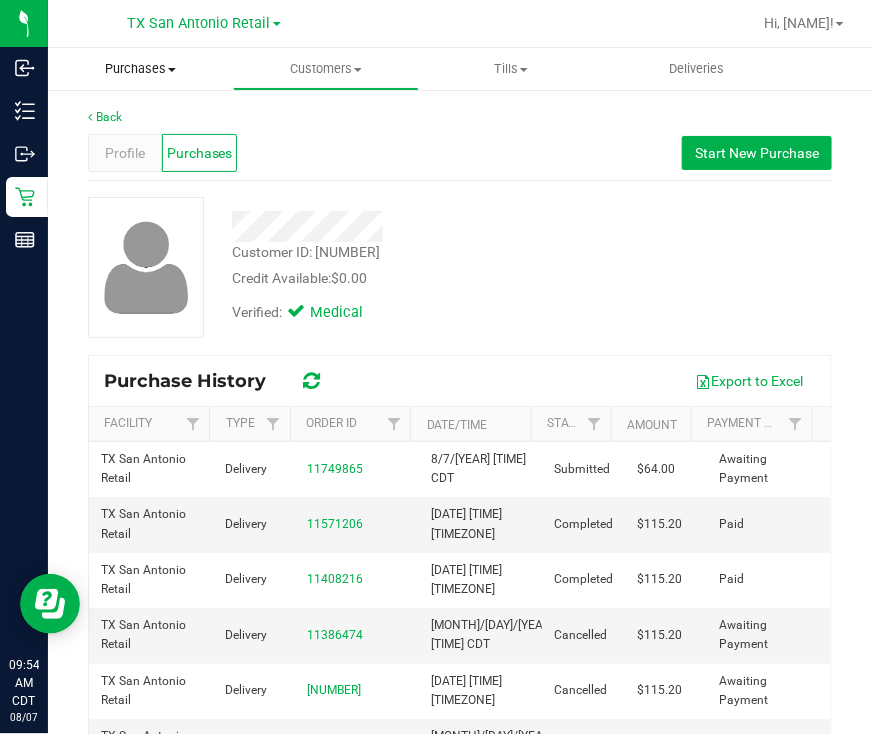 click on "Purchases" at bounding box center [140, 69] 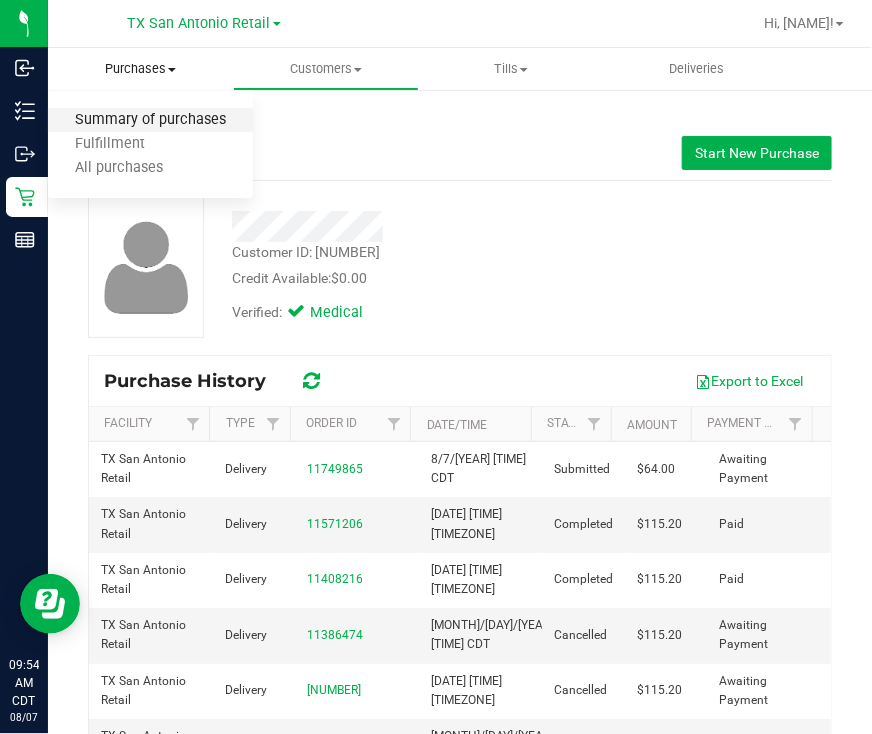 click on "Summary of purchases" at bounding box center (150, 120) 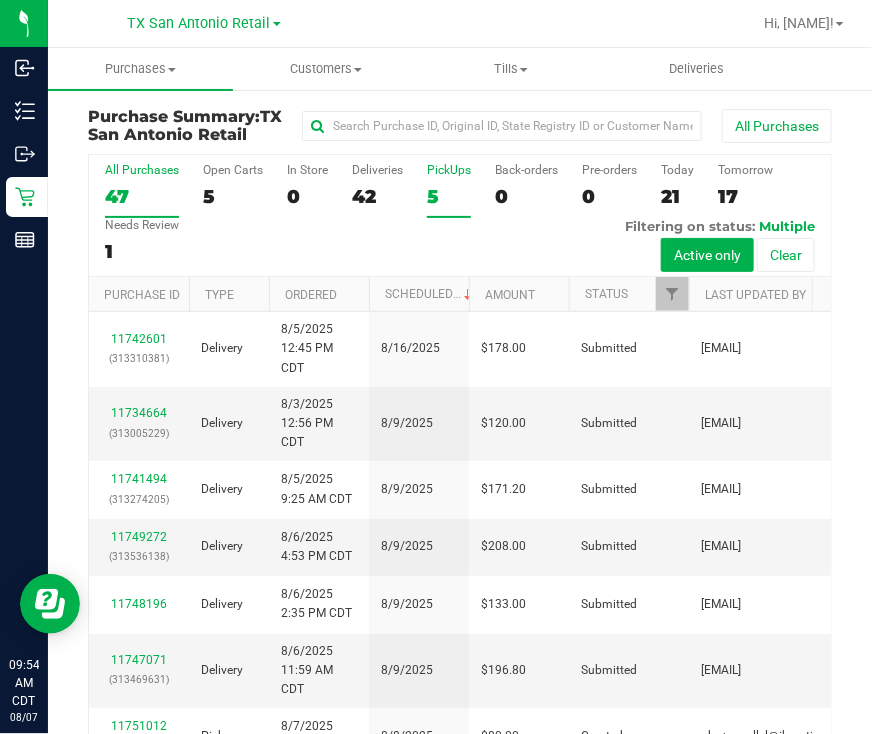 click on "PickUps
5" at bounding box center (449, 190) 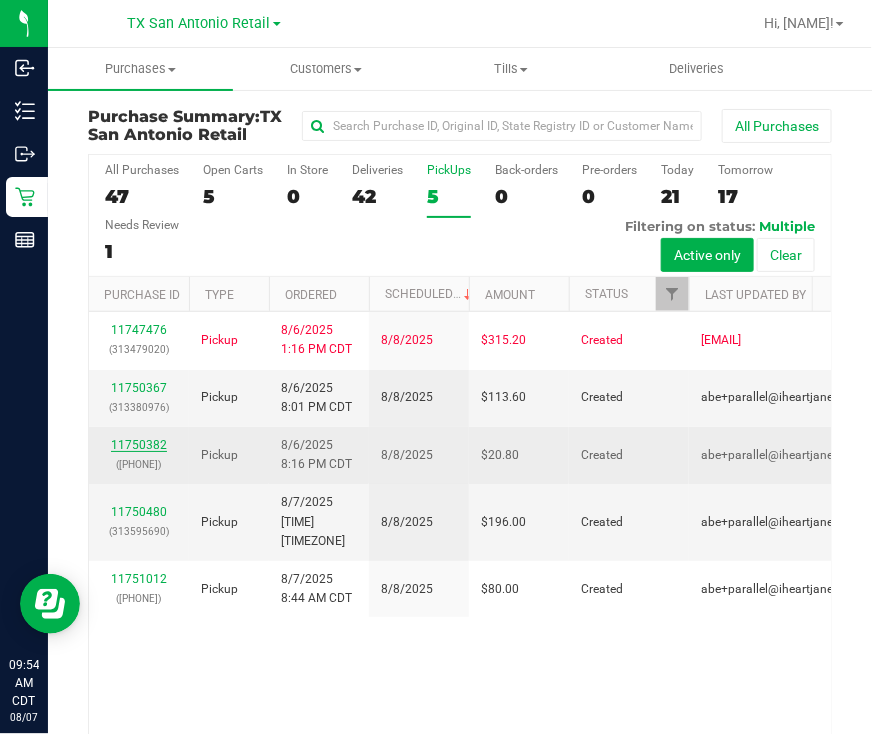 click on "11750382" at bounding box center (139, 445) 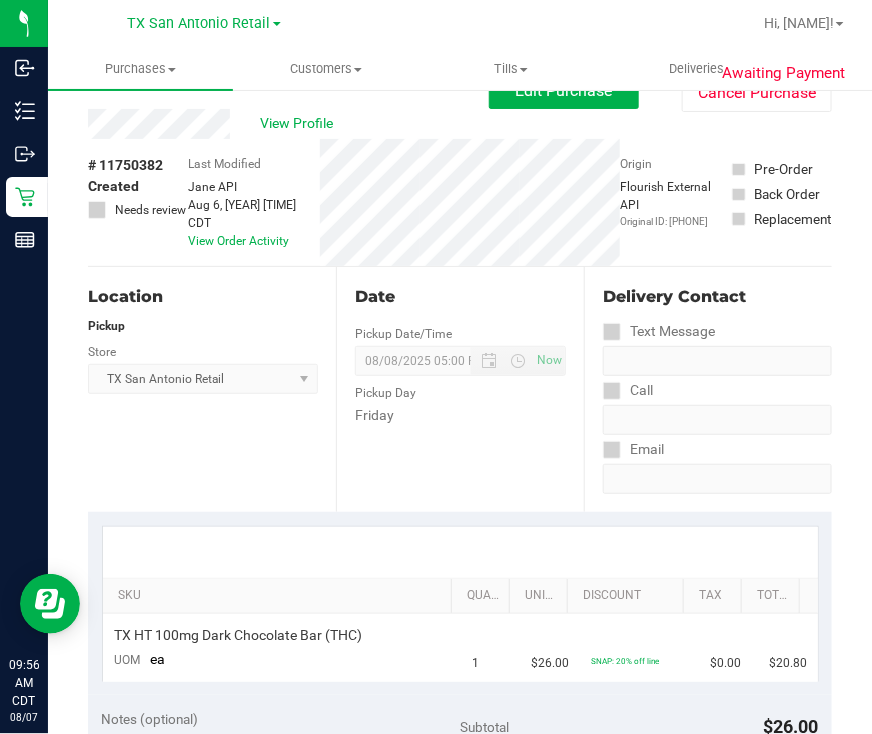 scroll, scrollTop: 0, scrollLeft: 0, axis: both 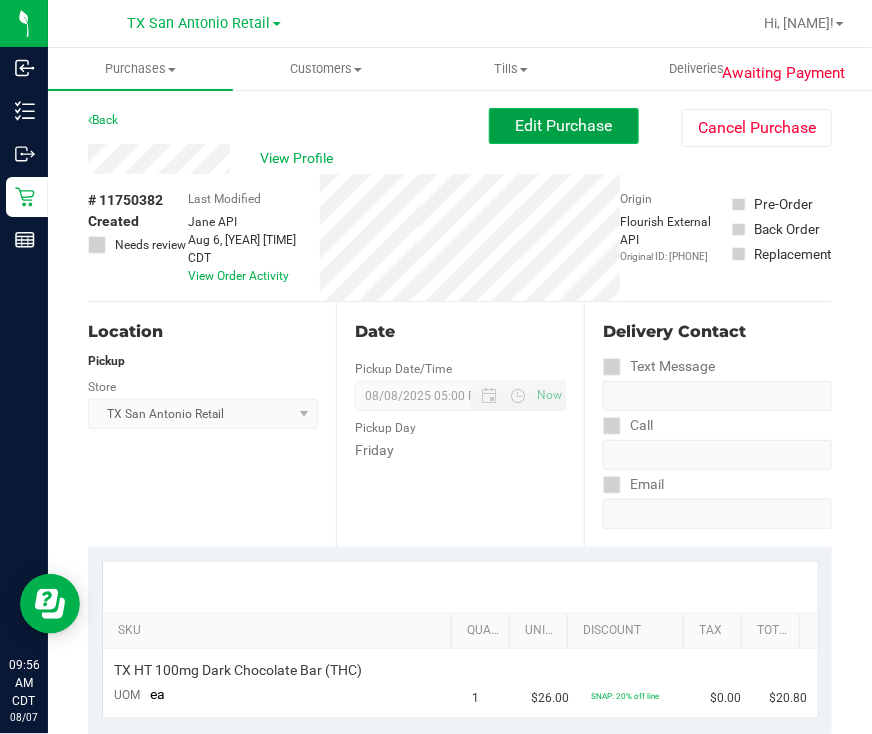click on "Edit Purchase" at bounding box center [564, 126] 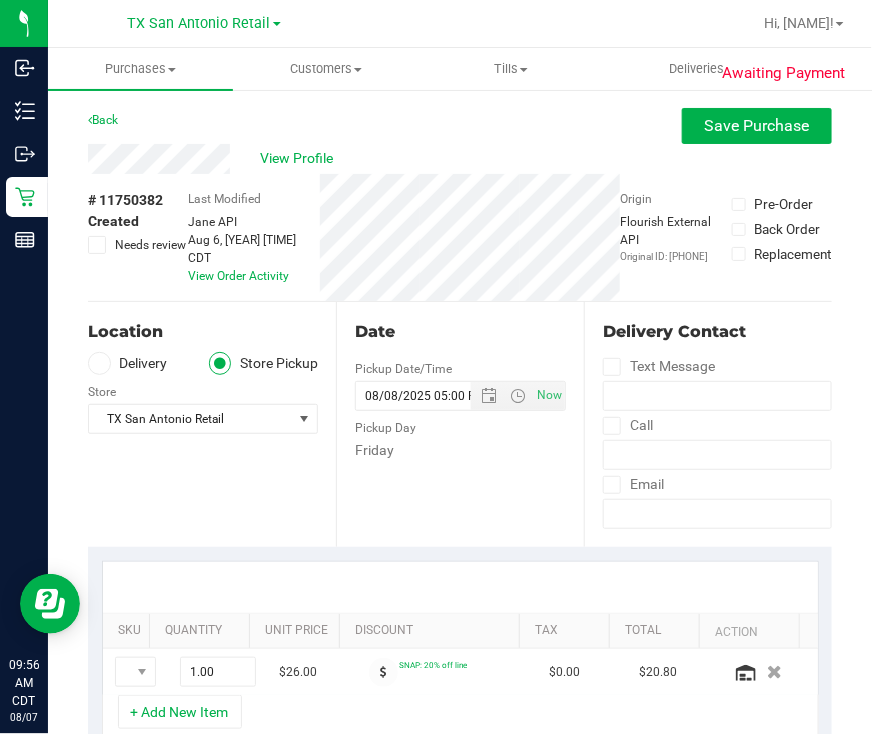 click on "Delivery" at bounding box center (128, 363) 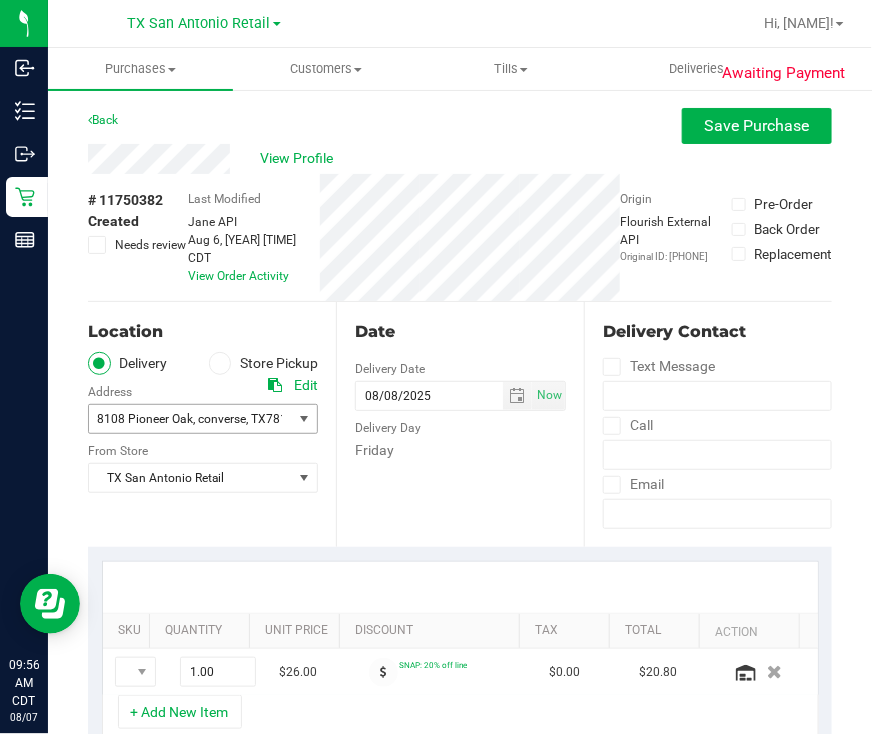 click on "[NUMBER] [STREET]
, [CITY]
, TX
[POSTAL_CODE]" at bounding box center [185, 419] 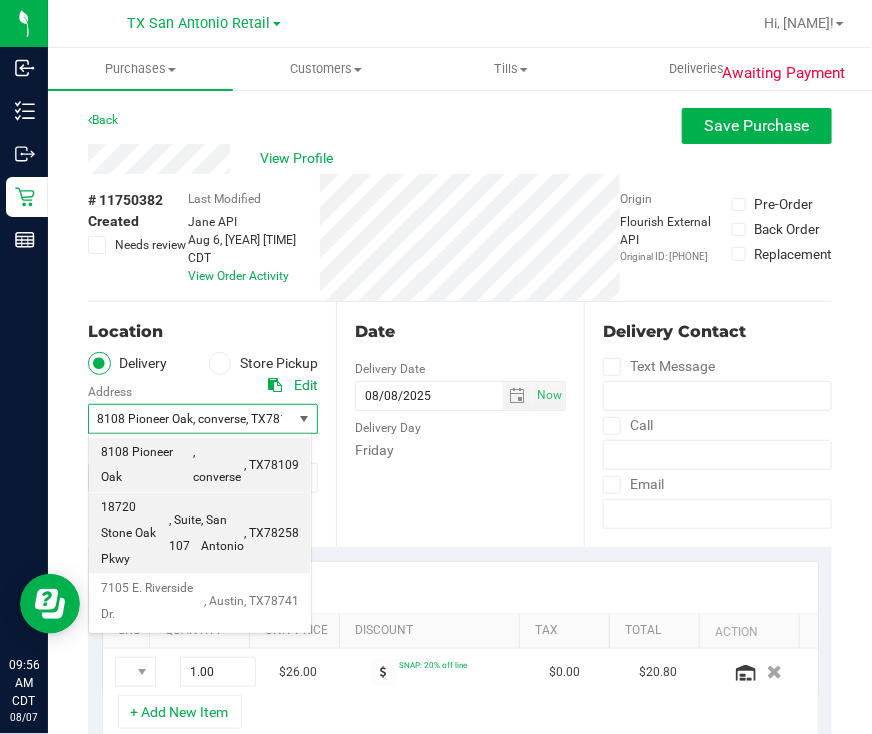 click on "[NUMBER] [STREET]
, Suite 107
, [CITY]
, [STATE]
[POSTAL_CODE]" at bounding box center [200, 533] 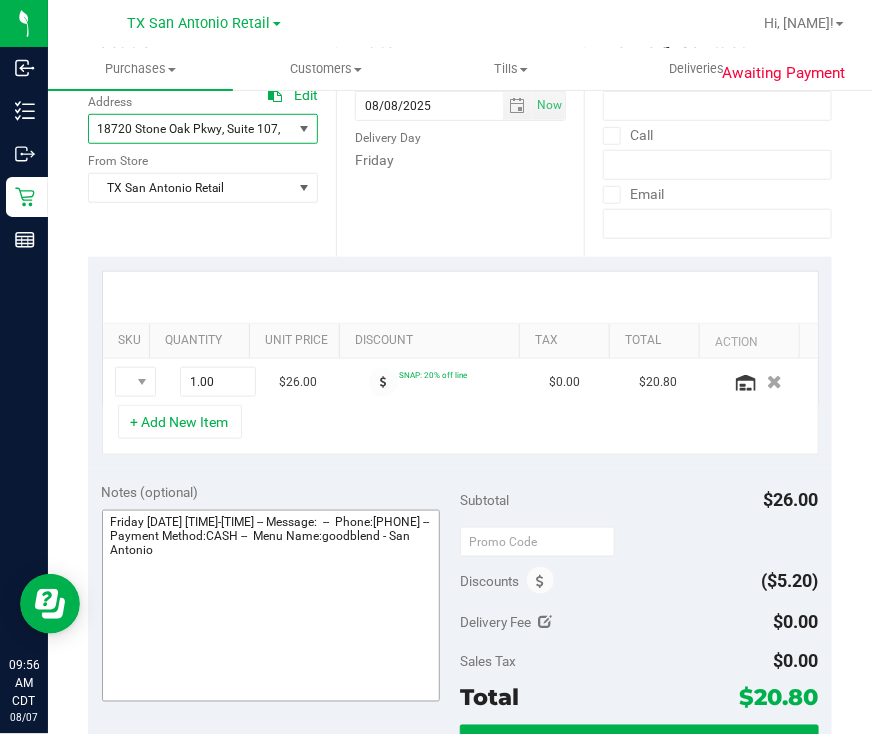 scroll, scrollTop: 375, scrollLeft: 0, axis: vertical 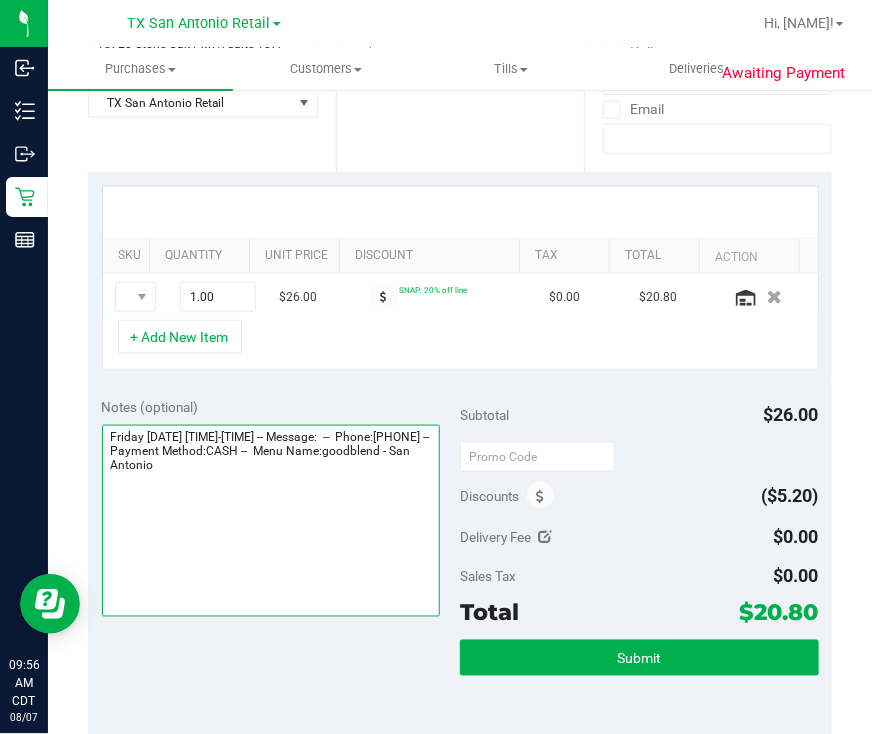 click at bounding box center [271, 521] 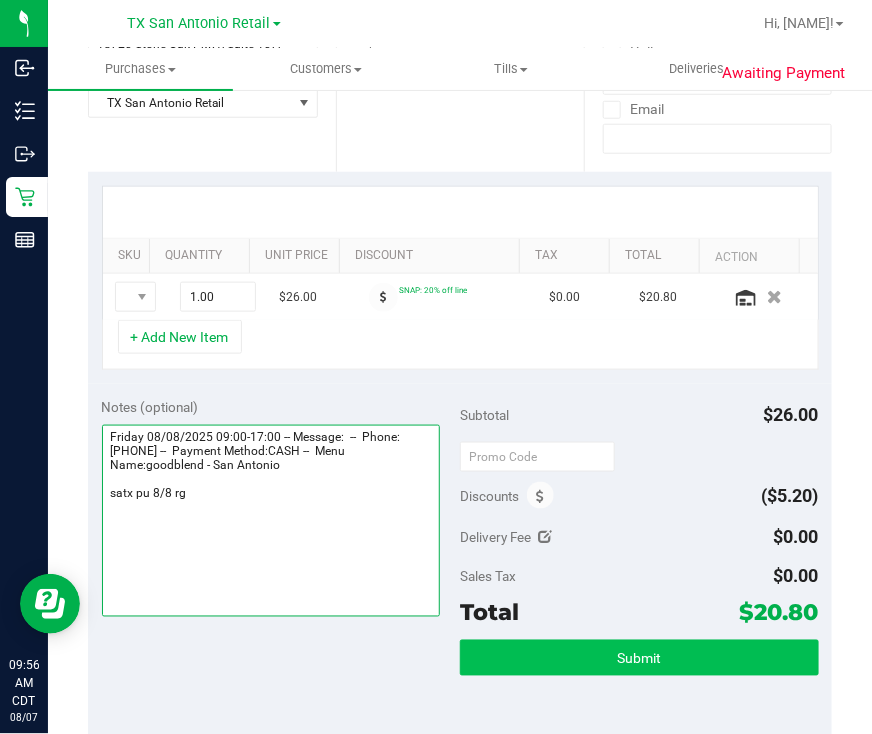 type on "Friday 08/08/2025 09:00-17:00 -- Message:  --  Phone:[PHONE] --  Payment Method:CASH --  Menu Name:goodblend - San Antonio
satx pu 8/8 rg" 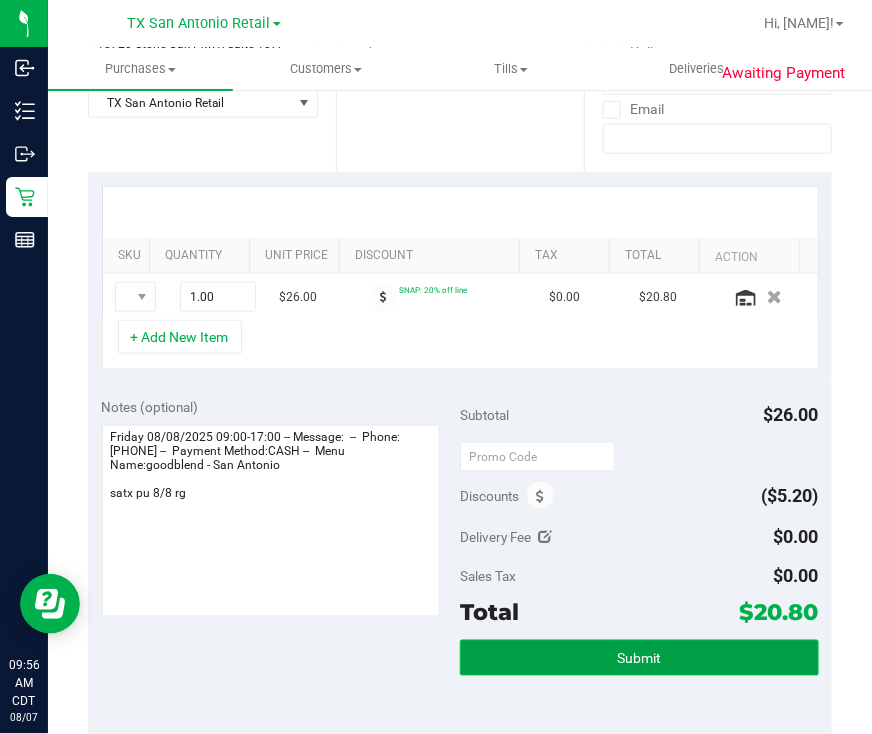 click on "Submit" at bounding box center (639, 658) 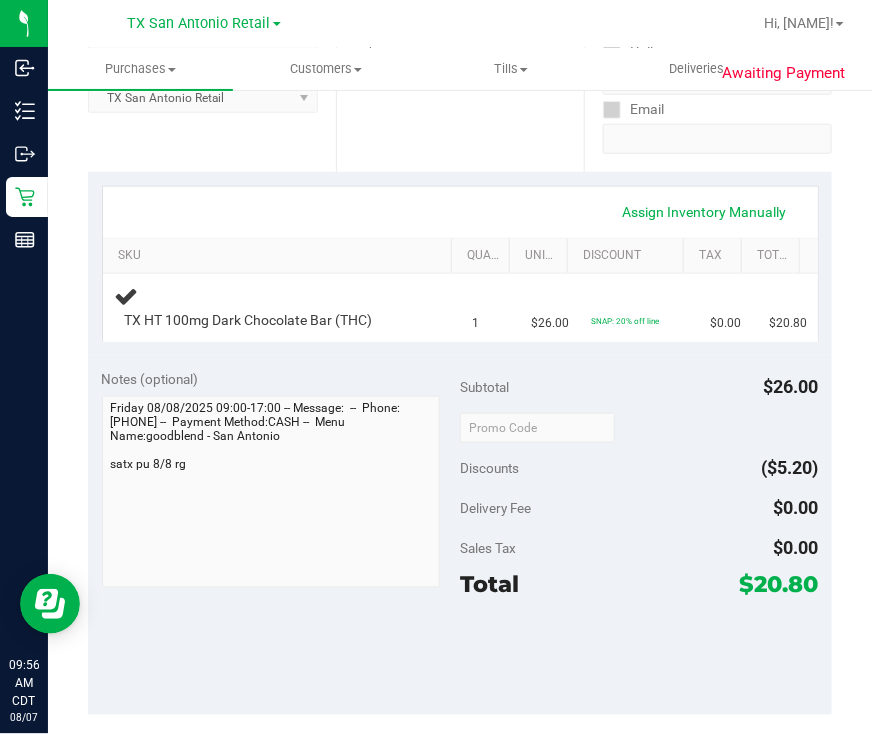 scroll, scrollTop: 0, scrollLeft: 0, axis: both 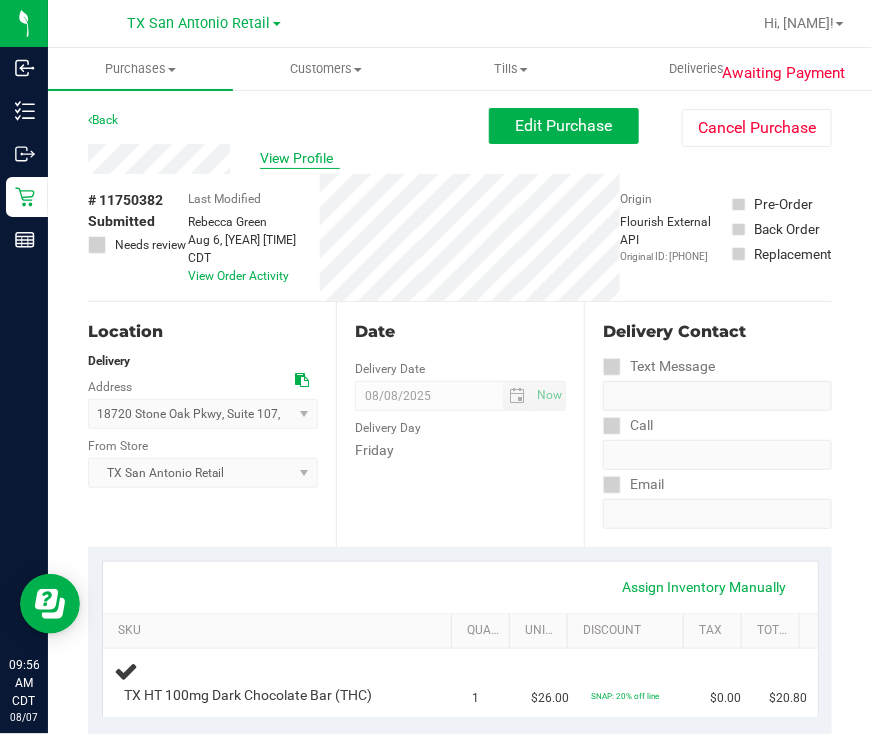 click on "View Profile" at bounding box center [300, 158] 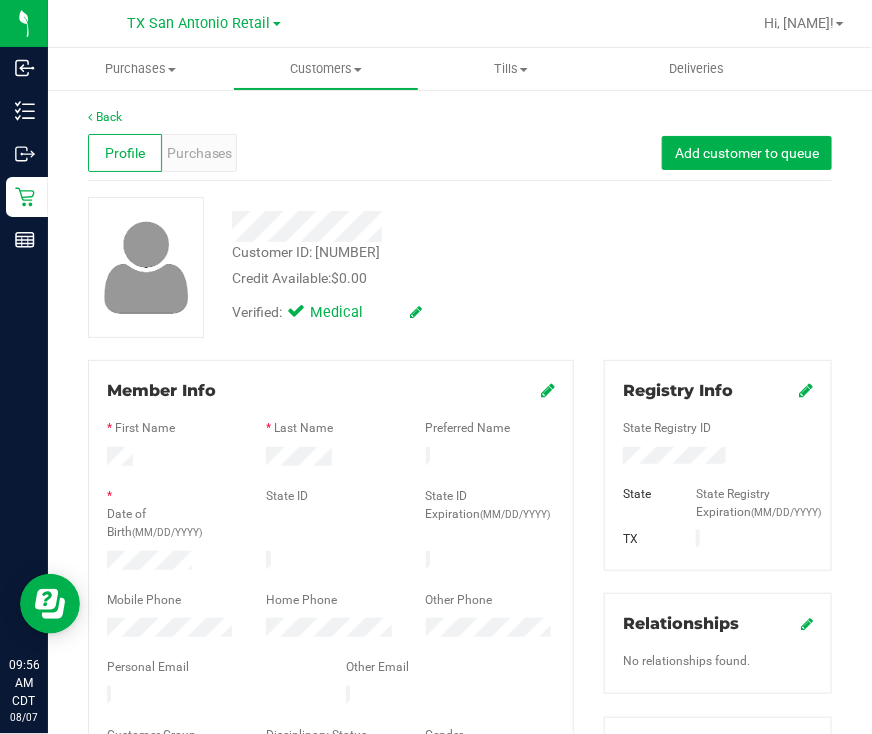 click on "Profile
Purchases
Add customer to queue" at bounding box center [460, 153] 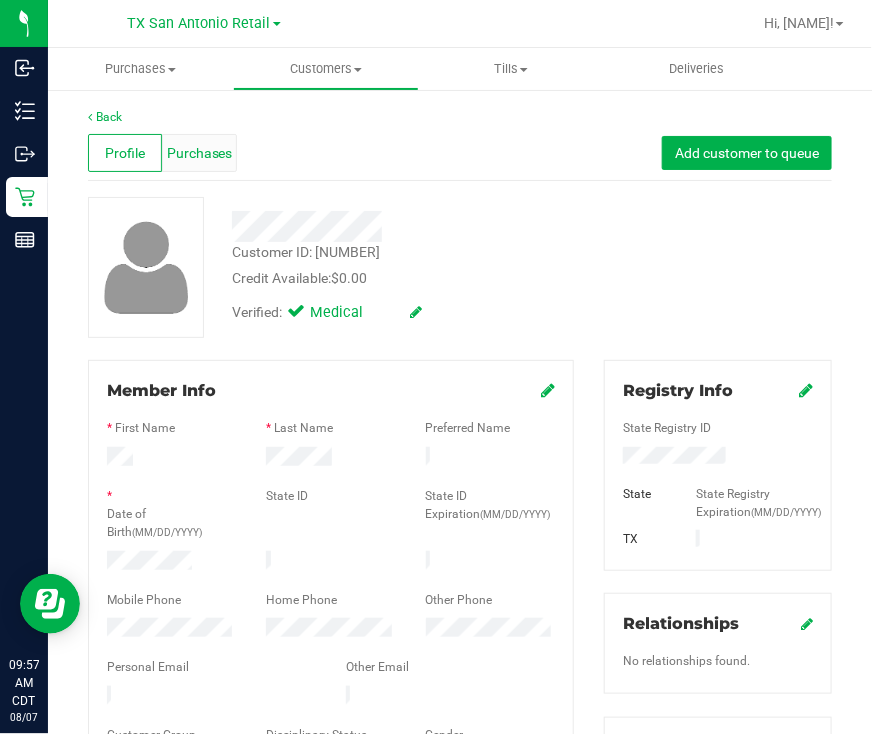 click on "Purchases" at bounding box center [200, 153] 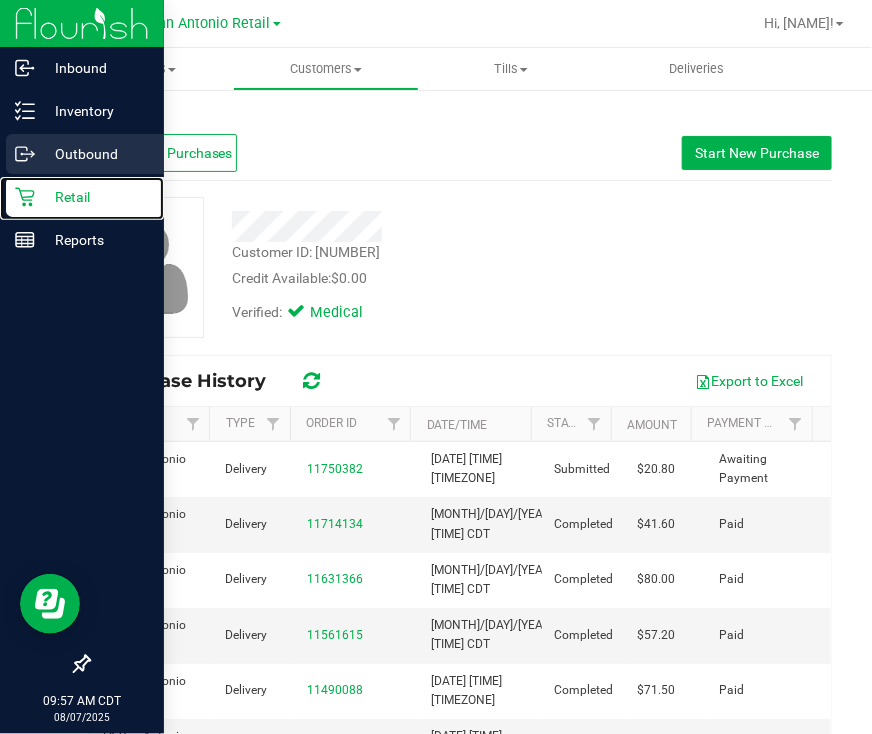 drag, startPoint x: 32, startPoint y: 190, endPoint x: 65, endPoint y: 170, distance: 38.587563 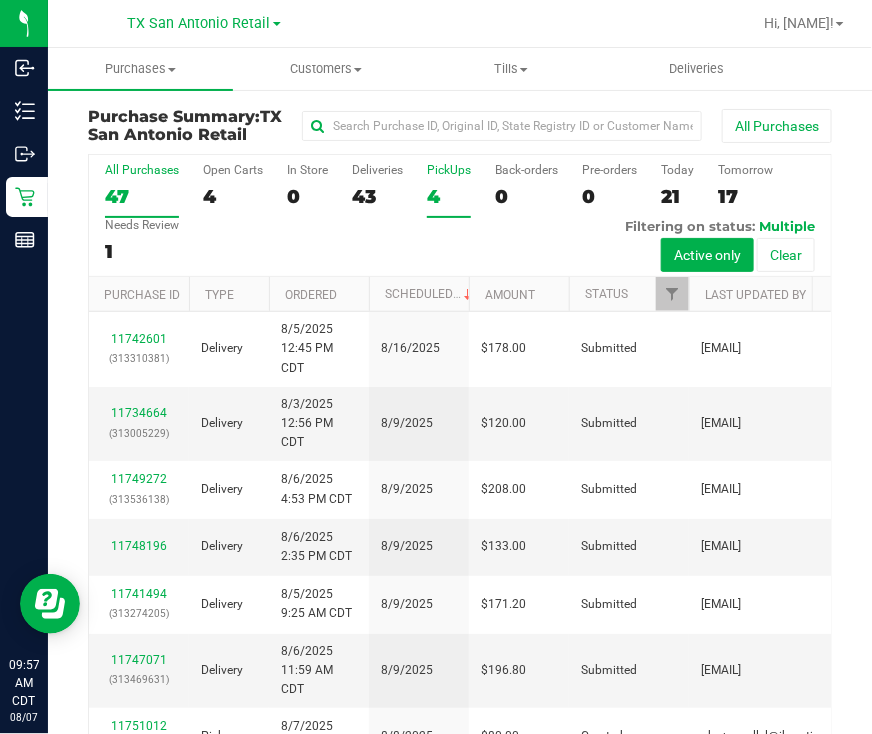 click on "PickUps
4" at bounding box center (449, 190) 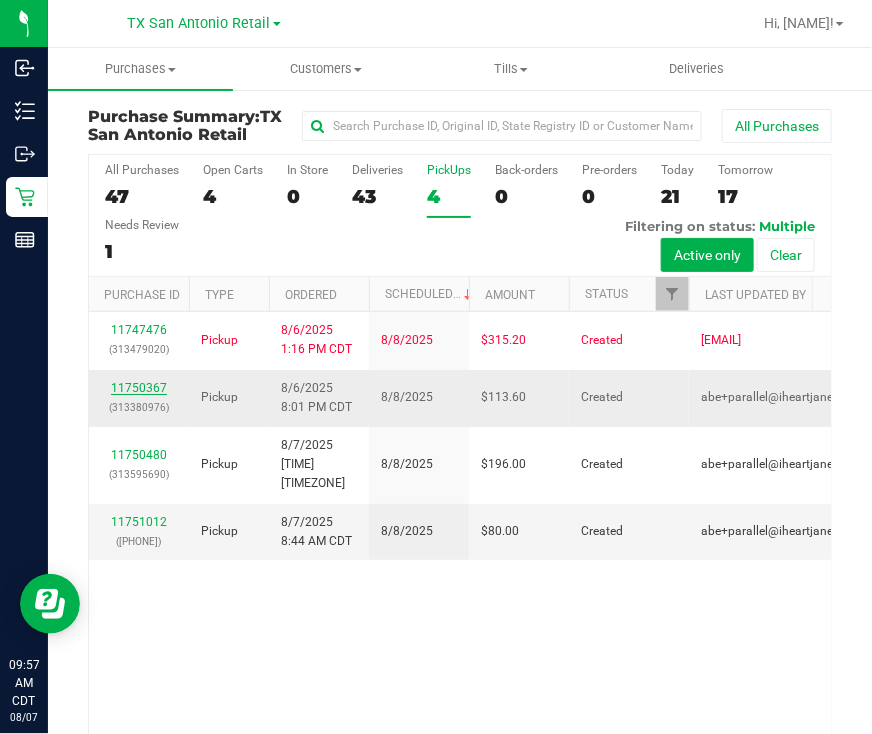 click on "11750367" at bounding box center [139, 388] 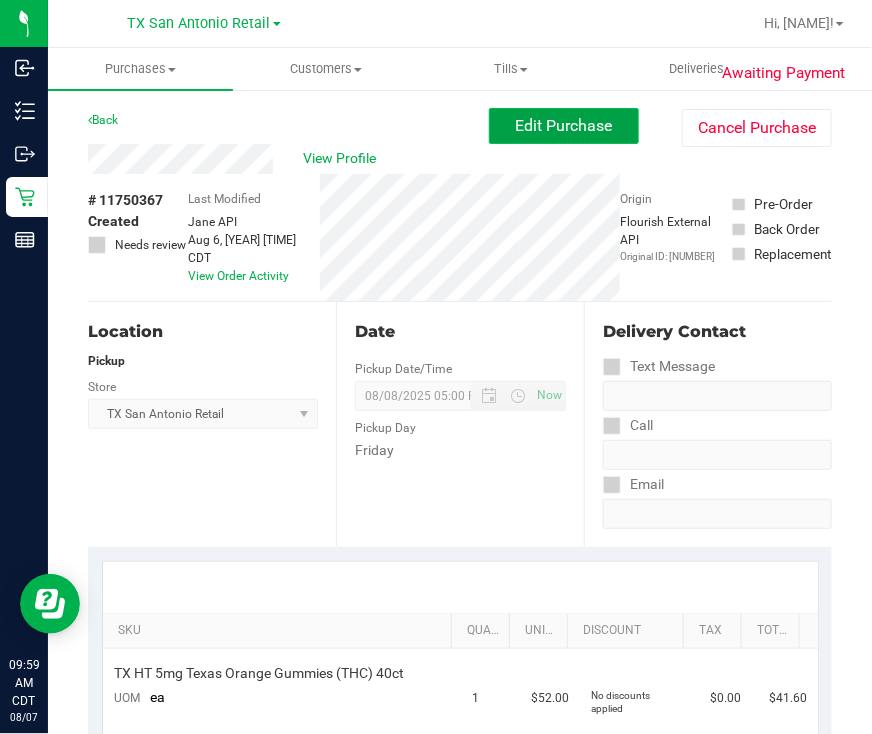 click on "Edit Purchase" at bounding box center [564, 126] 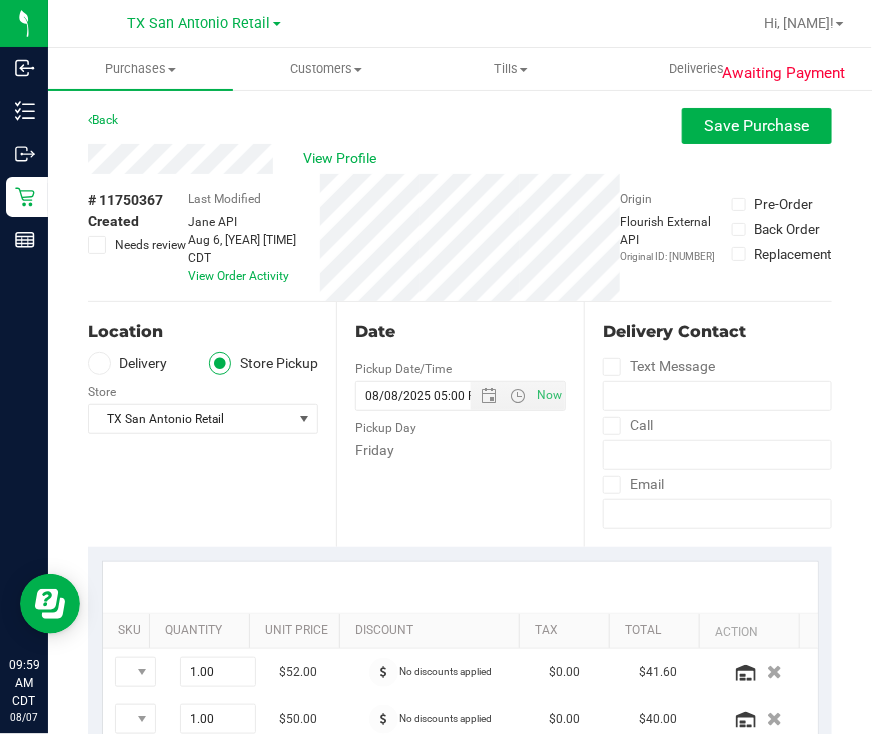 click at bounding box center [99, 363] 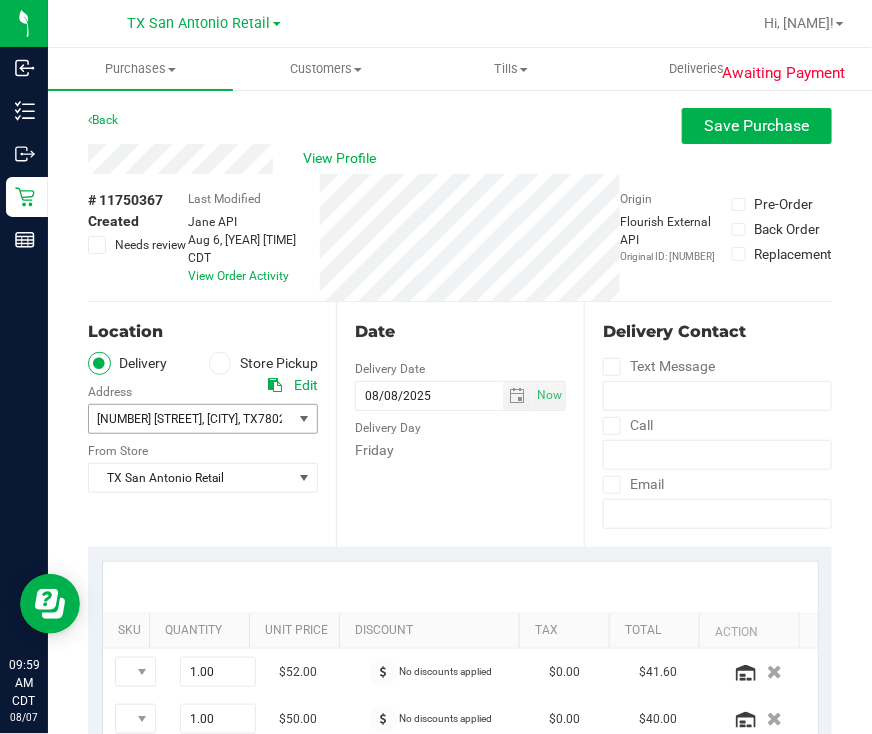 click on ", TX" at bounding box center [248, 419] 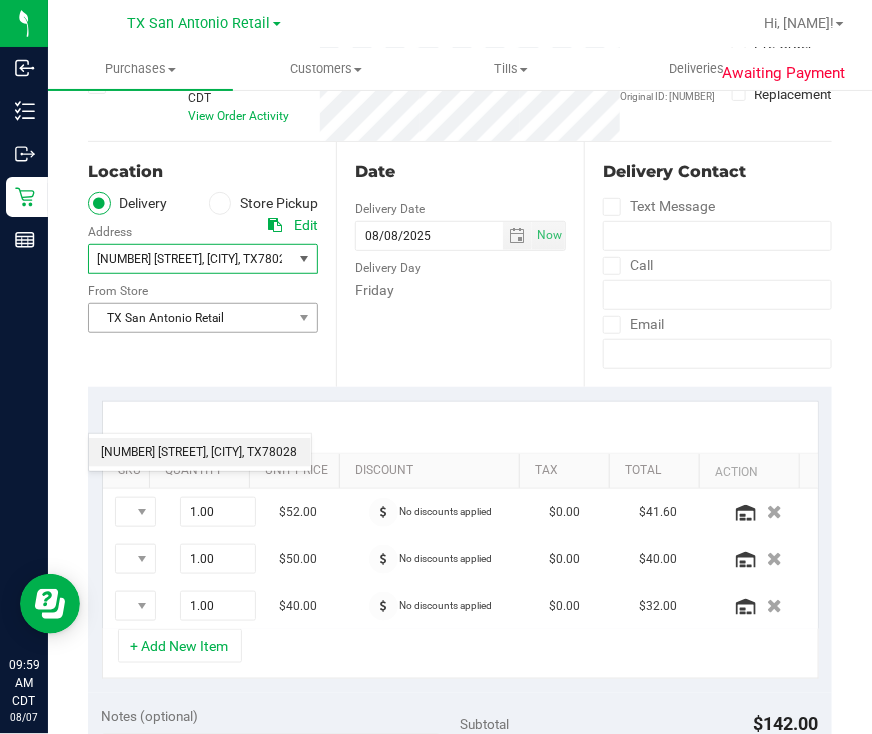 scroll, scrollTop: 124, scrollLeft: 0, axis: vertical 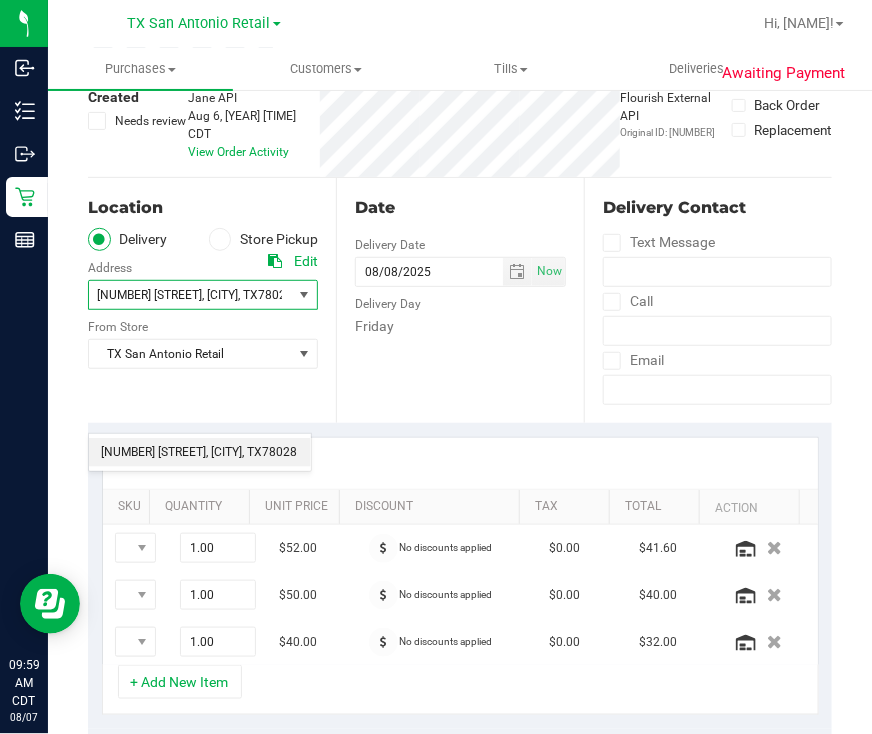 click on "Edit" at bounding box center [306, 261] 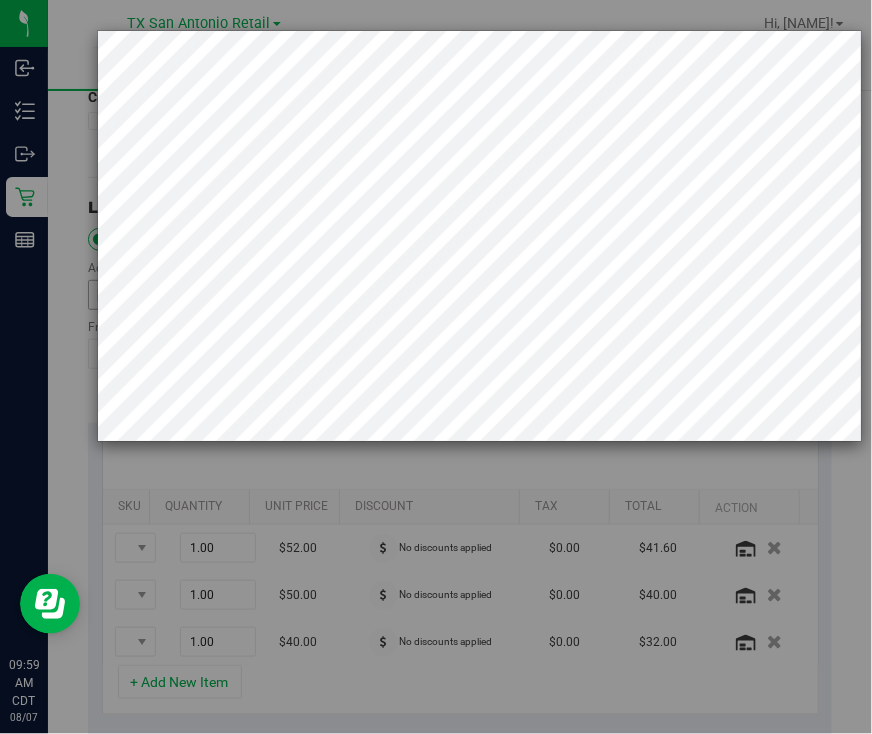 click at bounding box center [443, 236] 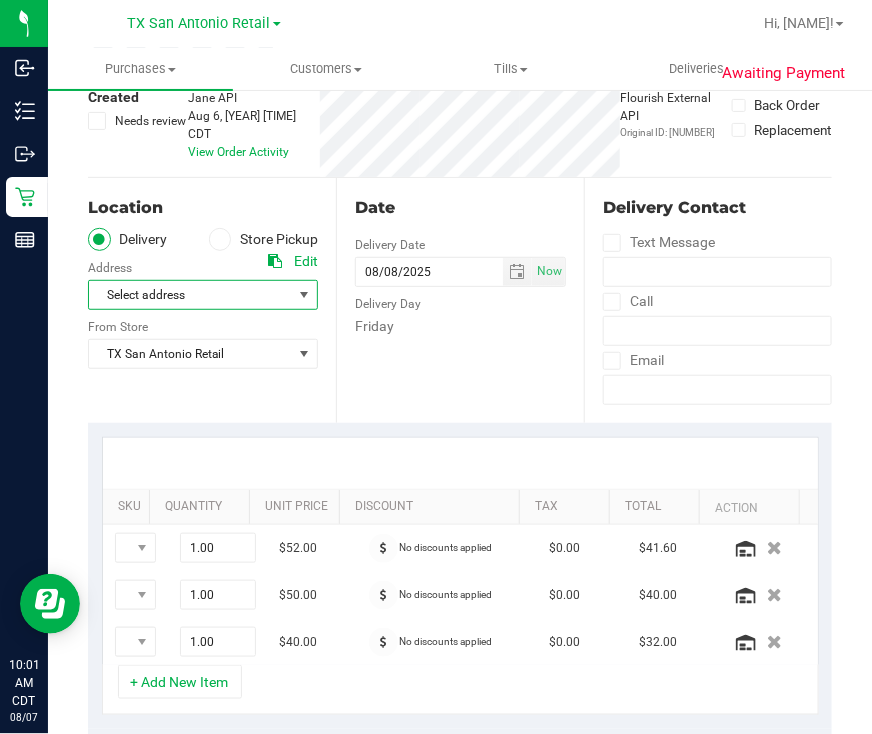click on "Select address" at bounding box center (185, 295) 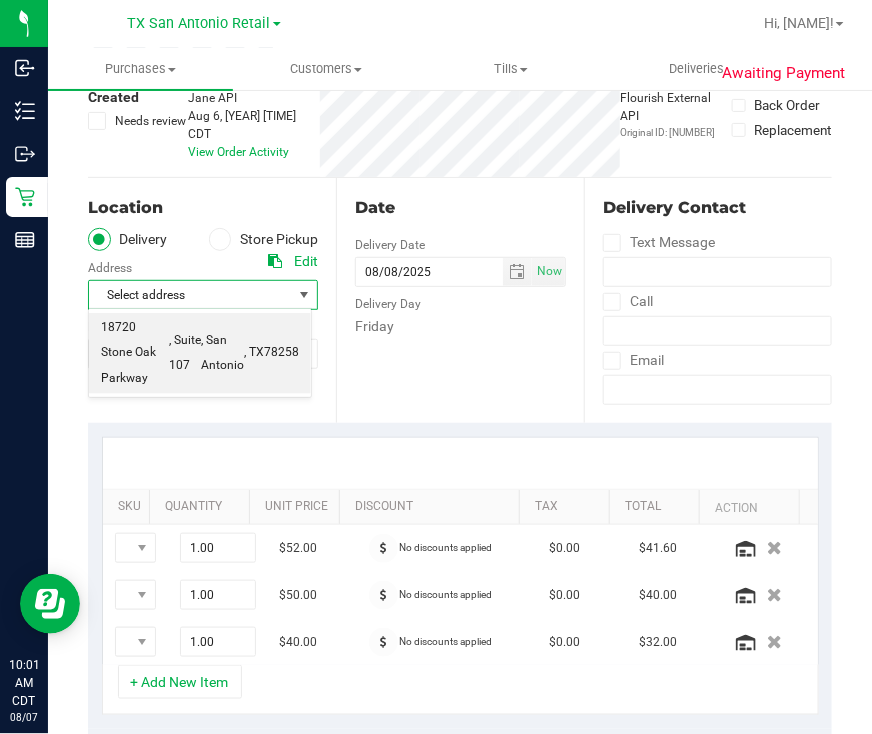 click on ", Suite 107" at bounding box center (185, 353) 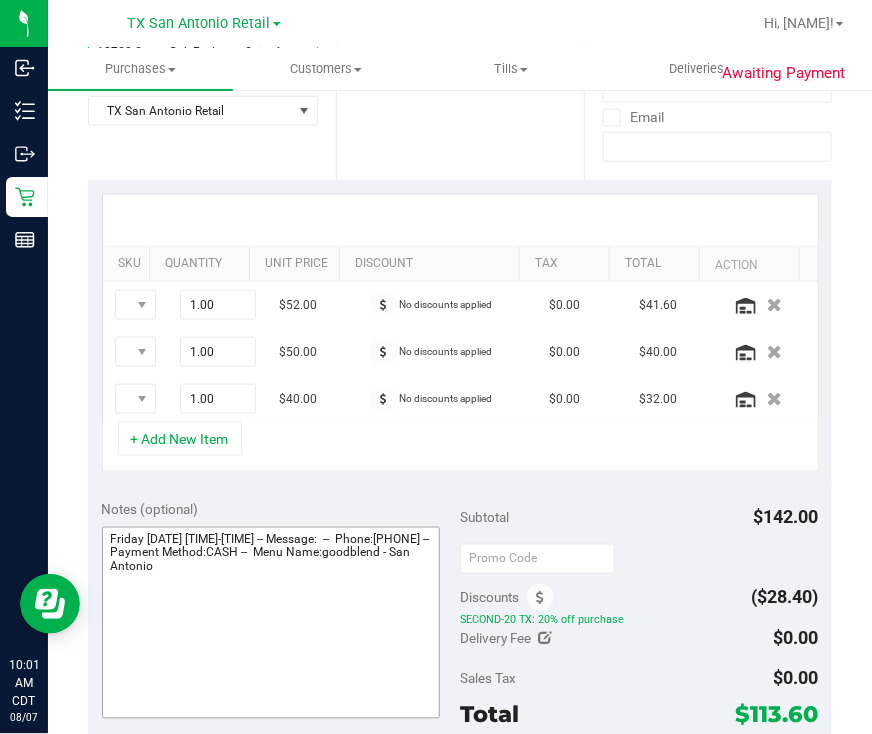 scroll, scrollTop: 375, scrollLeft: 0, axis: vertical 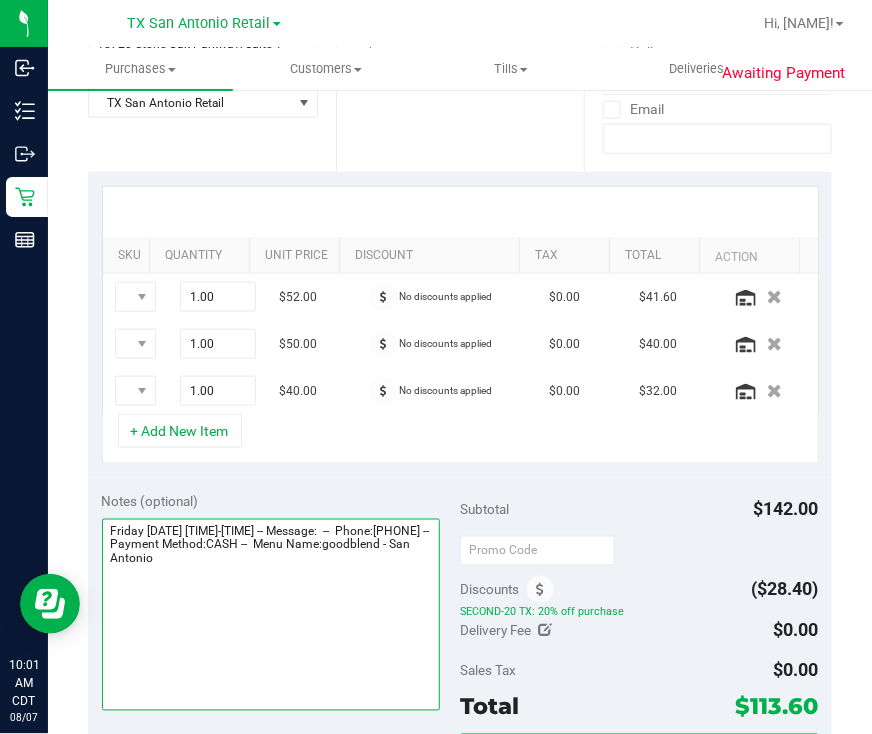click at bounding box center (271, 615) 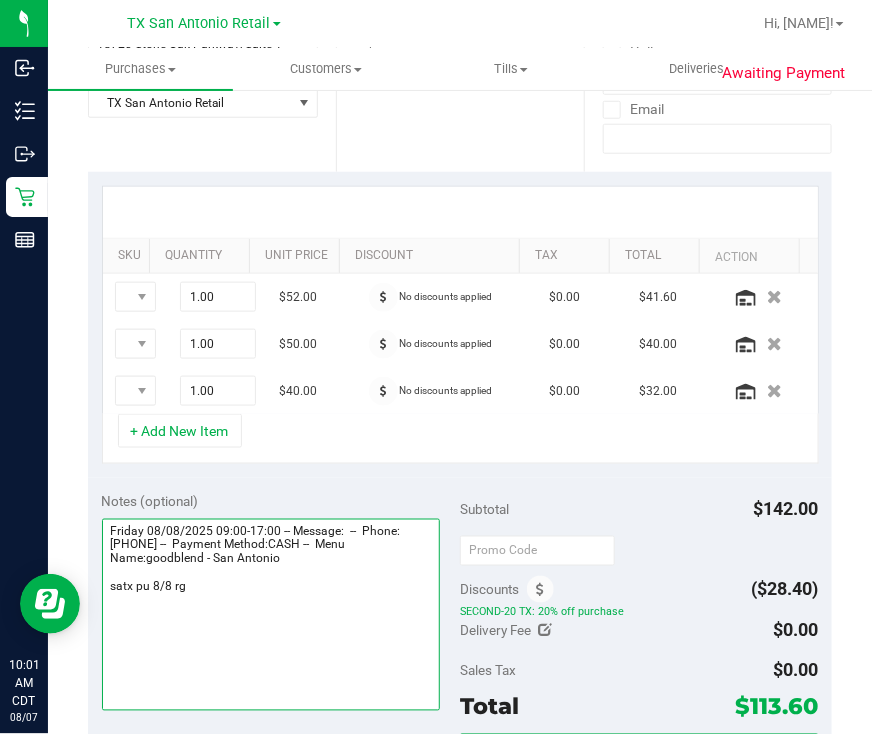 scroll, scrollTop: 499, scrollLeft: 0, axis: vertical 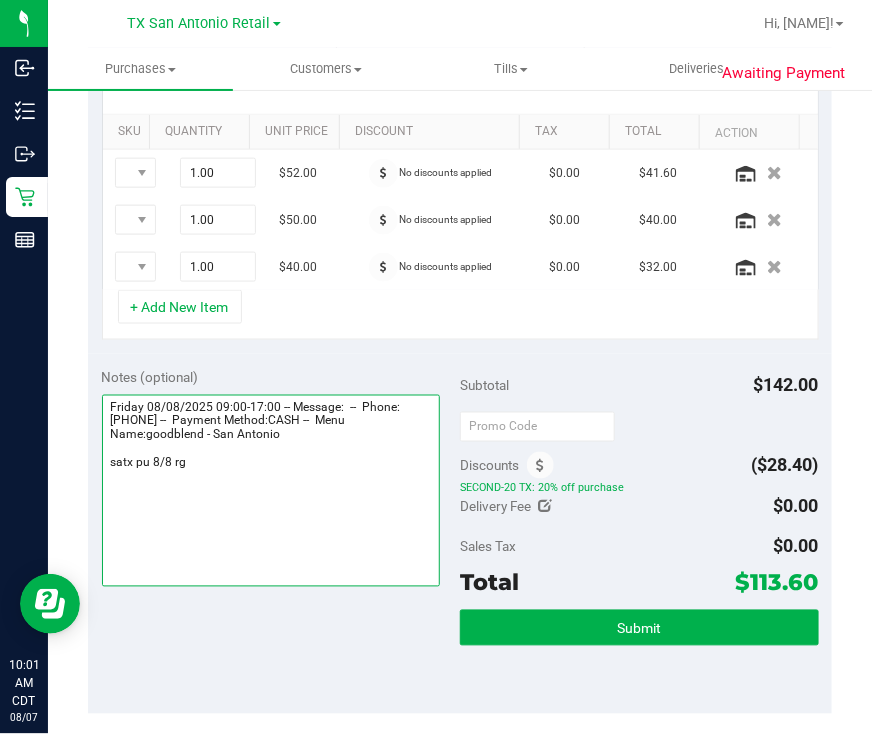 type on "Friday 08/08/2025 09:00-17:00 -- Message:  --  Phone:[PHONE] --  Payment Method:CASH --  Menu Name:goodblend - San Antonio
satx pu 8/8 rg" 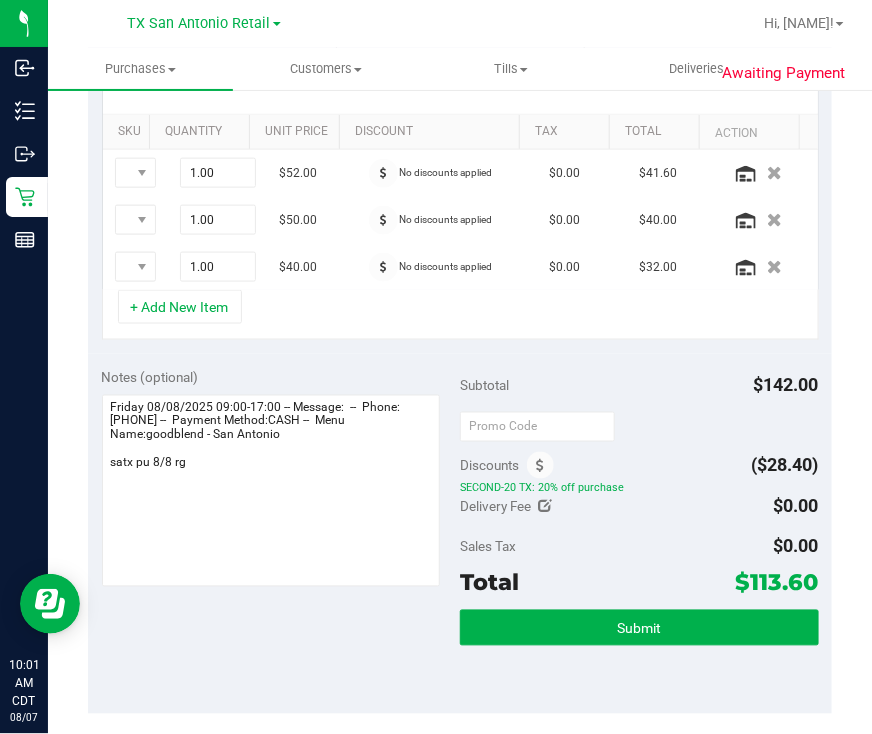 click on "SECOND-20 TX:
20%
off
purchase" at bounding box center (639, 489) 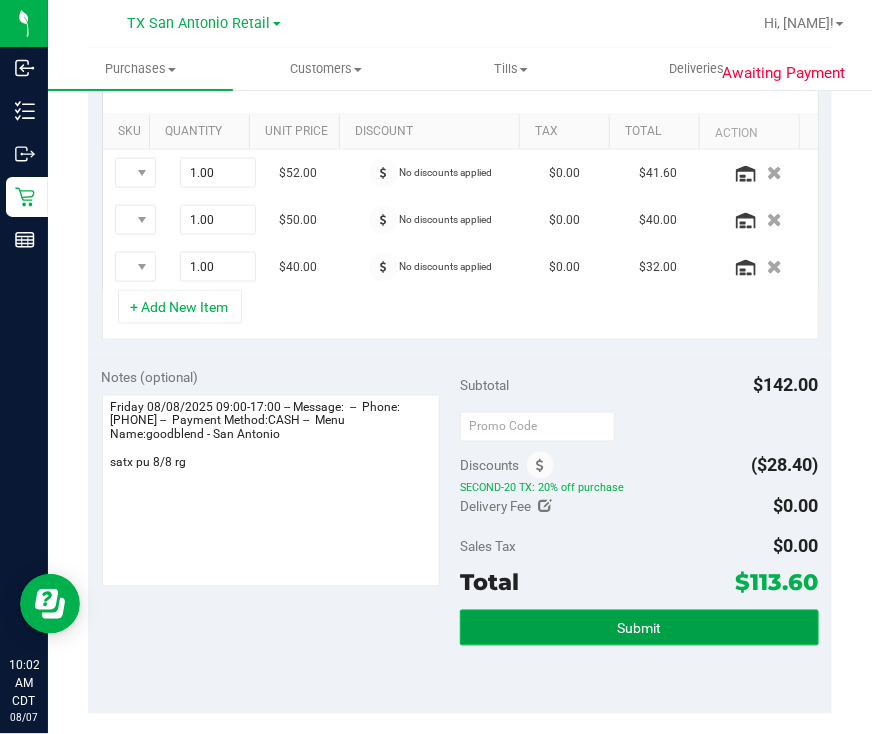 click on "Submit" at bounding box center [639, 628] 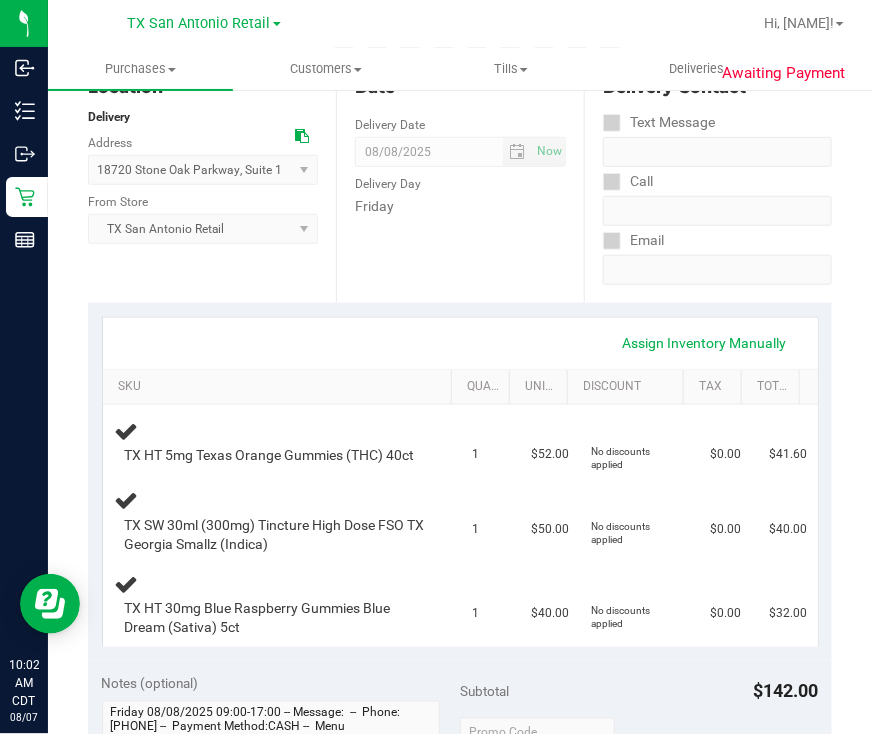 scroll, scrollTop: 0, scrollLeft: 0, axis: both 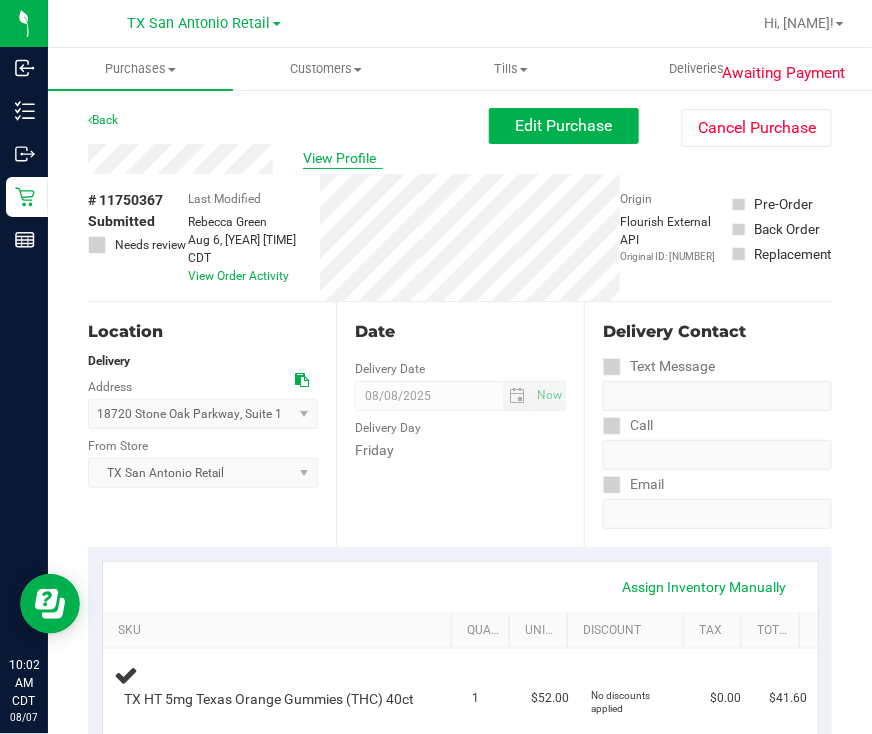 click on "View Profile" at bounding box center [343, 158] 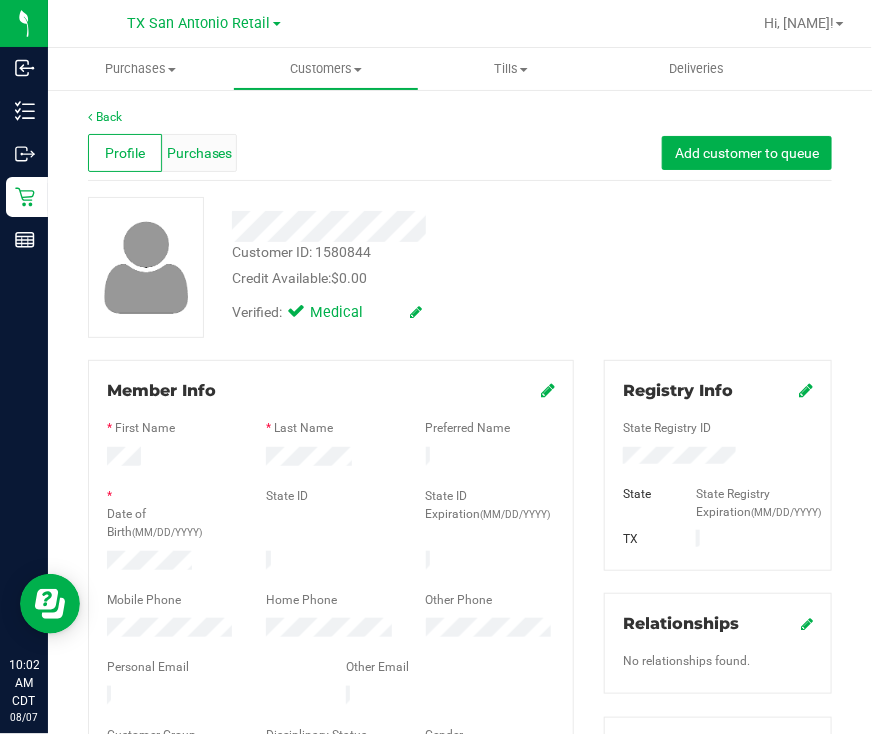 click on "Purchases" at bounding box center [200, 153] 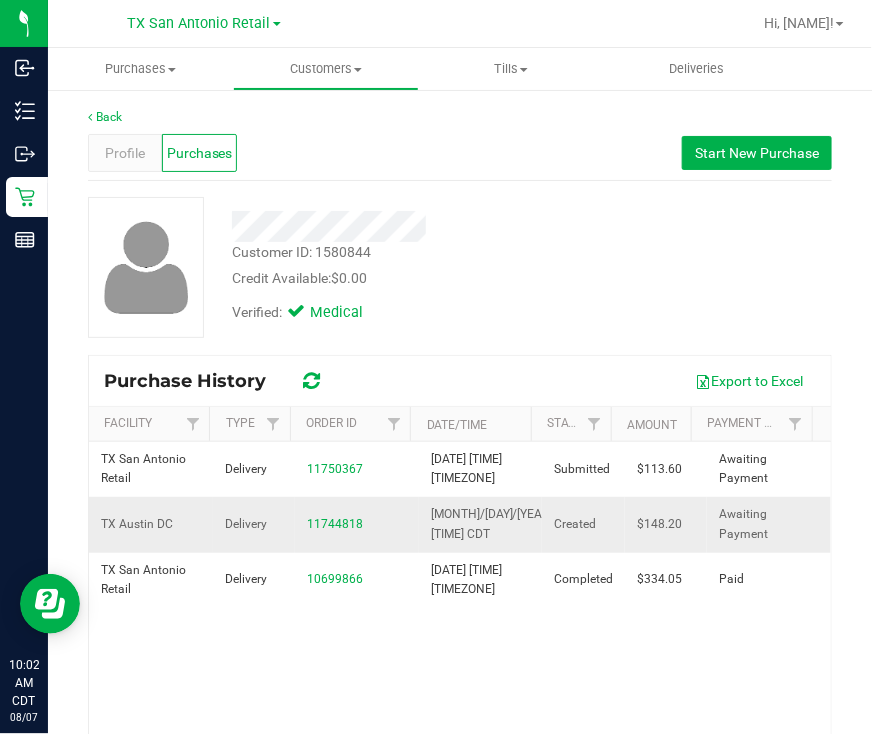 click on "11744818" at bounding box center (357, 524) 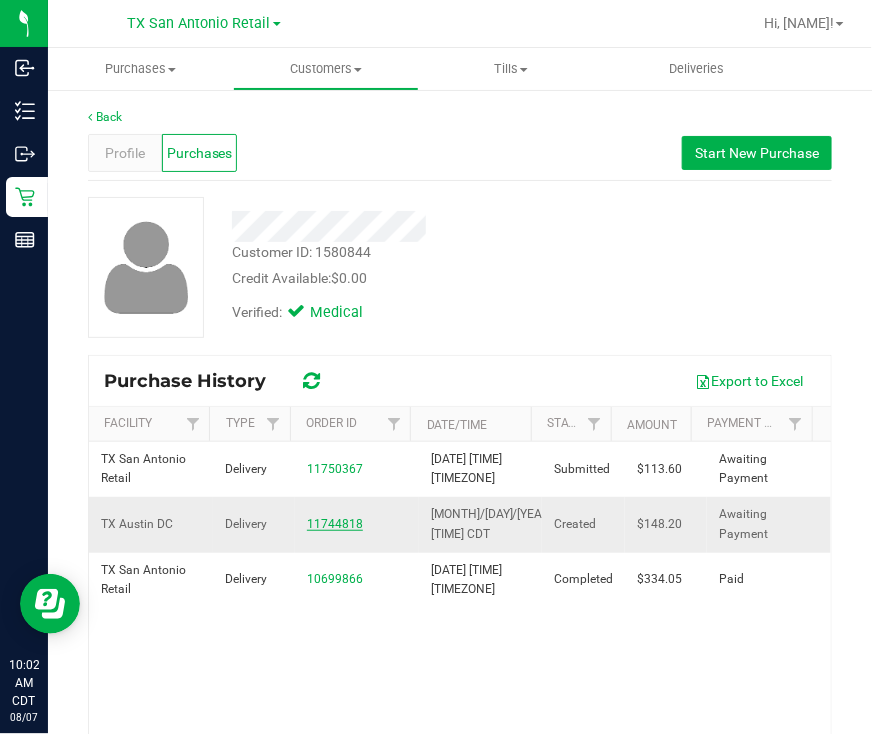 click on "11744818" at bounding box center [335, 524] 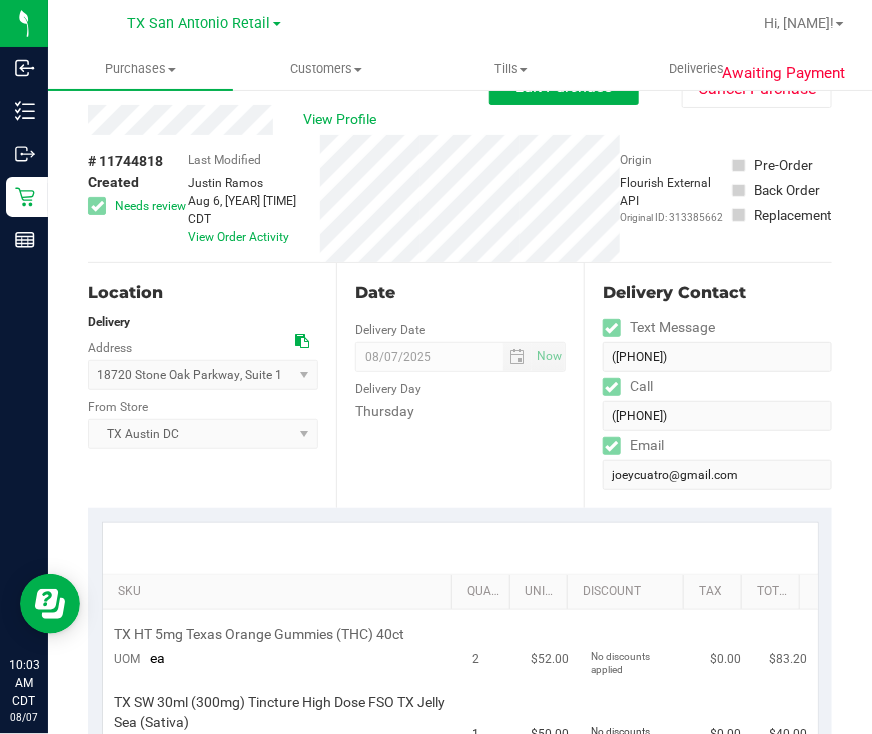 scroll, scrollTop: 0, scrollLeft: 0, axis: both 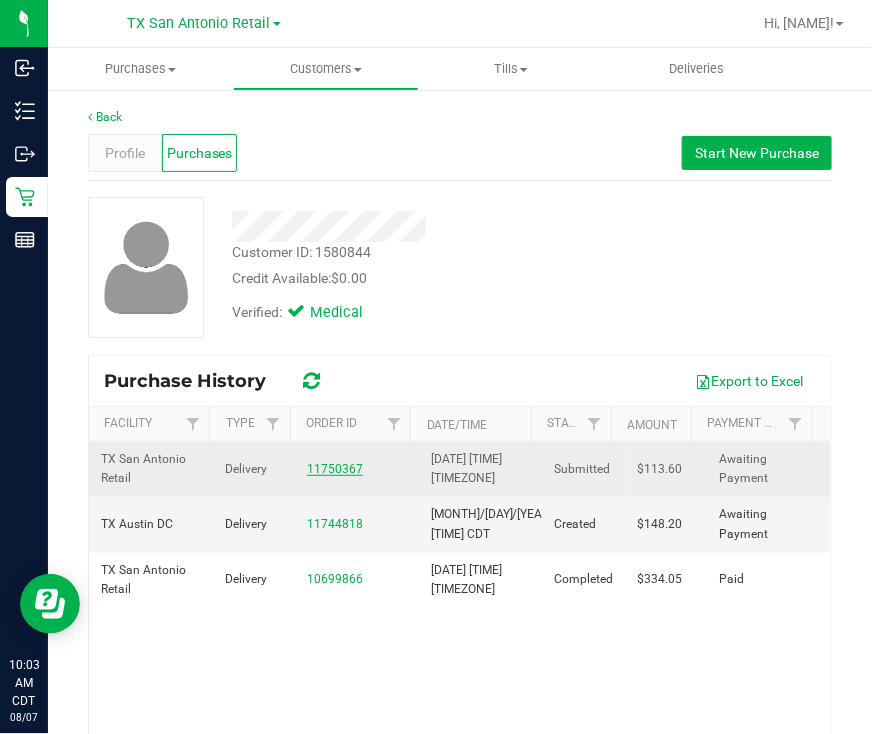 click on "11750367" at bounding box center [335, 469] 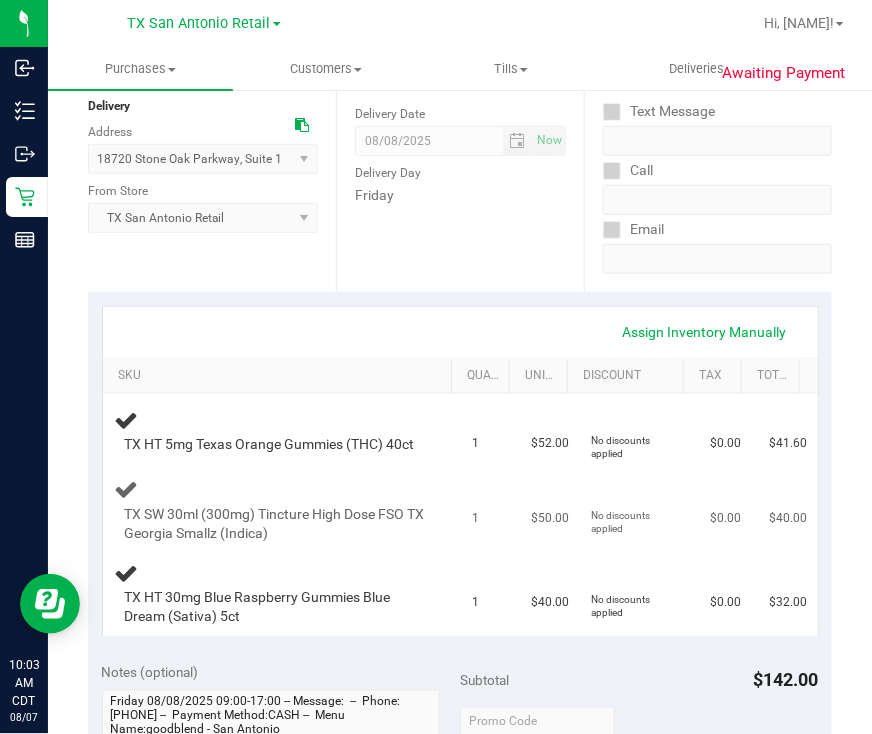 scroll, scrollTop: 750, scrollLeft: 0, axis: vertical 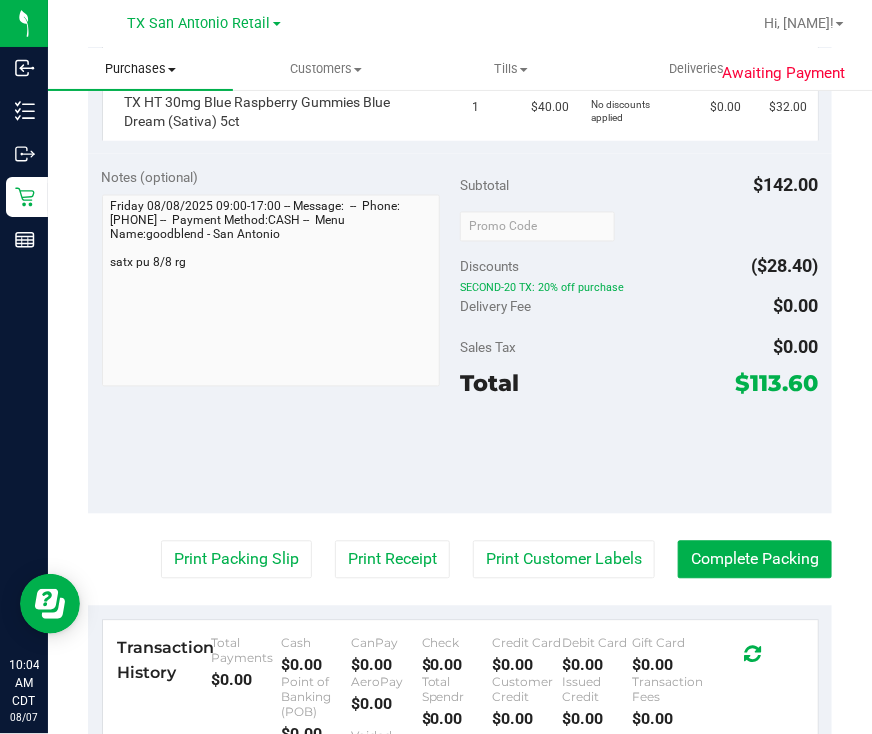 click on "Purchases" at bounding box center [140, 69] 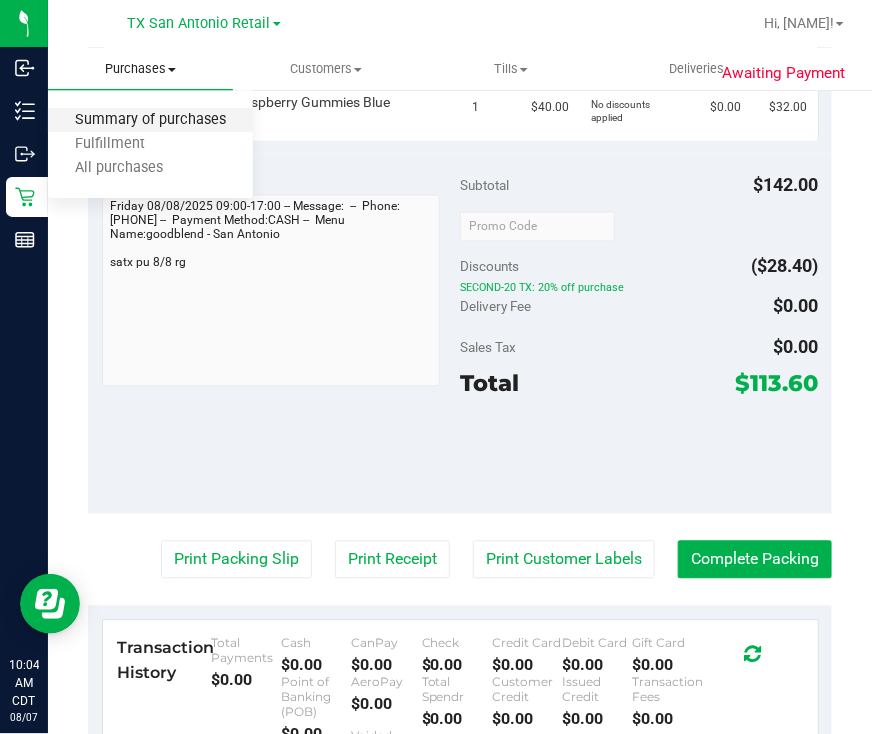 click on "Summary of purchases" at bounding box center (150, 120) 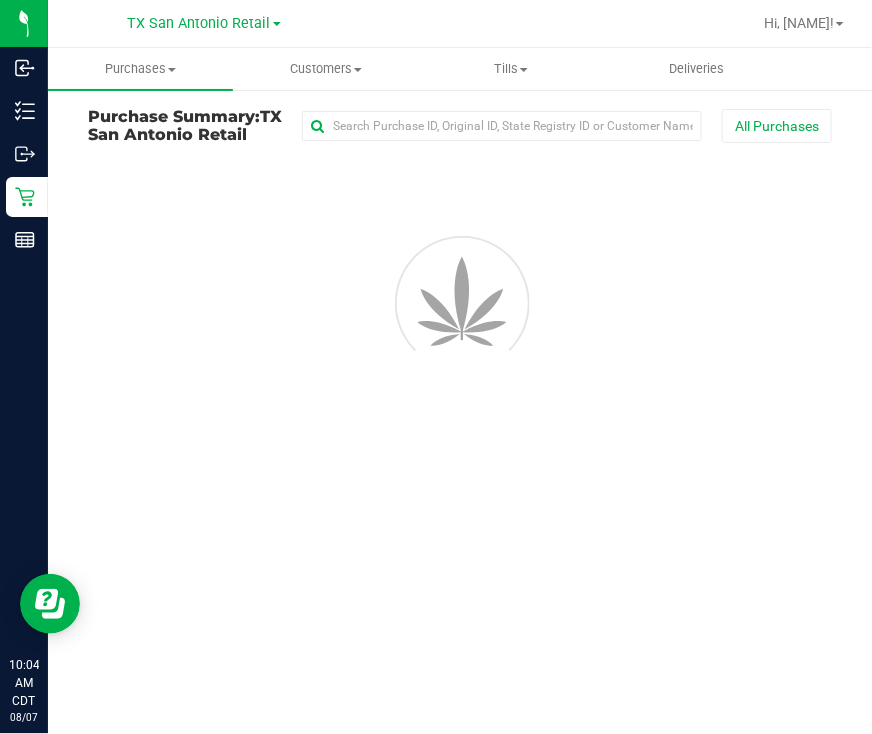 scroll, scrollTop: 0, scrollLeft: 0, axis: both 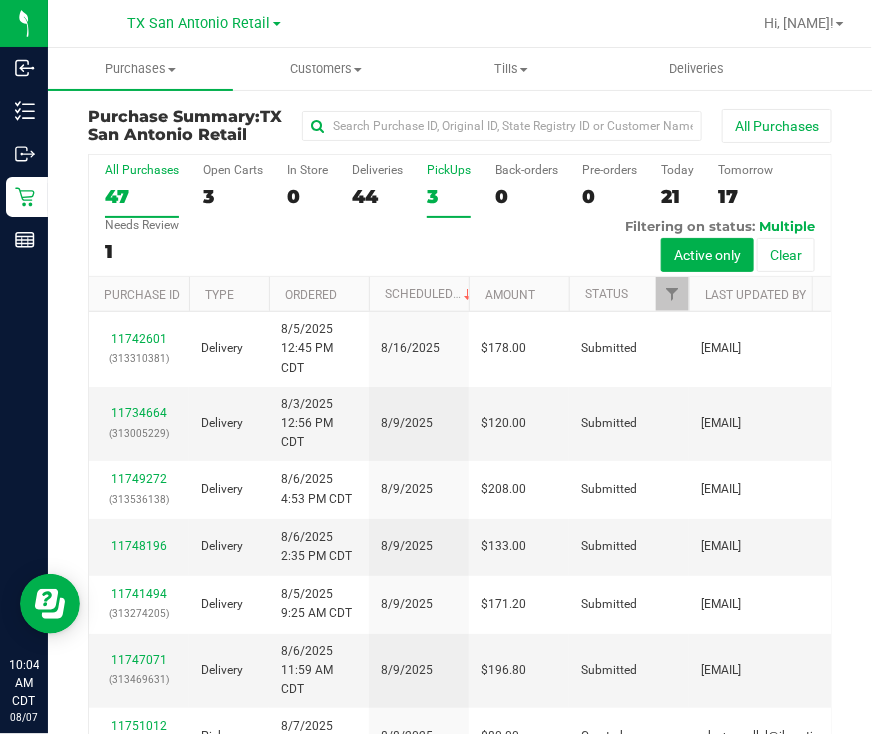 click on "3" at bounding box center [449, 196] 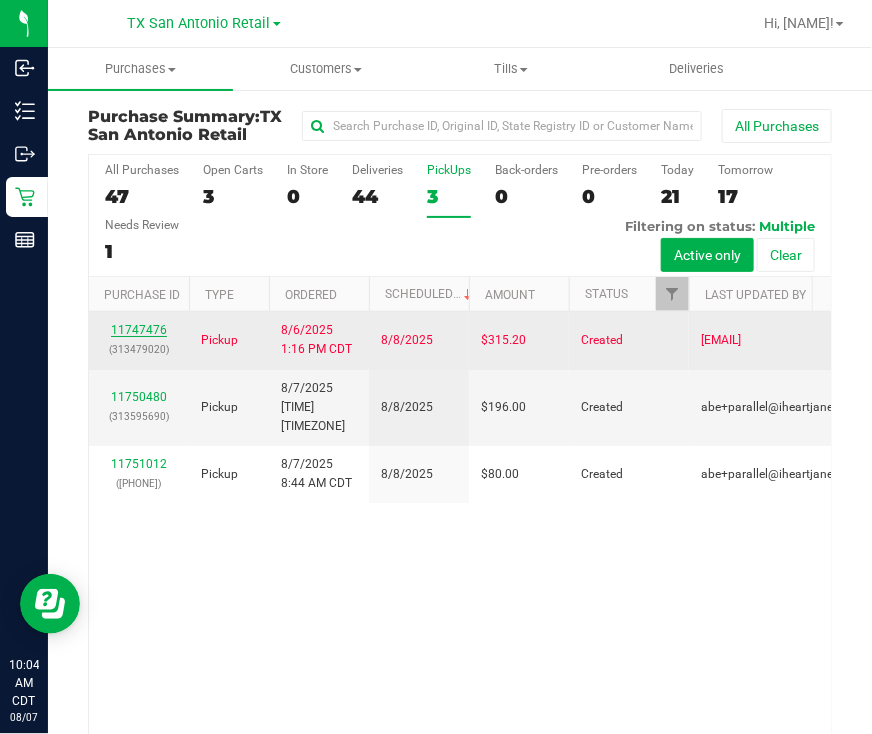 click on "11747476" at bounding box center [139, 330] 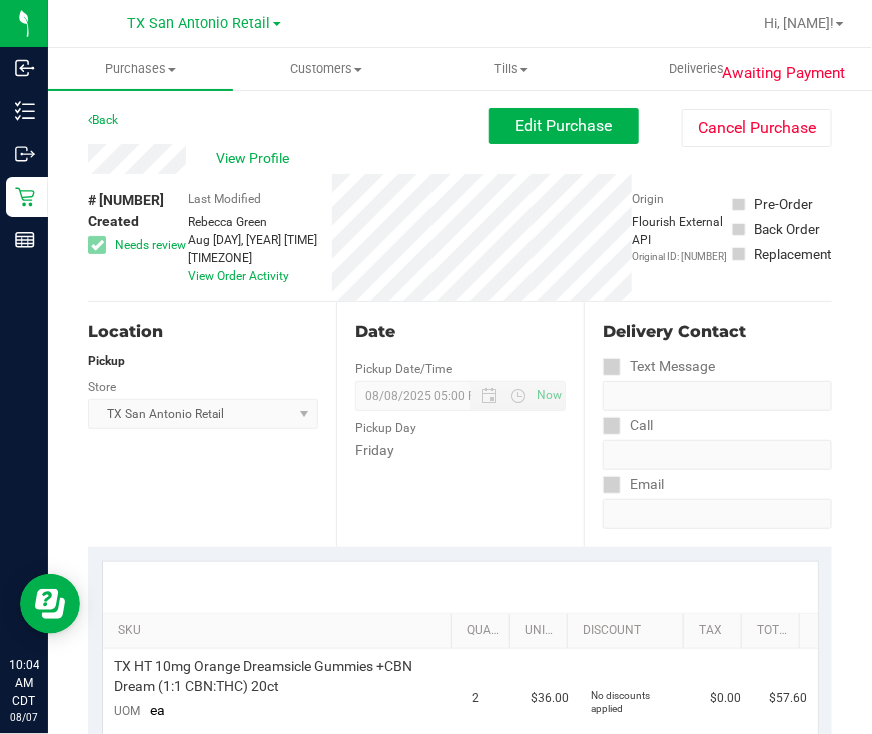 scroll, scrollTop: 0, scrollLeft: 0, axis: both 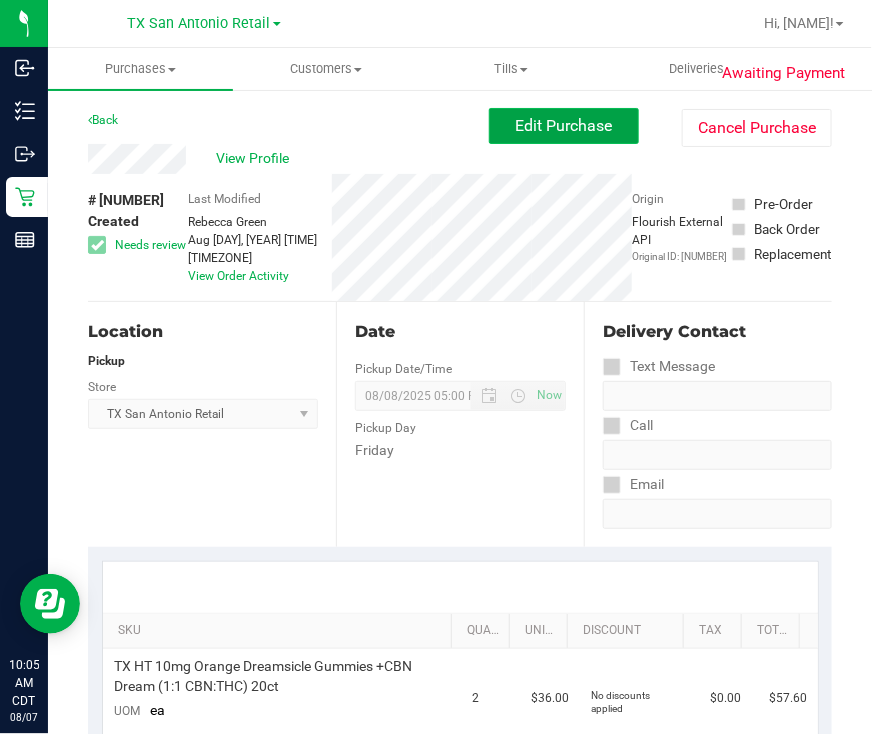 click on "Edit Purchase" at bounding box center (564, 125) 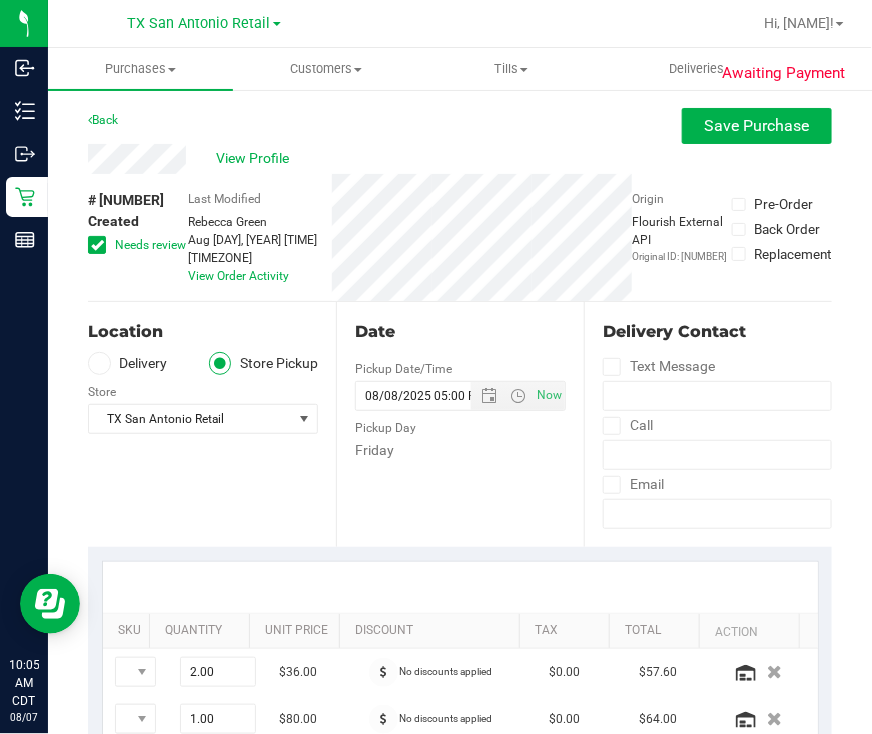 click on "Delivery" at bounding box center [128, 363] 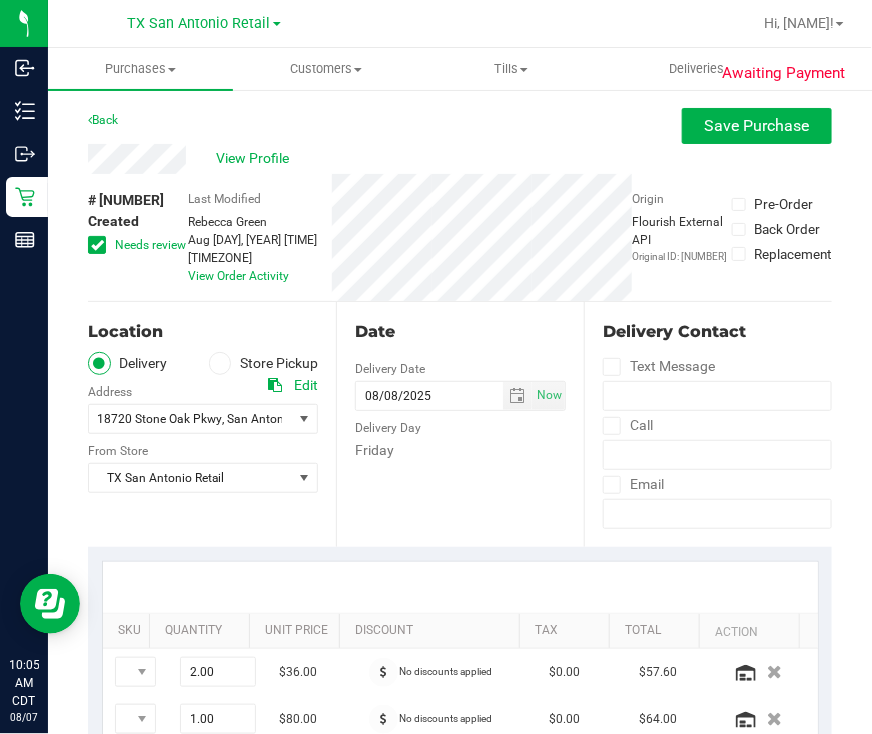 click on "Needs review" at bounding box center (138, 245) 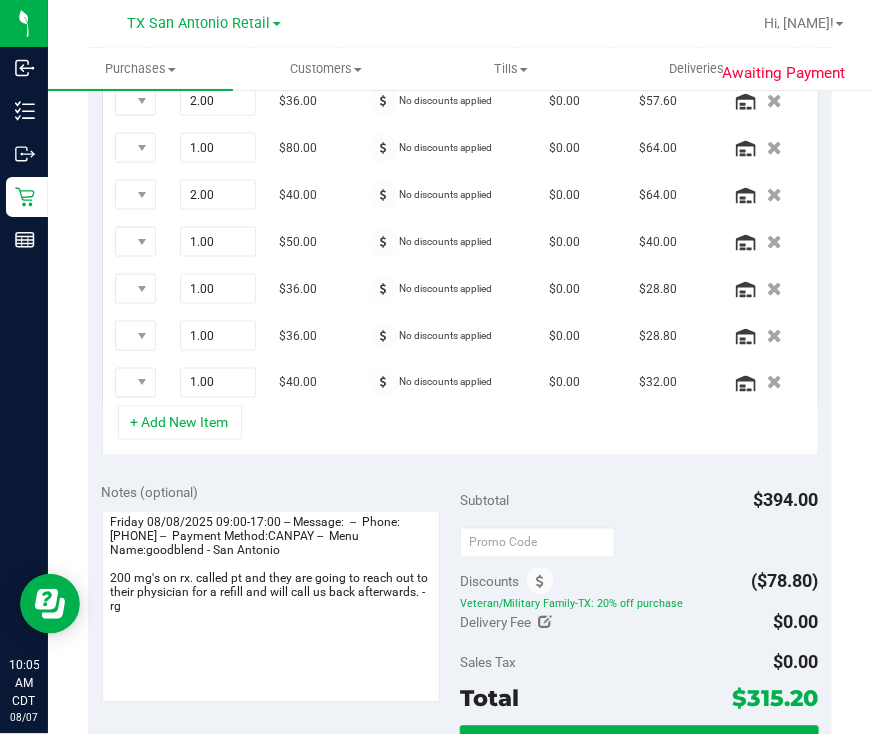 scroll, scrollTop: 874, scrollLeft: 0, axis: vertical 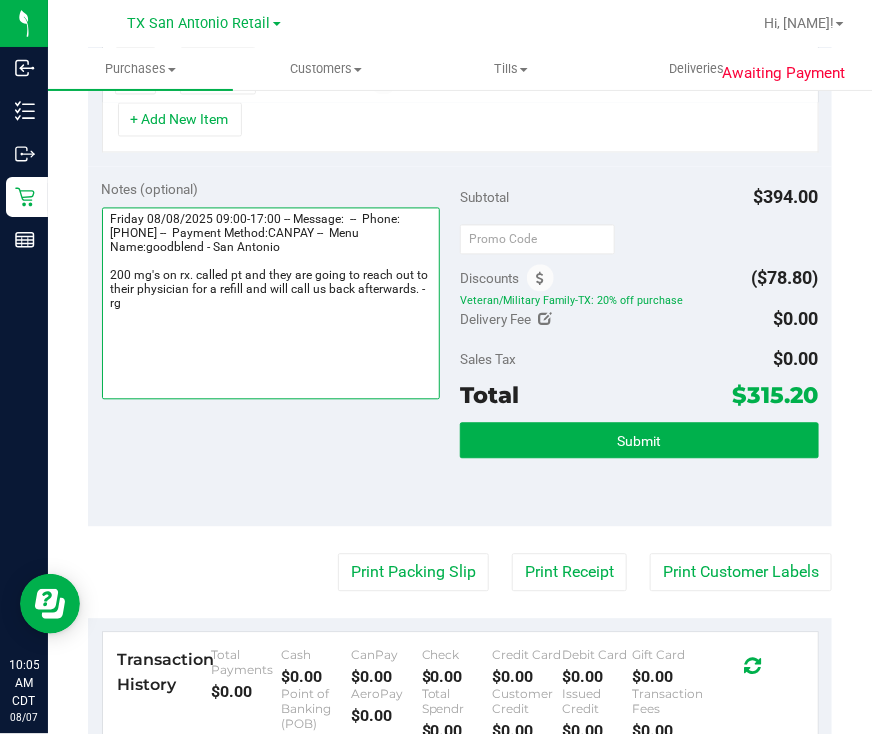 click at bounding box center [271, 304] 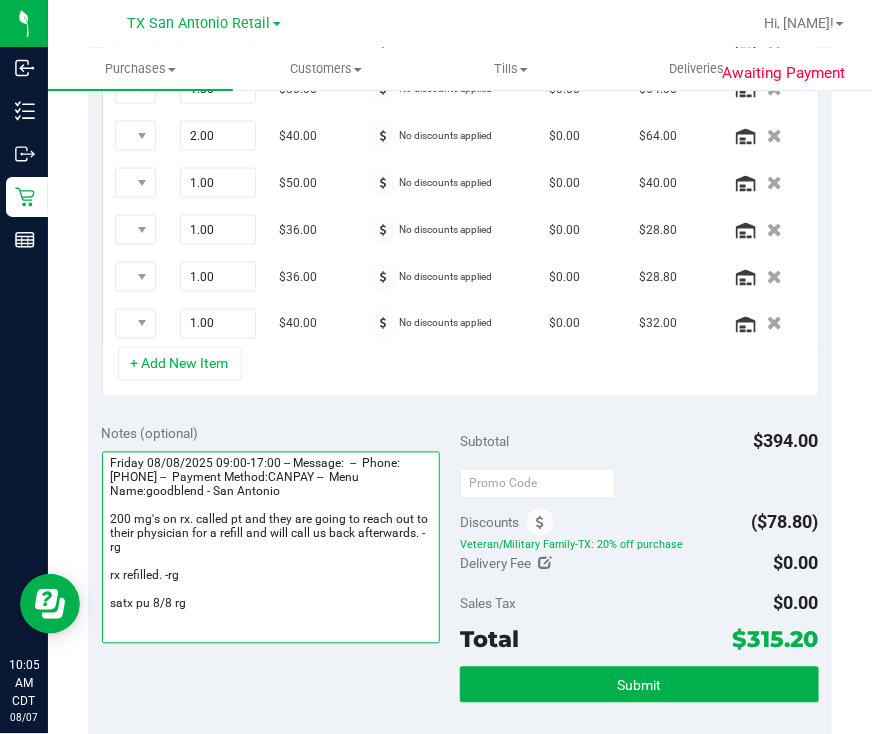 scroll, scrollTop: 874, scrollLeft: 0, axis: vertical 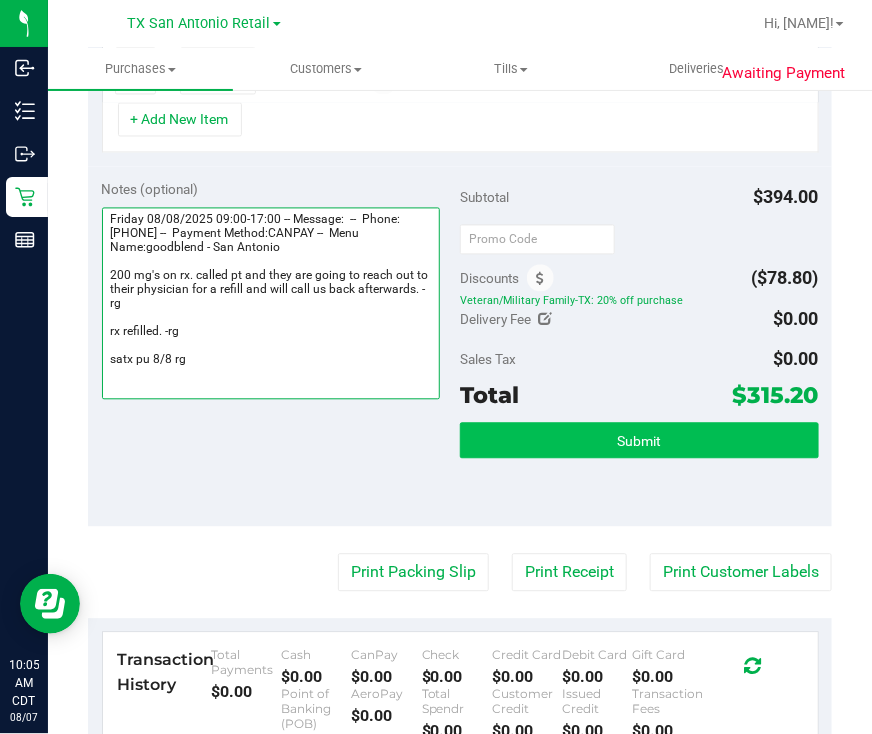 type on "Friday 08/08/2025 09:00-17:00 -- Message:  --  Phone:[PHONE] --  Payment Method:CANPAY --  Menu Name:goodblend - San Antonio
200 mg's on rx. called pt and they are going to reach out to their physician for a refill and will call us back afterwards. -rg
rx refilled. -rg
satx pu 8/8 rg" 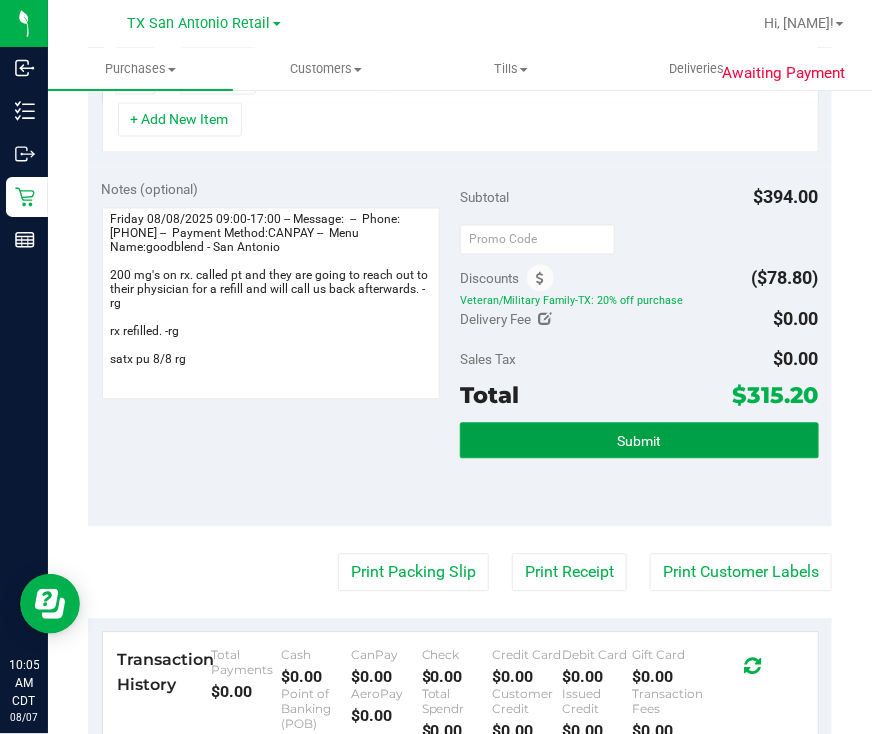 drag, startPoint x: 644, startPoint y: 438, endPoint x: 634, endPoint y: 403, distance: 36.40055 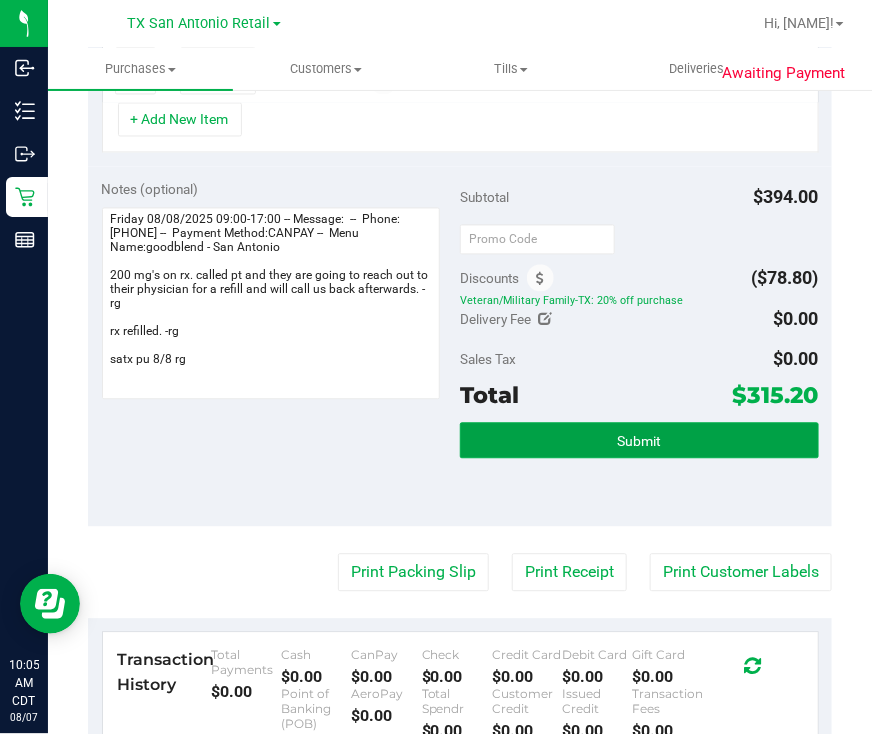 click on "Submit" at bounding box center (639, 442) 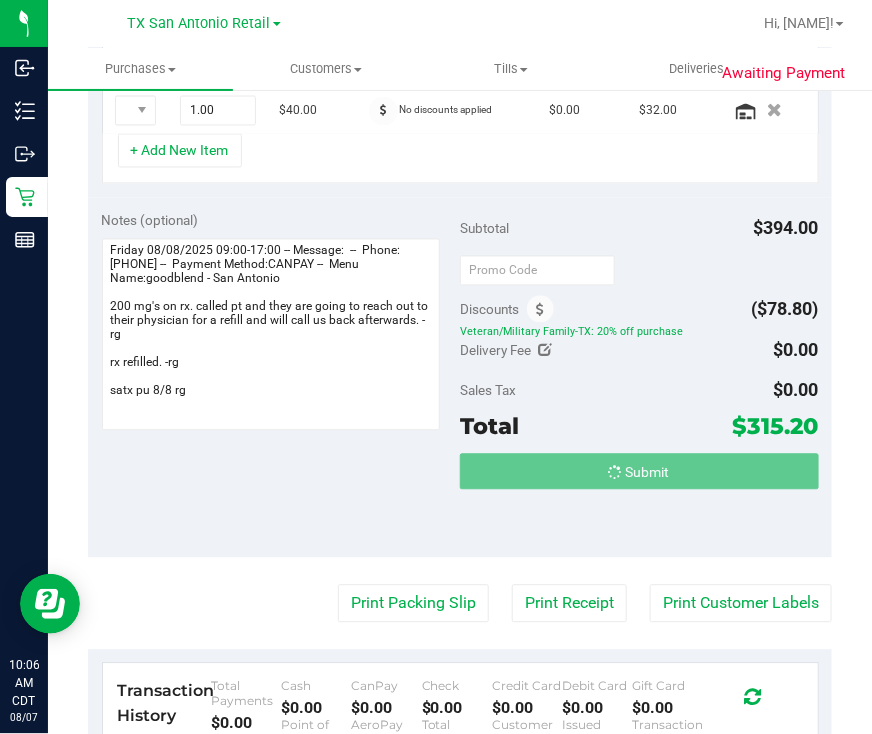 scroll, scrollTop: 810, scrollLeft: 0, axis: vertical 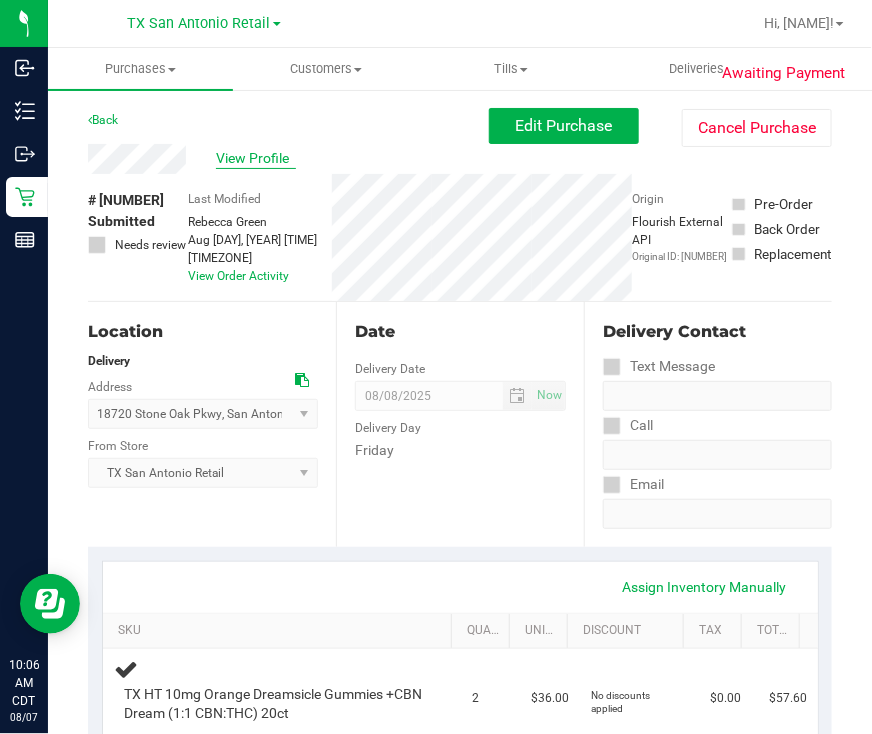 click on "View Profile" at bounding box center [256, 158] 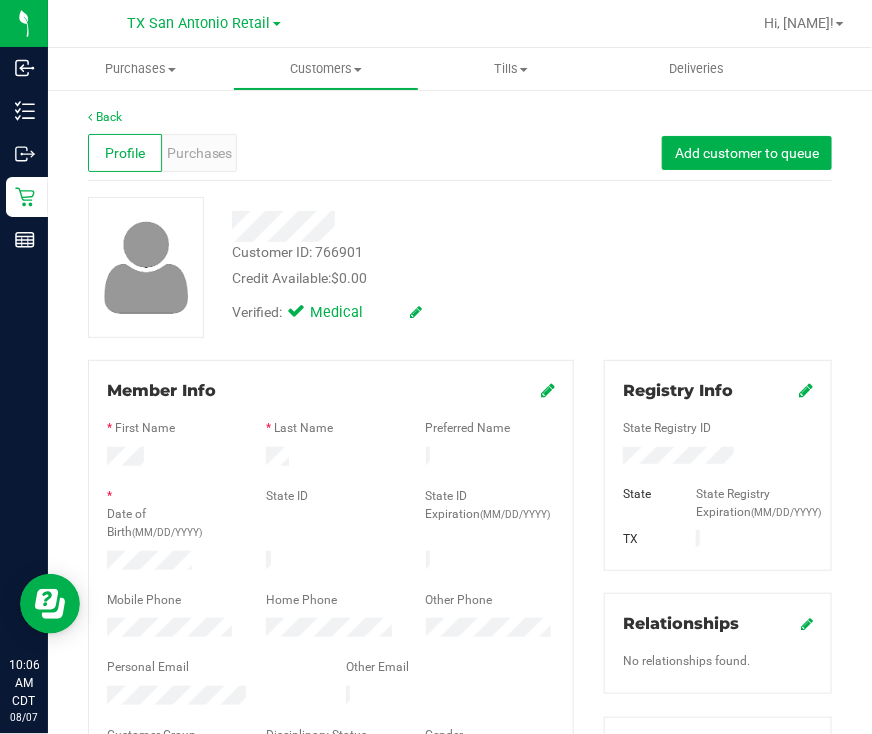 click at bounding box center [211, 698] 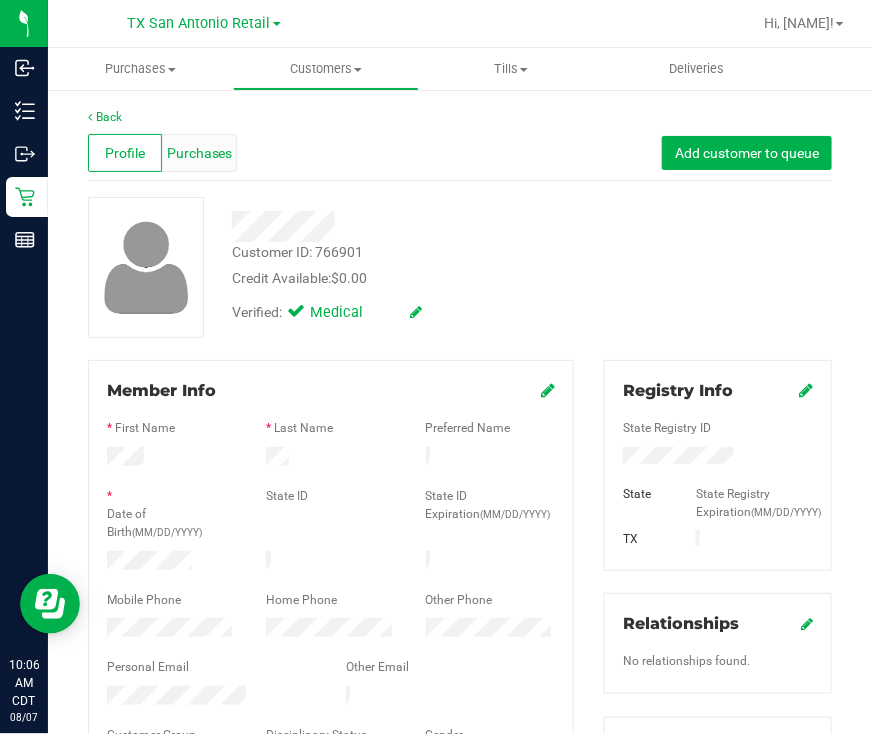 click on "Purchases" at bounding box center (200, 153) 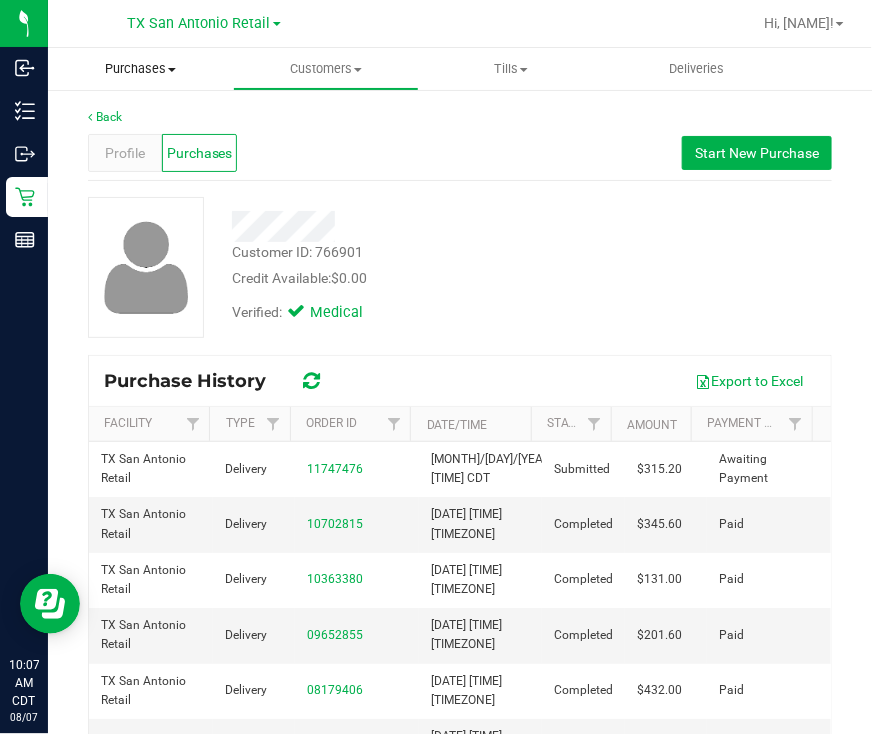 click on "Purchases" at bounding box center [140, 69] 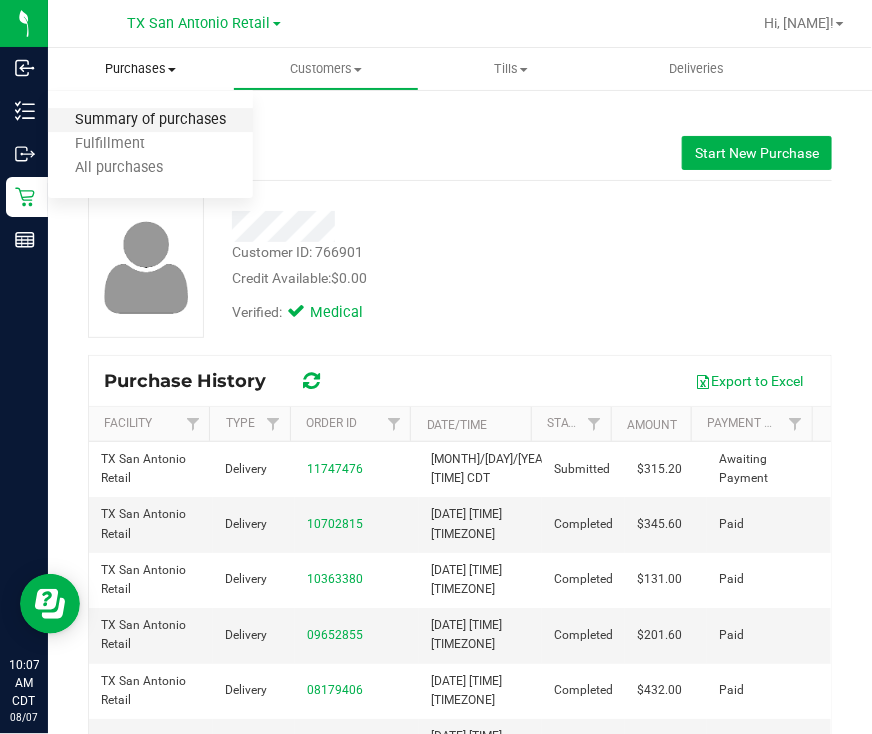 click on "Summary of purchases" at bounding box center [150, 120] 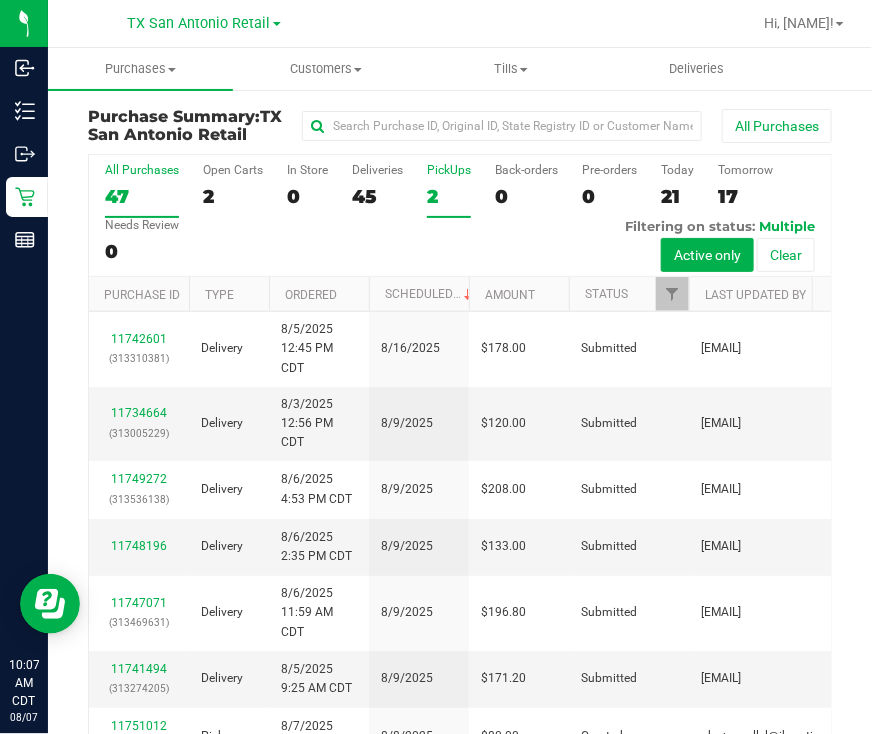 click on "2" at bounding box center (449, 196) 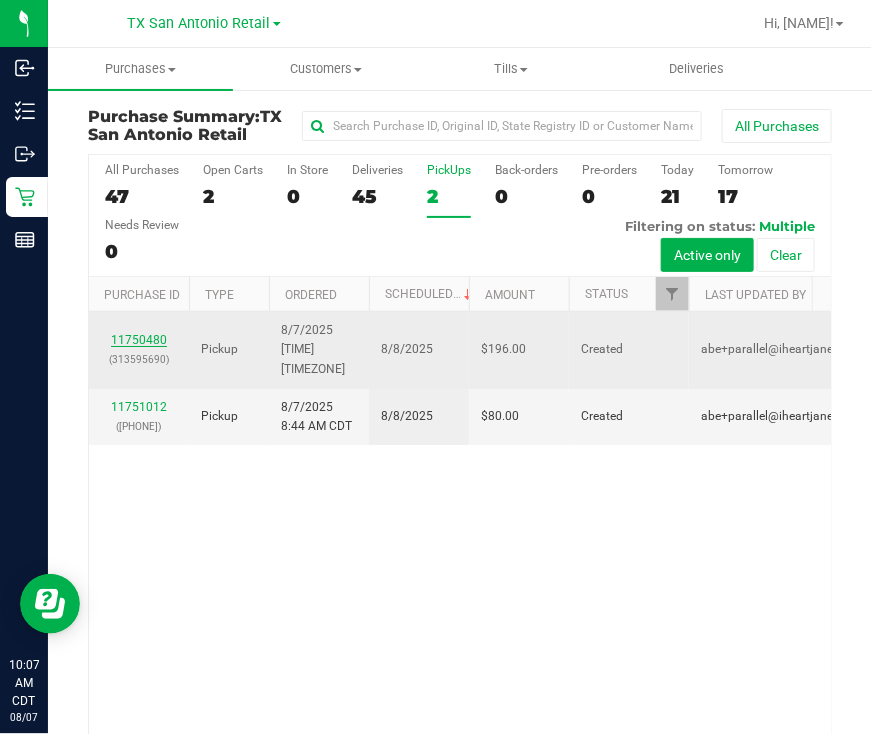 click on "11750480" at bounding box center [139, 340] 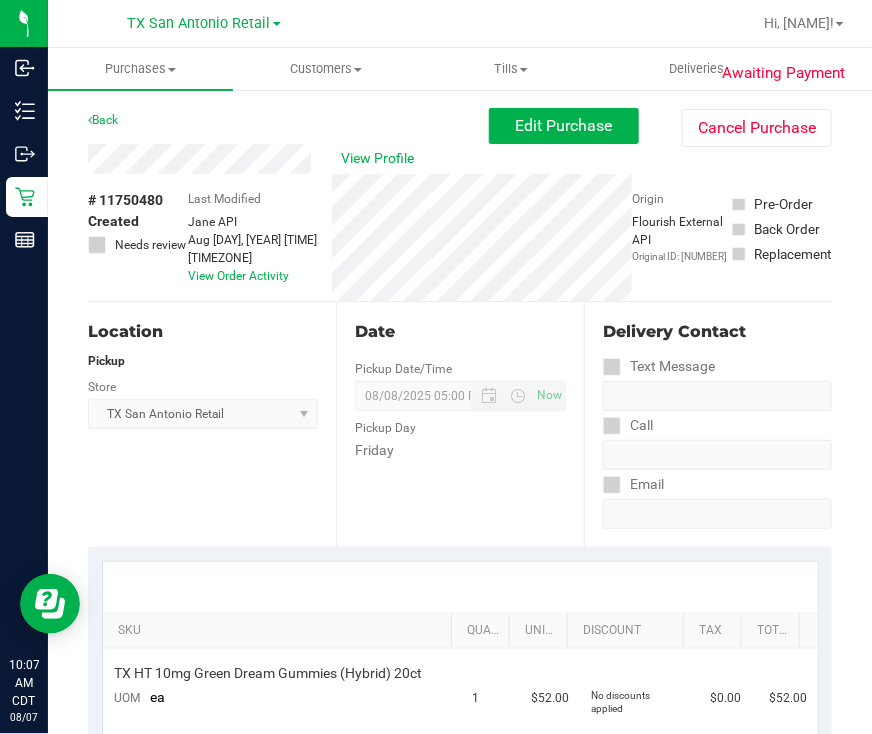 click on "View Profile" at bounding box center (288, 159) 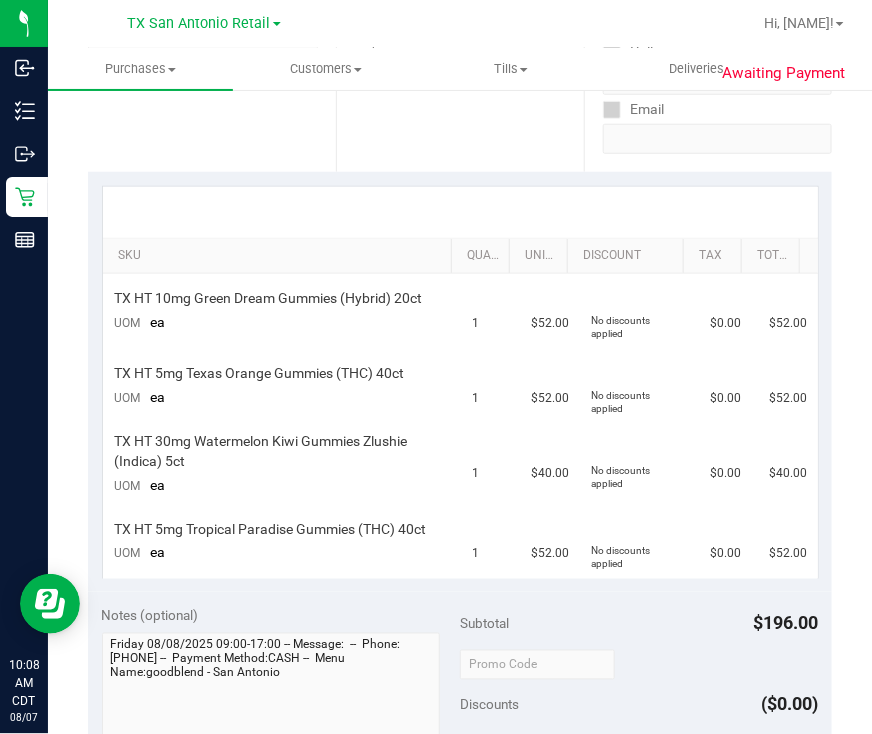 scroll, scrollTop: 0, scrollLeft: 0, axis: both 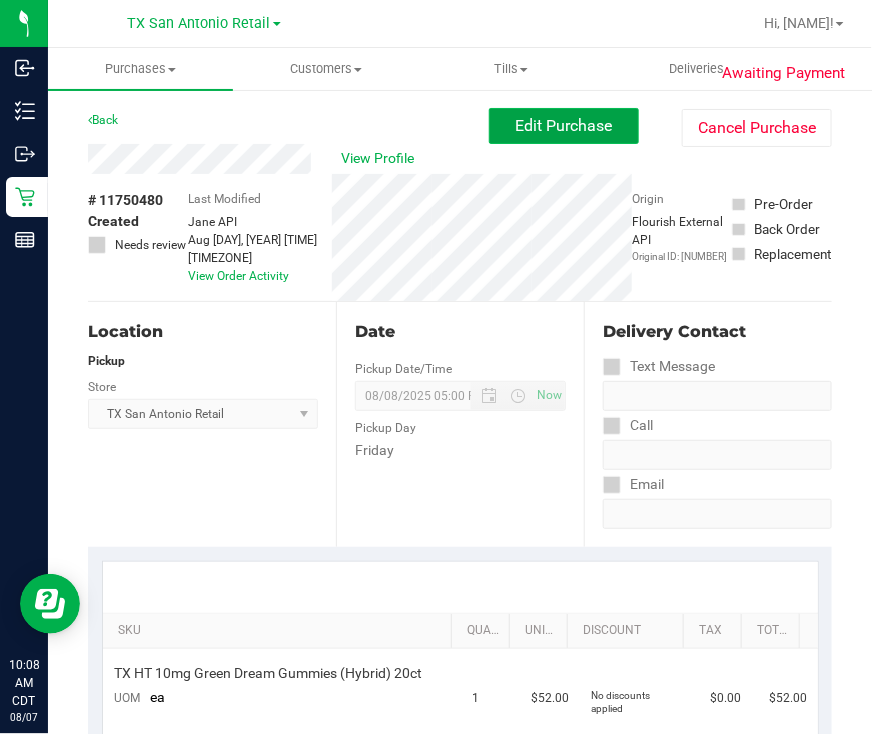 click on "Edit Purchase" at bounding box center (564, 126) 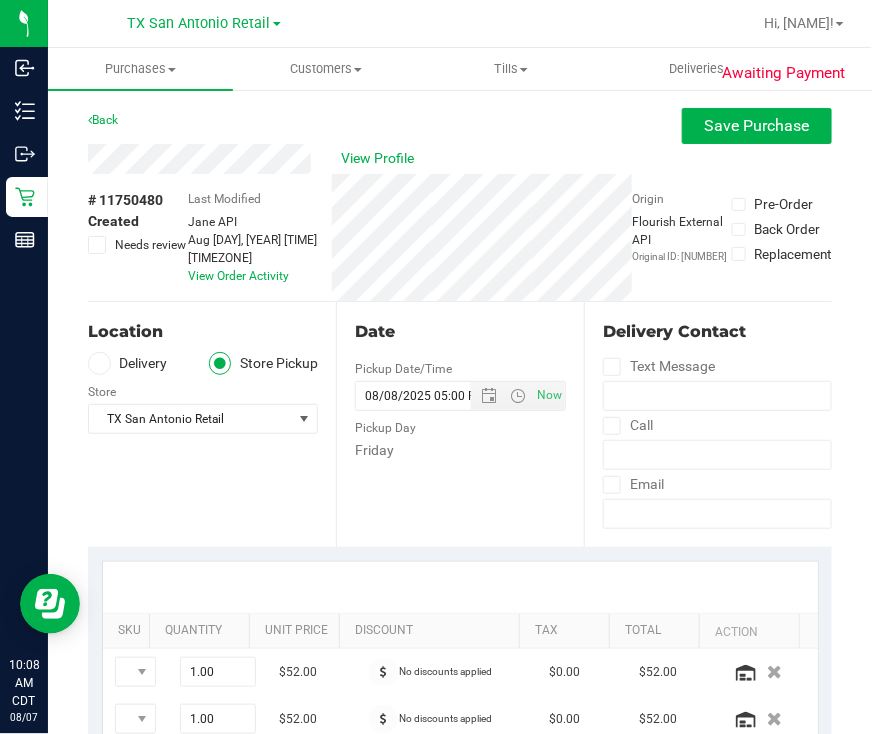 click on "Delivery" at bounding box center (128, 363) 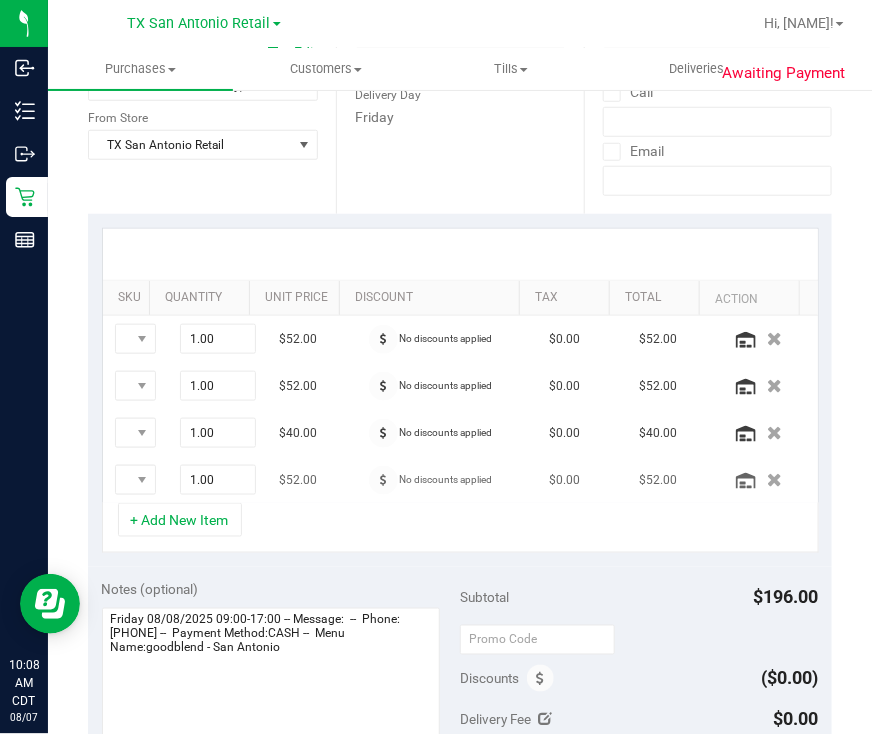 scroll, scrollTop: 375, scrollLeft: 0, axis: vertical 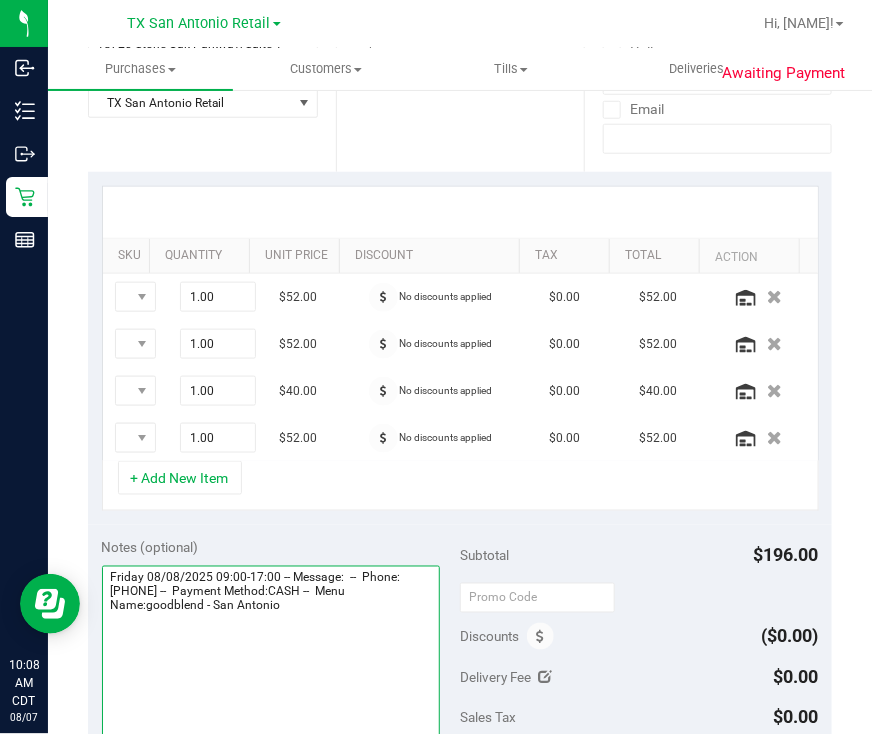 click at bounding box center (271, 662) 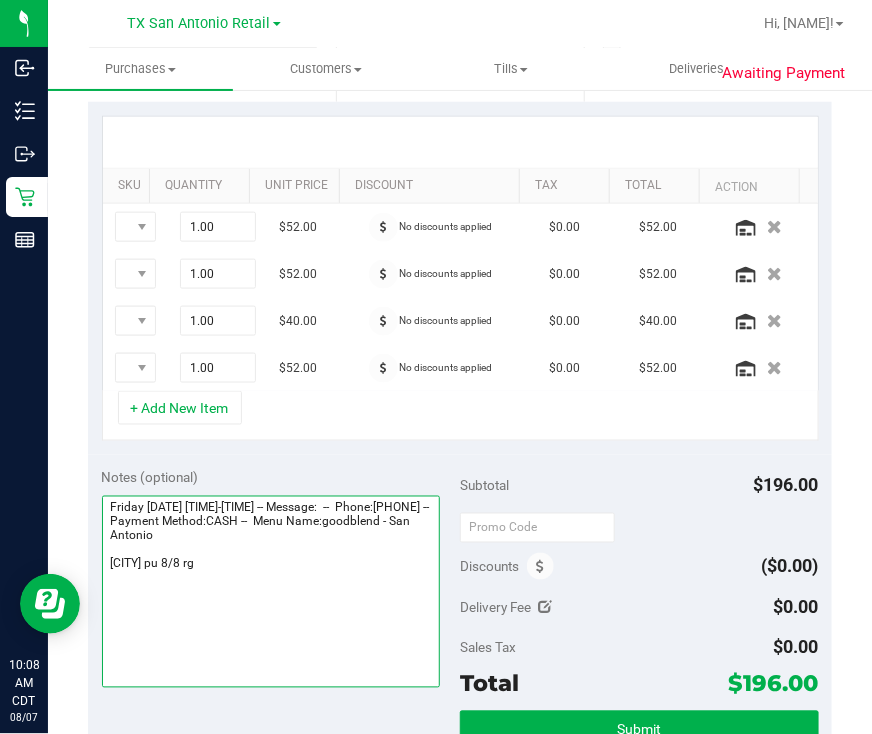 scroll, scrollTop: 499, scrollLeft: 0, axis: vertical 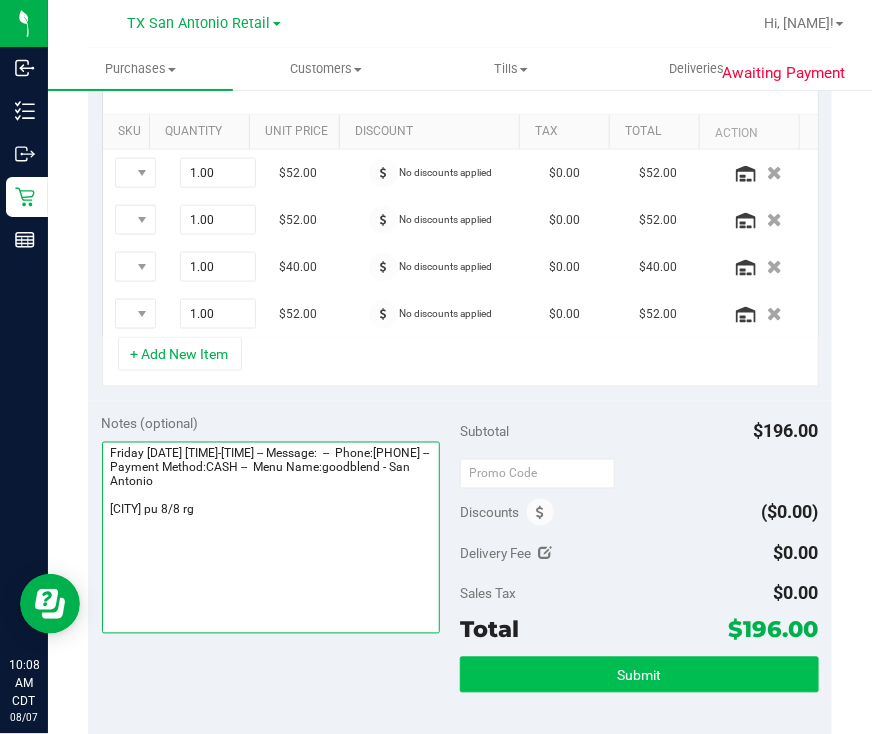 type on "Friday [DATE] [TIME]-[TIME] -- Message:  --  Phone:[PHONE] --  Payment Method:CASH --  Menu Name:goodblend - San Antonio
[CITY] pu 8/8 rg" 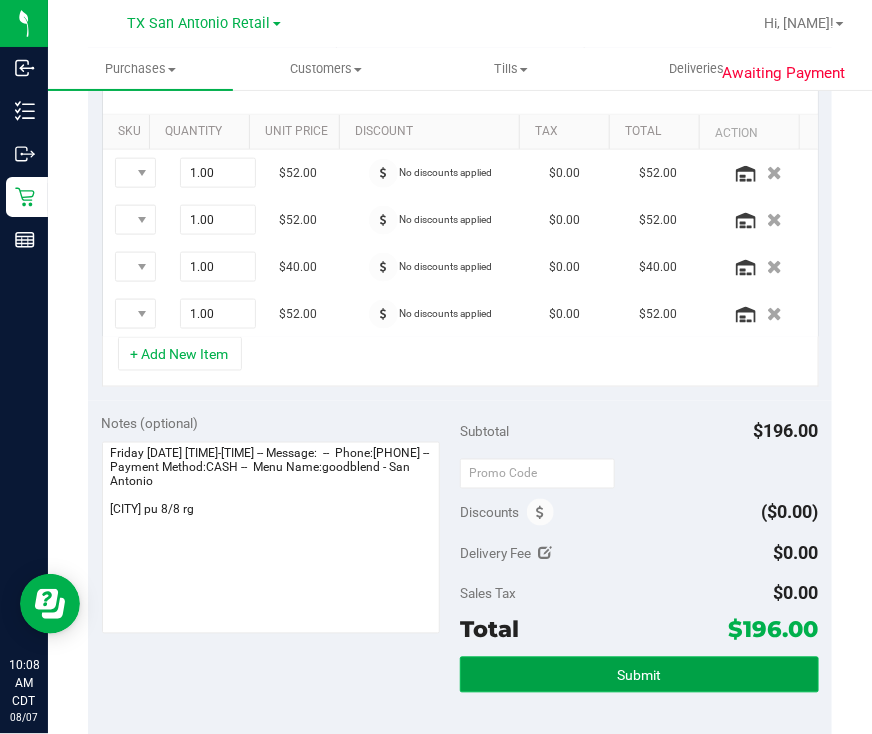 click on "Submit" at bounding box center (639, 676) 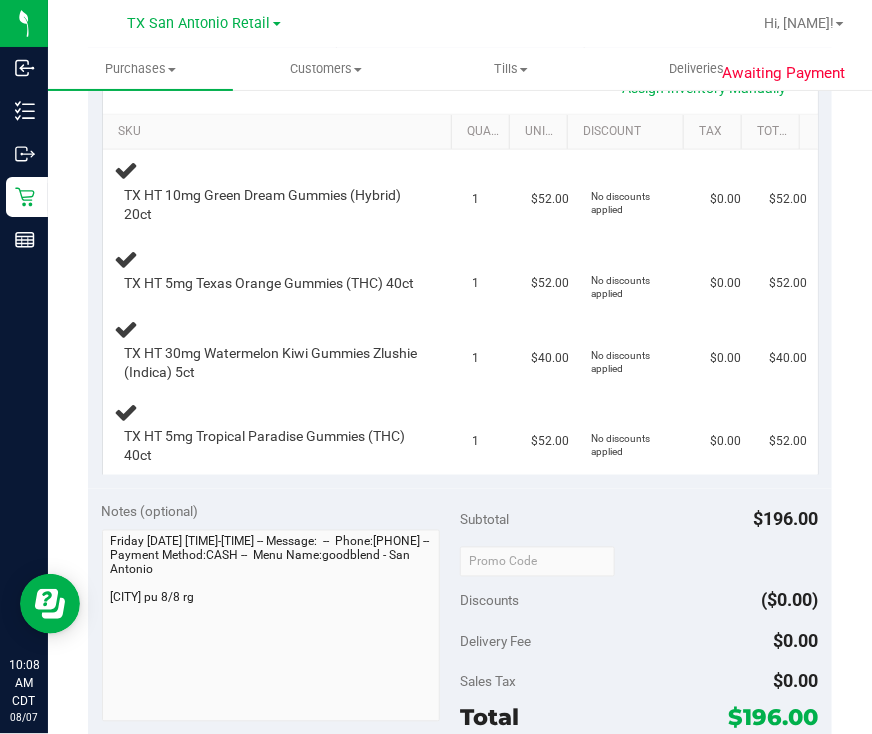 scroll, scrollTop: 0, scrollLeft: 0, axis: both 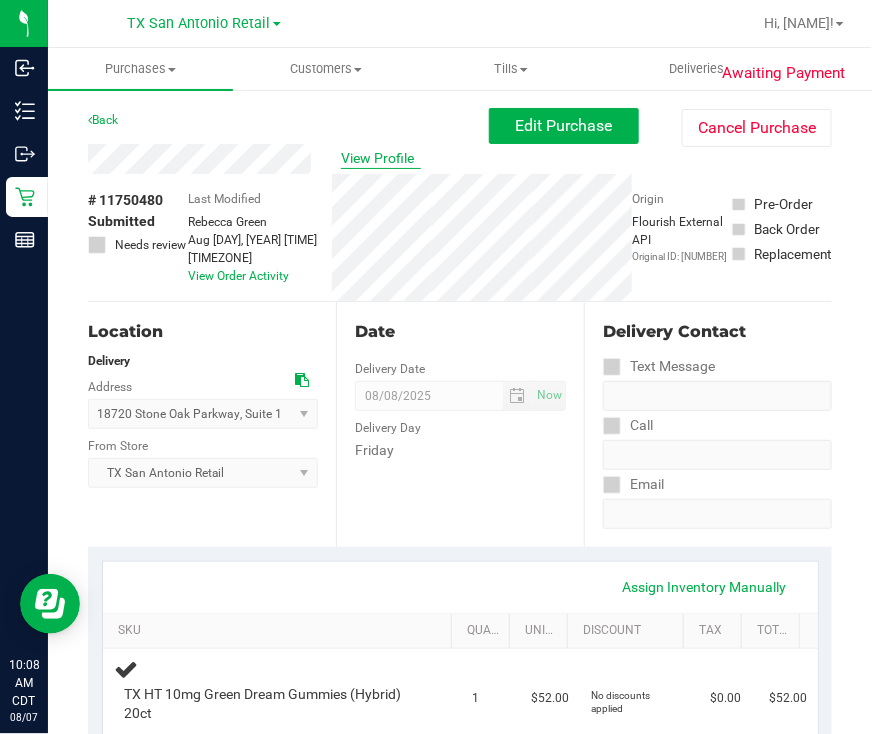 click on "View Profile" at bounding box center (381, 158) 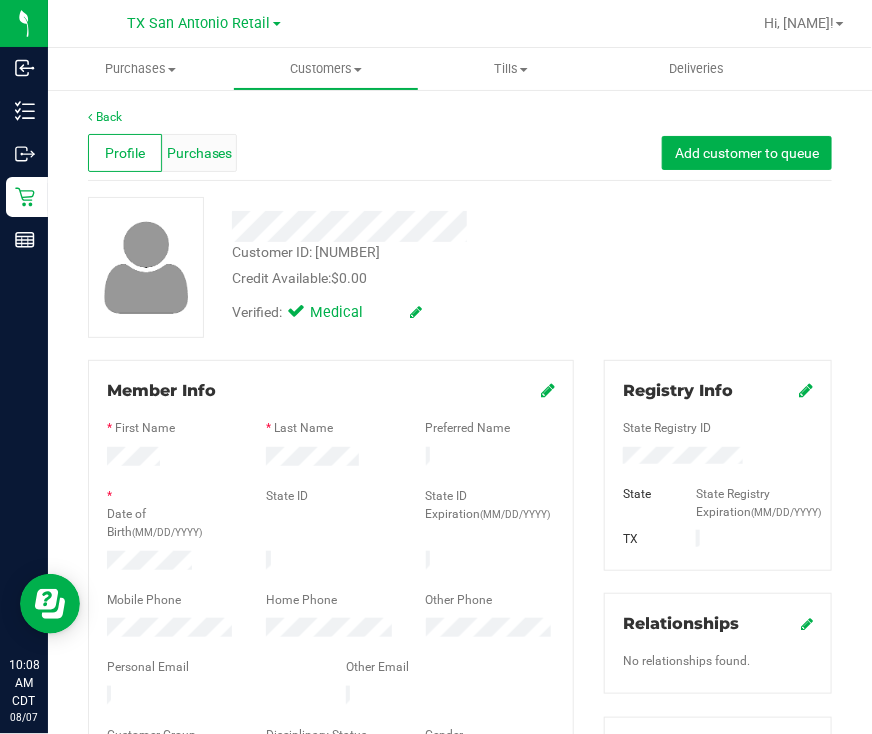 click on "Purchases" at bounding box center (200, 153) 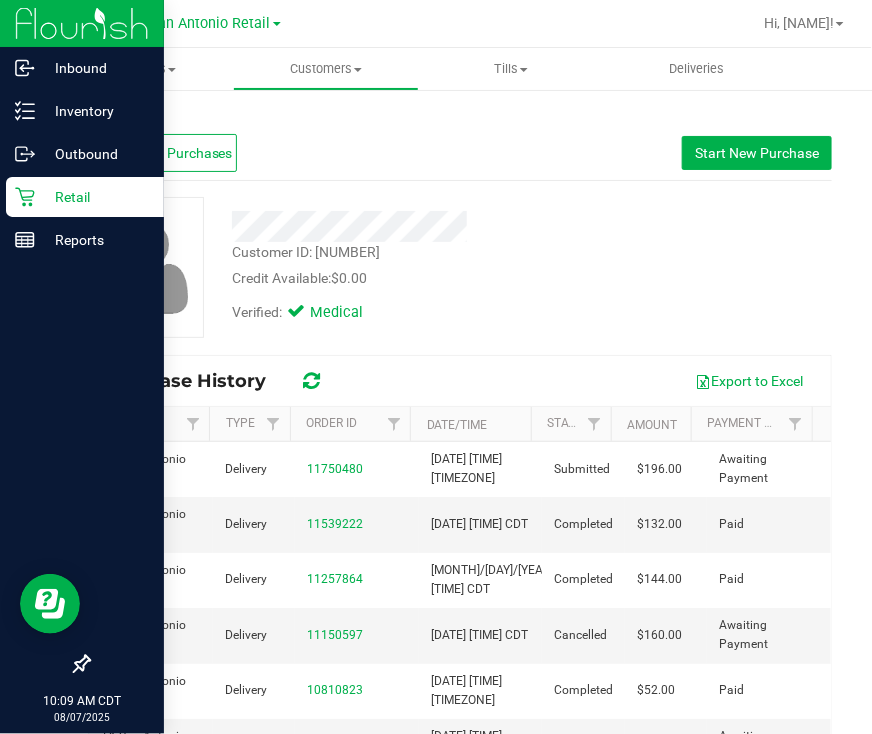click on "Retail" at bounding box center [85, 197] 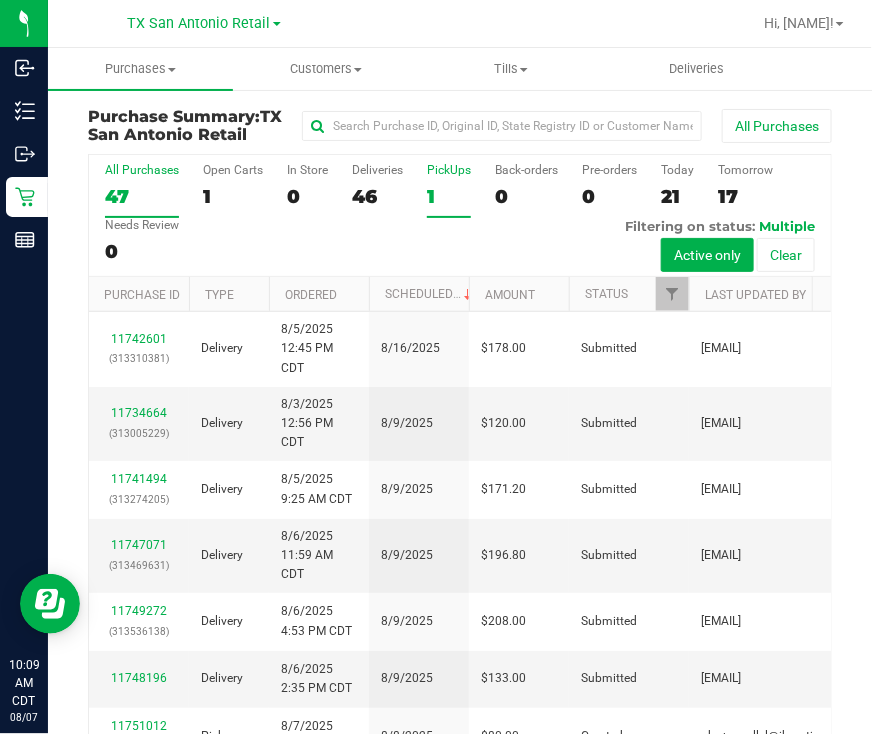 click on "PickUps
1" at bounding box center (449, 190) 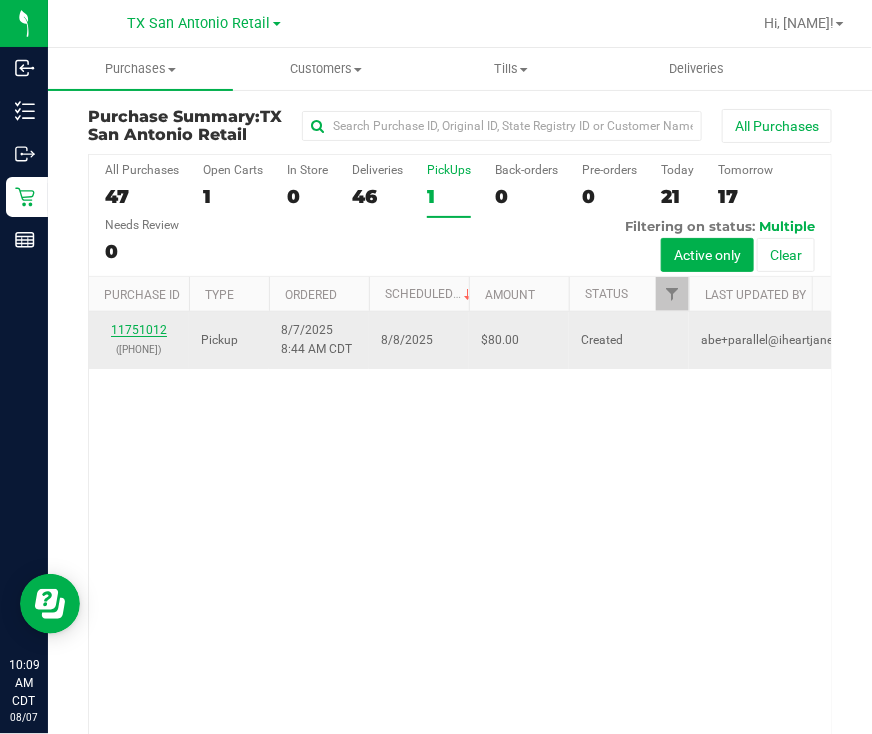 click on "11751012" at bounding box center (139, 330) 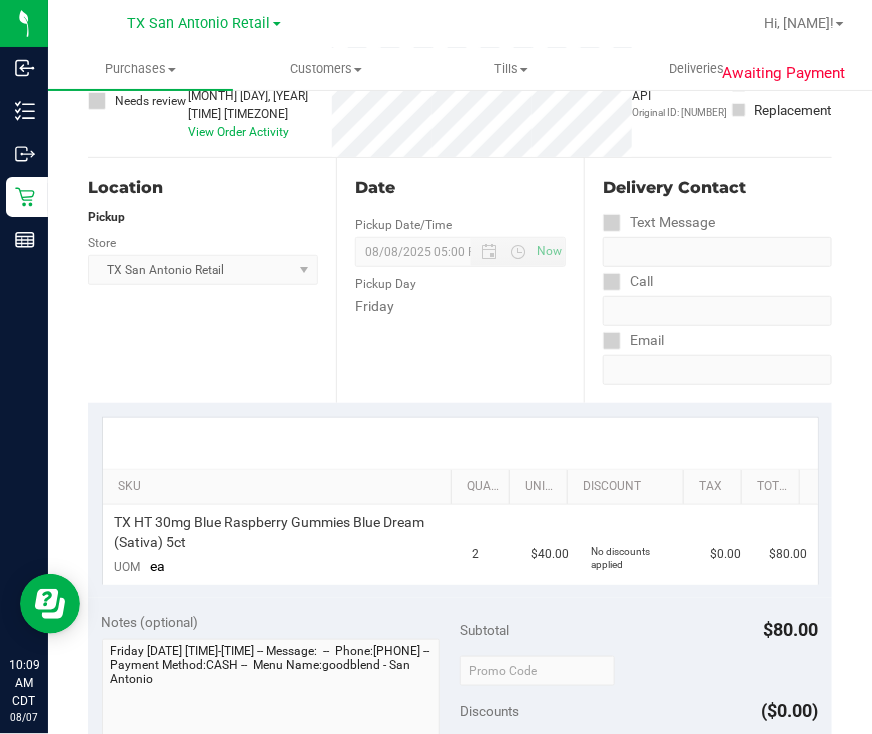 scroll, scrollTop: 0, scrollLeft: 0, axis: both 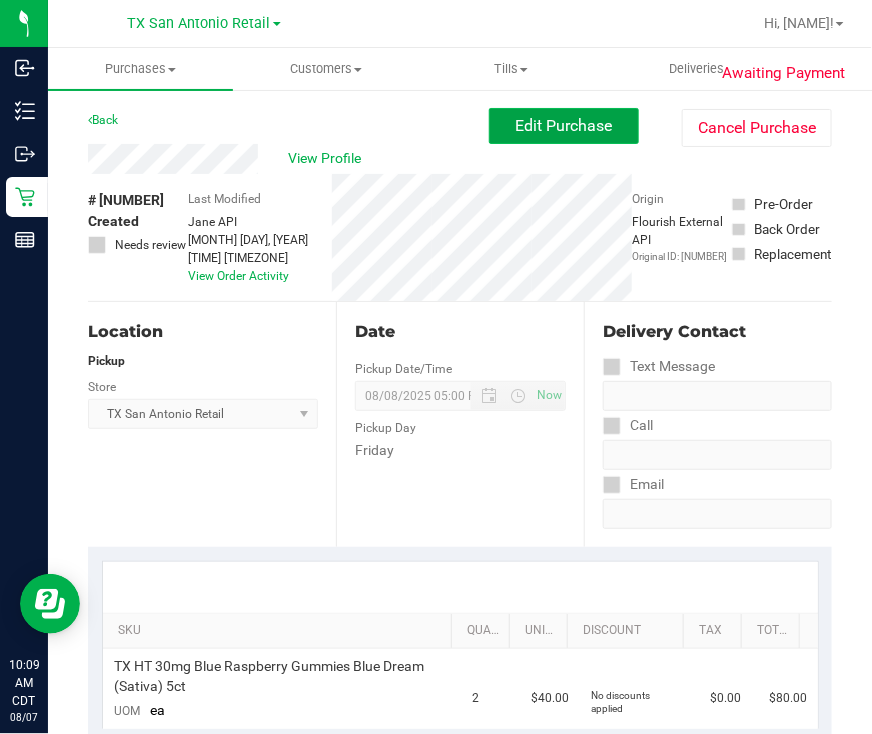 click on "Edit Purchase" at bounding box center (564, 125) 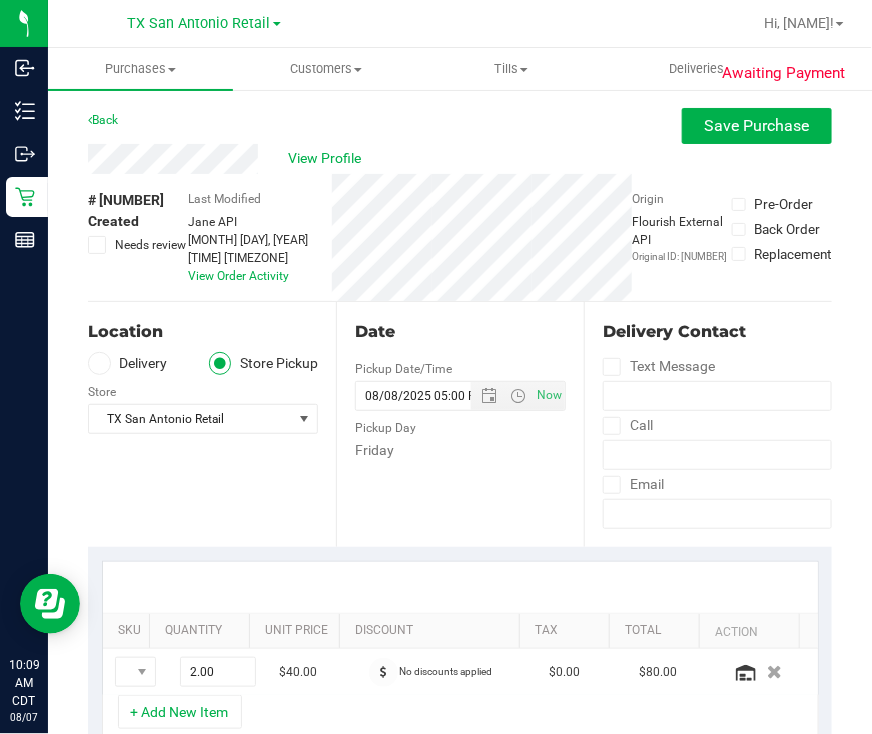 click on "Delivery" at bounding box center [128, 363] 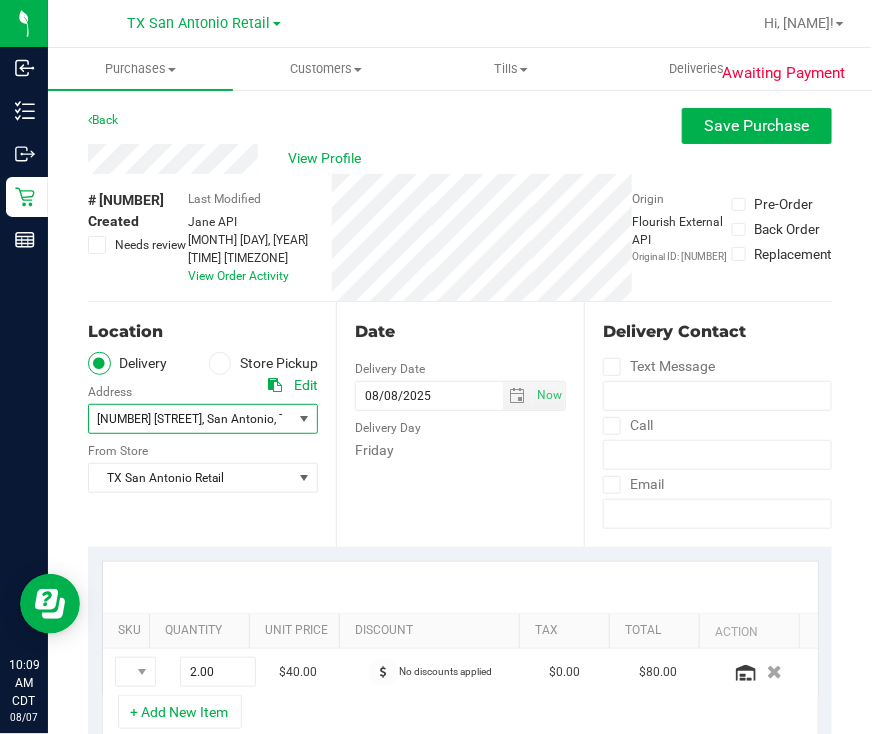 click on "[NUMBER] [STREET]" at bounding box center [149, 419] 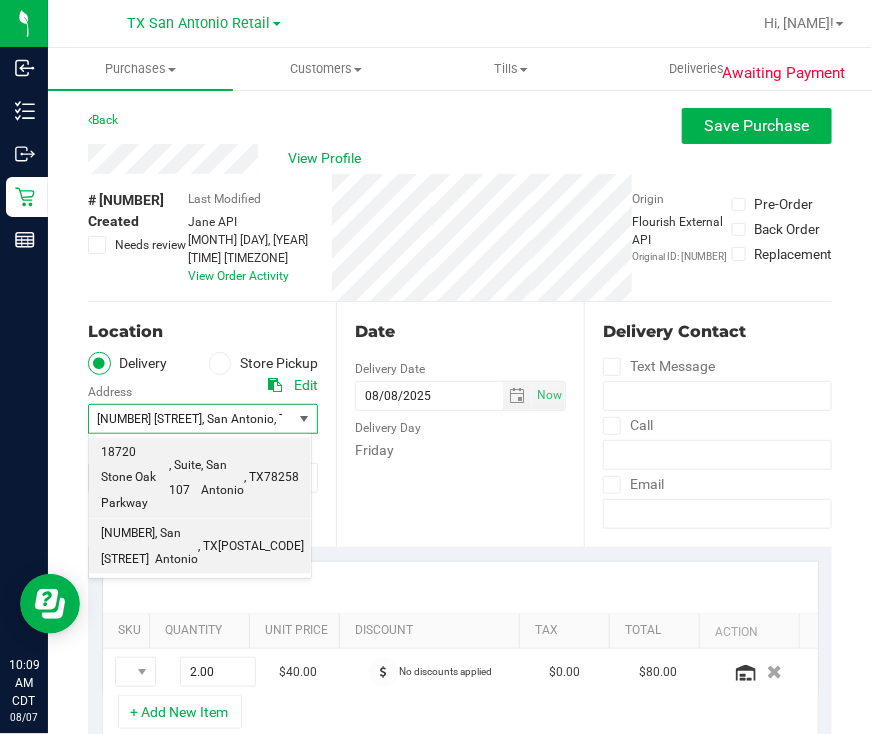 click on ", San Antonio" at bounding box center (222, 478) 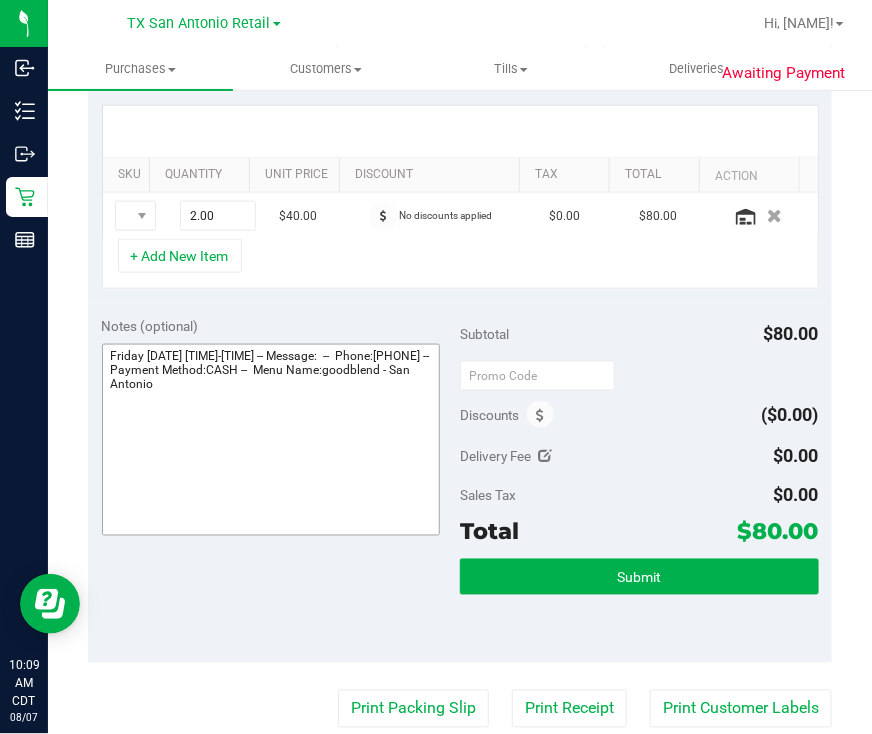 scroll, scrollTop: 499, scrollLeft: 0, axis: vertical 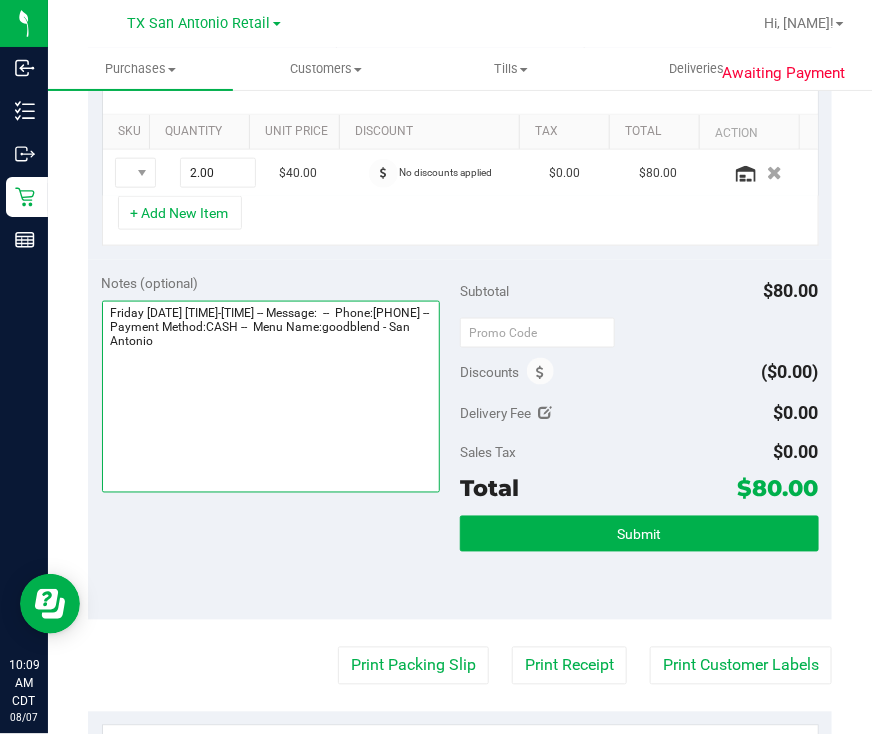 click at bounding box center [271, 397] 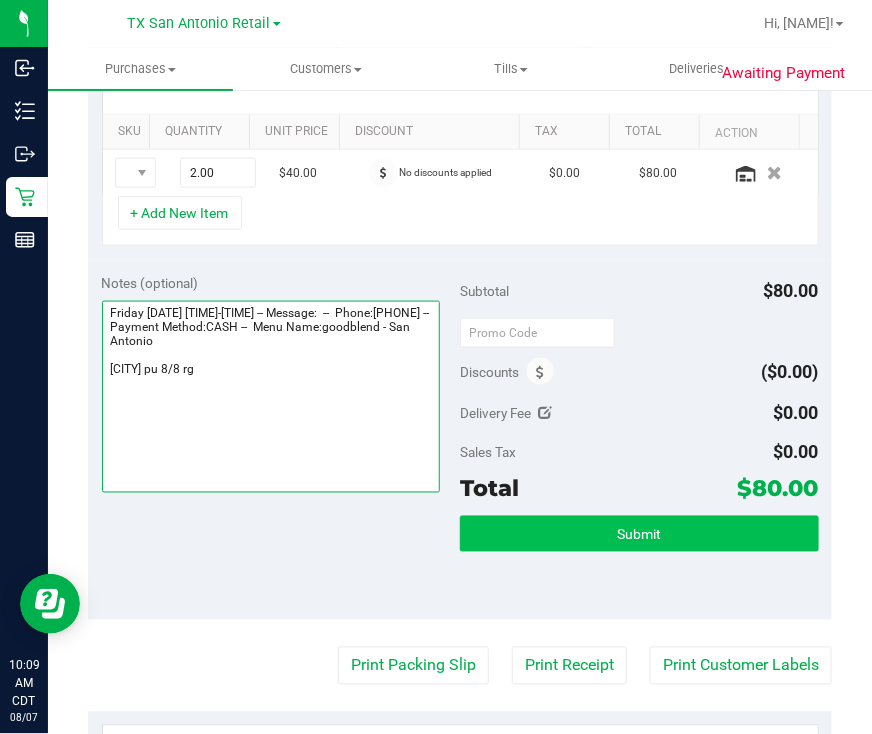 type on "Friday [DATE] [TIME]-[TIME] -- Message:  --  Phone:[PHONE] --  Payment Method:CASH --  Menu Name:goodblend - San Antonio
[CITY] pu 8/8 rg" 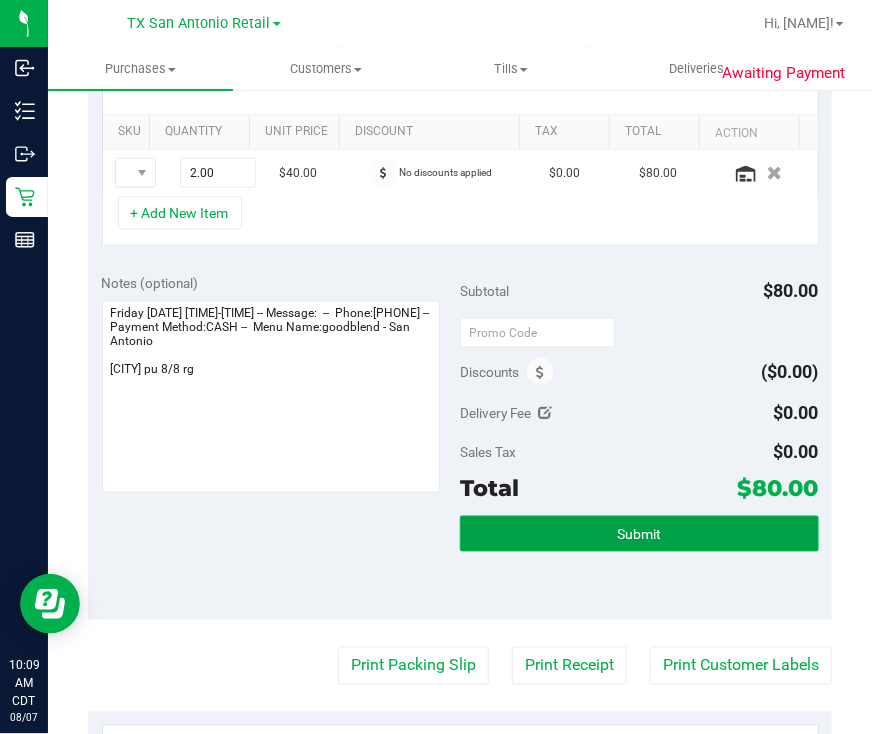 click on "Submit" at bounding box center (639, 534) 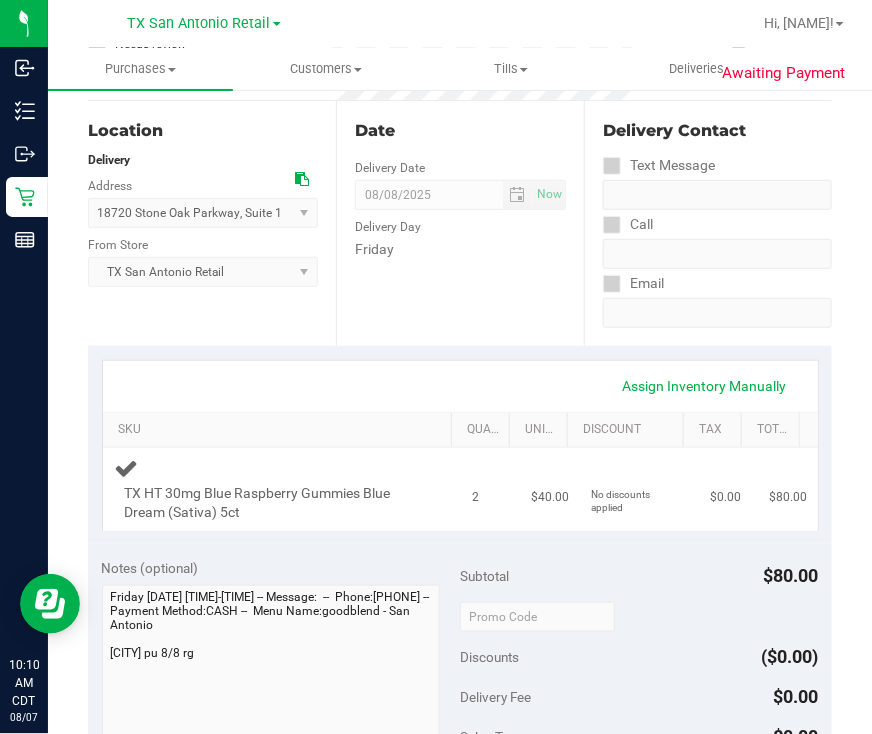 scroll, scrollTop: 0, scrollLeft: 0, axis: both 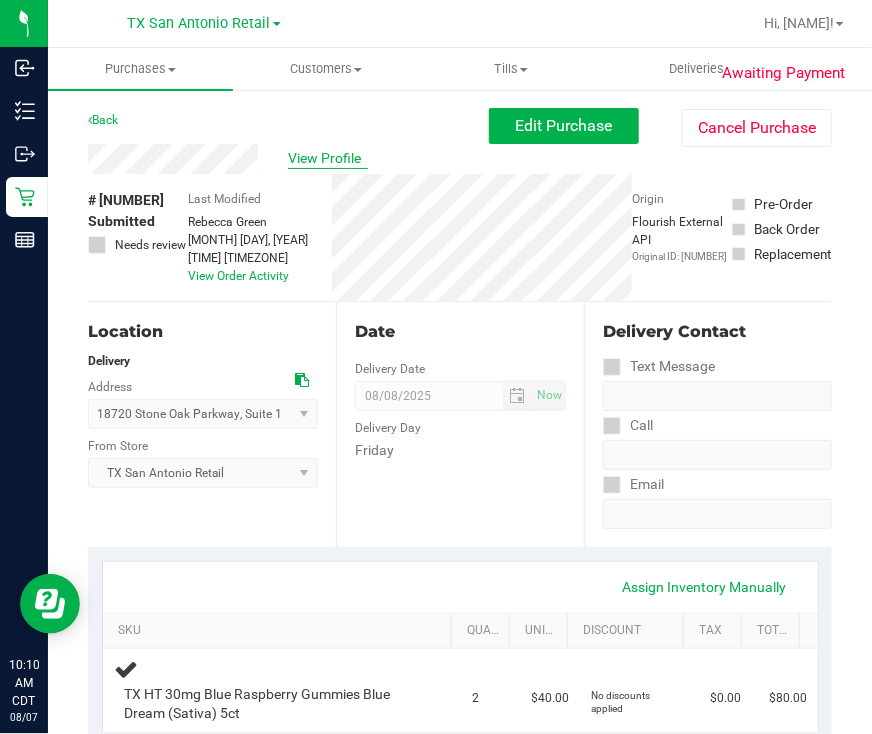 click on "View Profile" at bounding box center [328, 158] 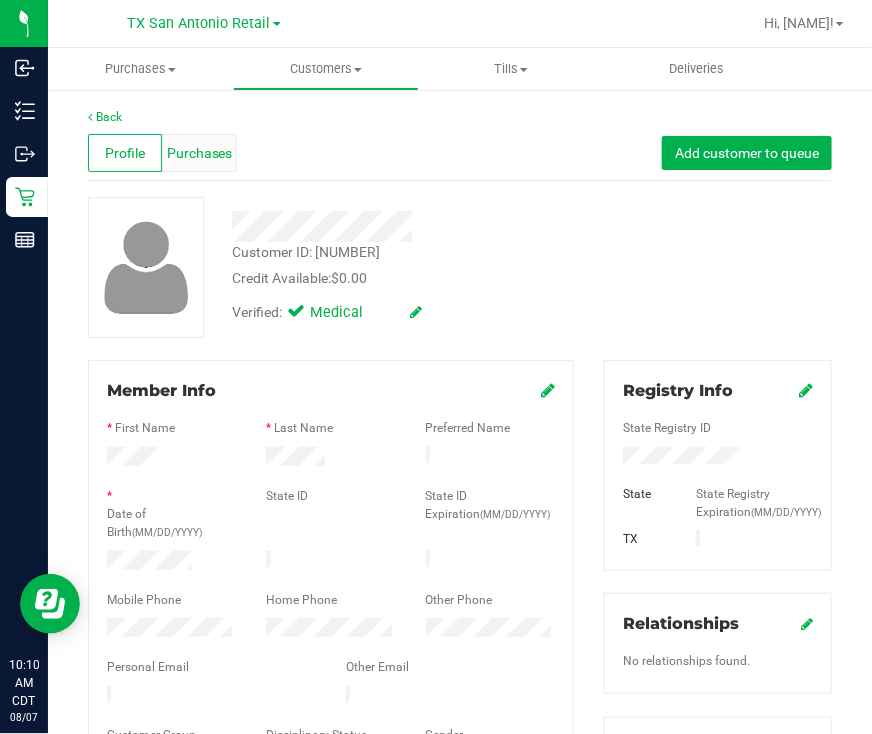 click on "Purchases" at bounding box center [199, 153] 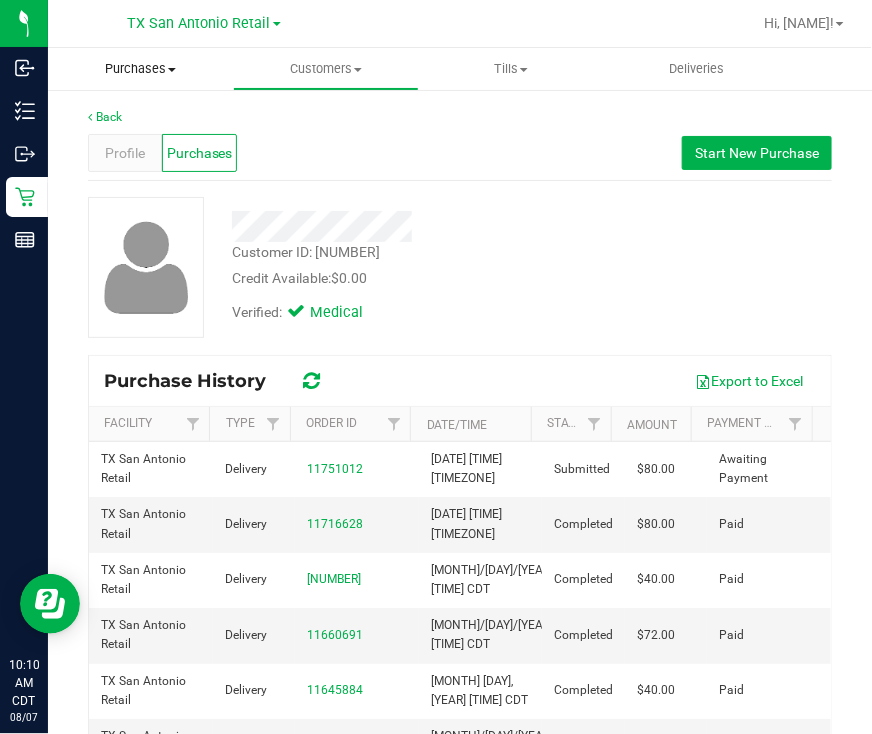 click on "Purchases
Summary of purchases
Fulfillment
All purchases" at bounding box center (140, 69) 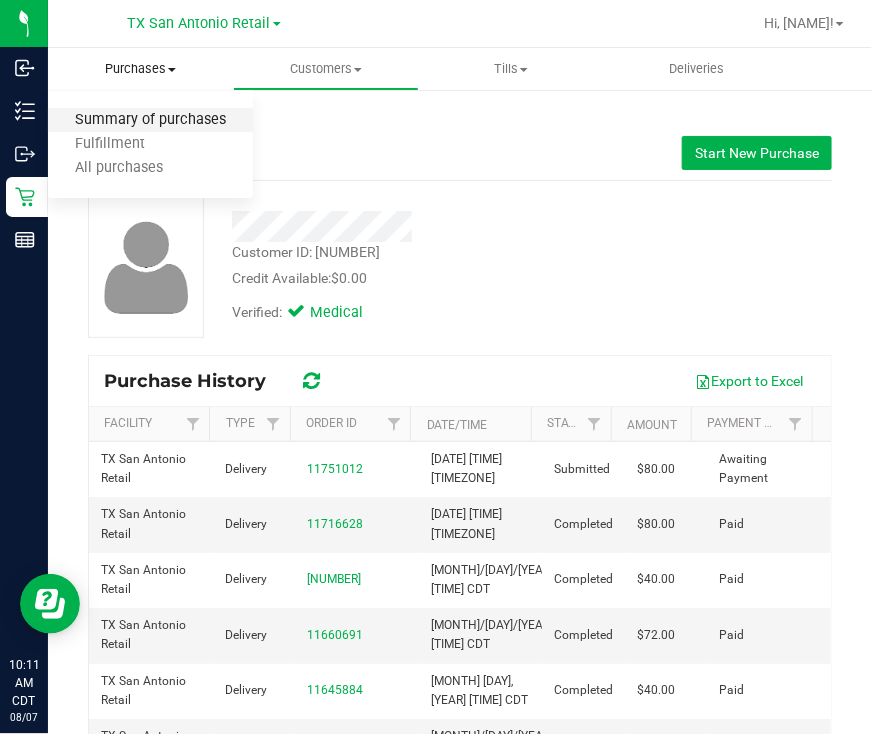 click on "Summary of purchases" at bounding box center [150, 120] 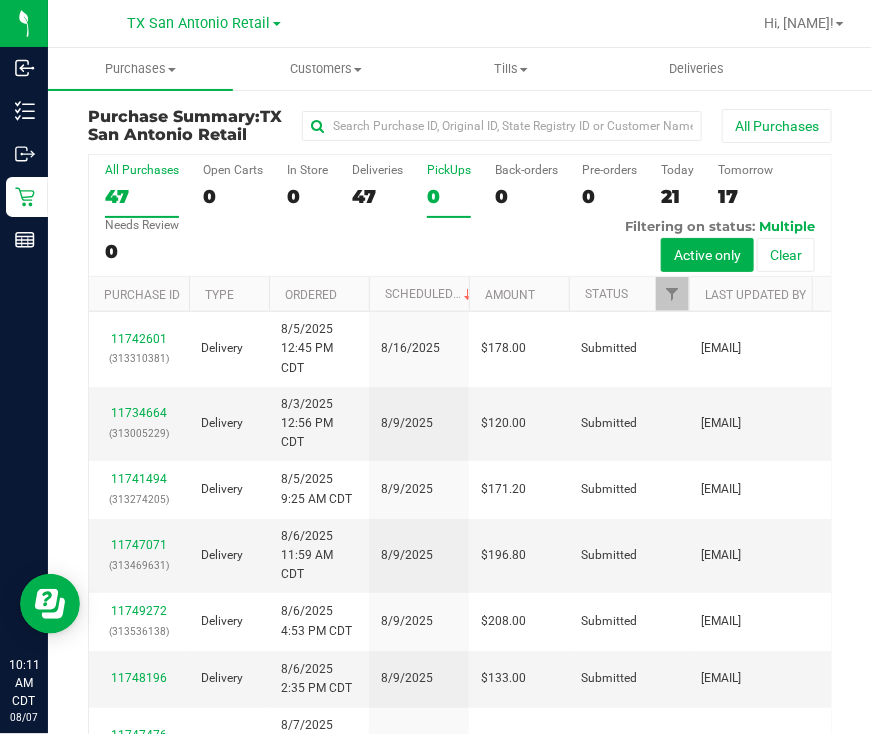 click on "0" at bounding box center [449, 196] 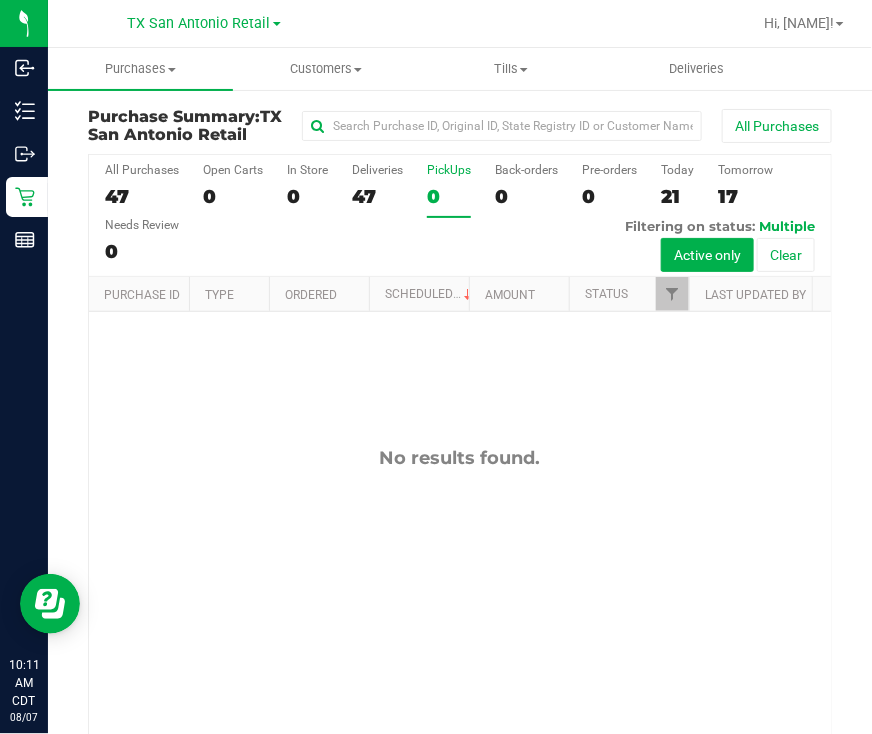 click on "TX San Antonio Retail    TX Austin DC   TX San Antonio Retail" at bounding box center [204, 23] 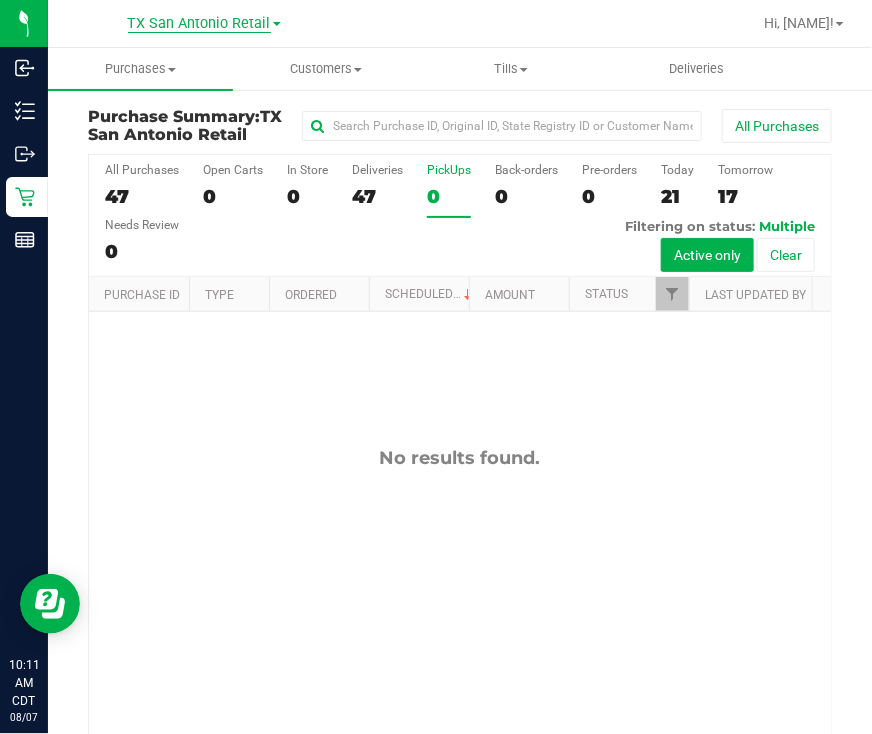click on "TX San Antonio Retail" at bounding box center [199, 24] 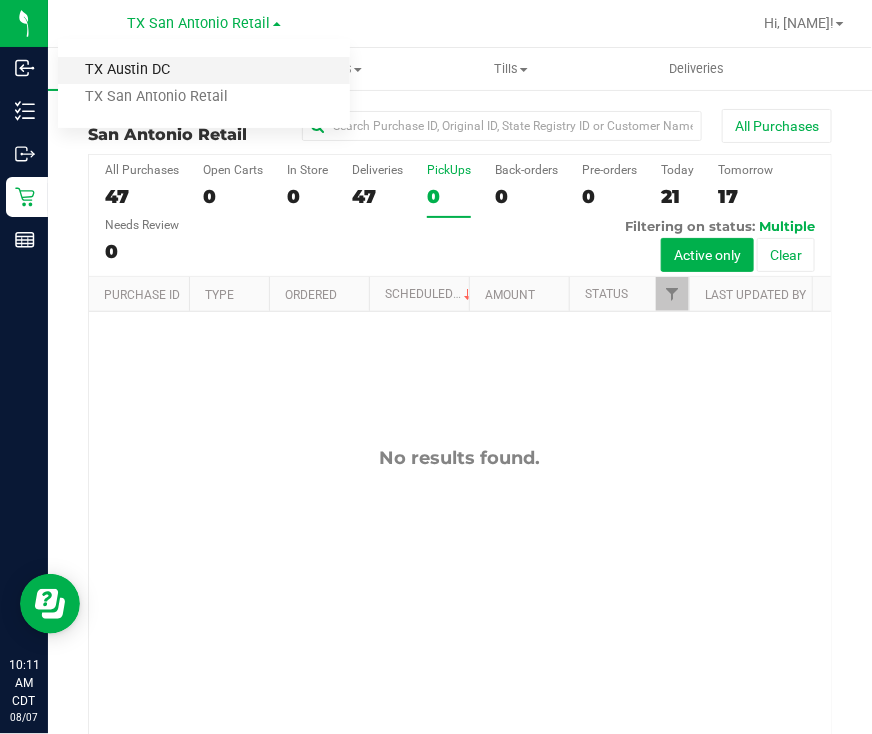 click on "TX Austin DC" at bounding box center [204, 70] 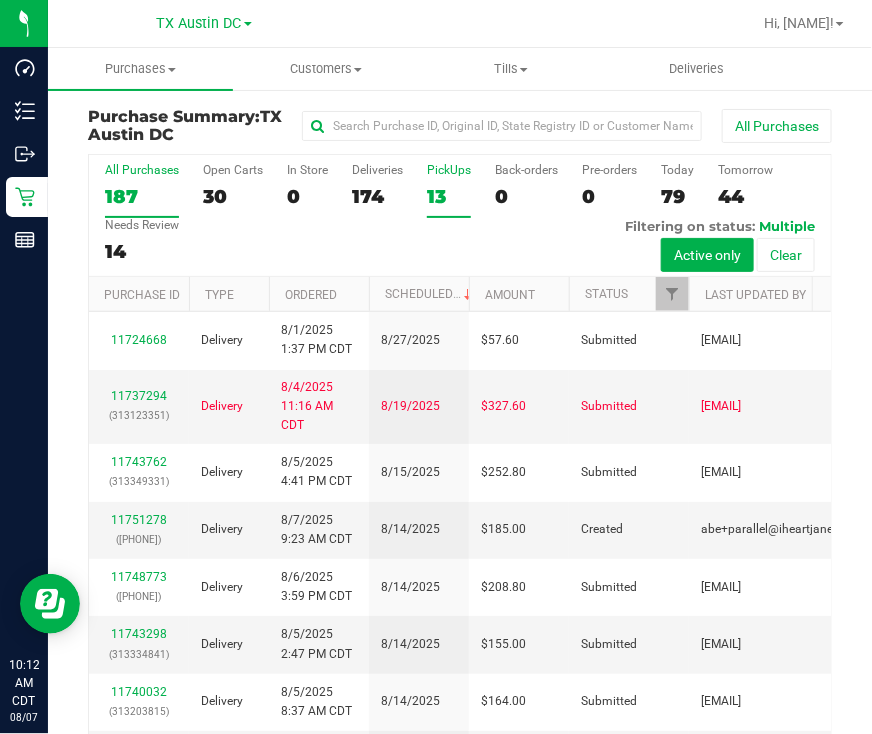 click on "13" at bounding box center [449, 196] 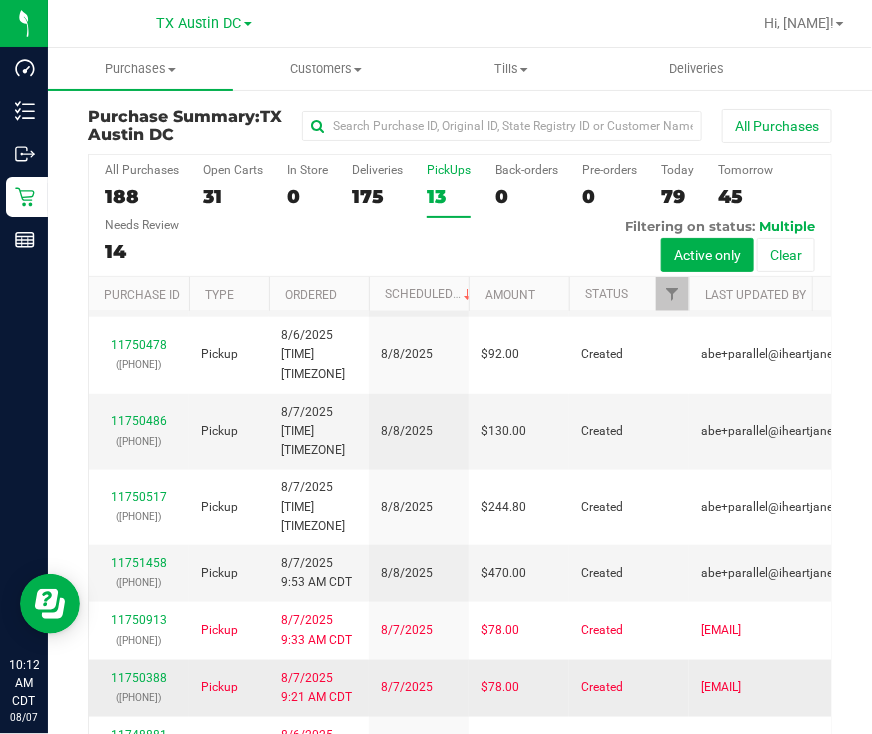 scroll, scrollTop: 658, scrollLeft: 0, axis: vertical 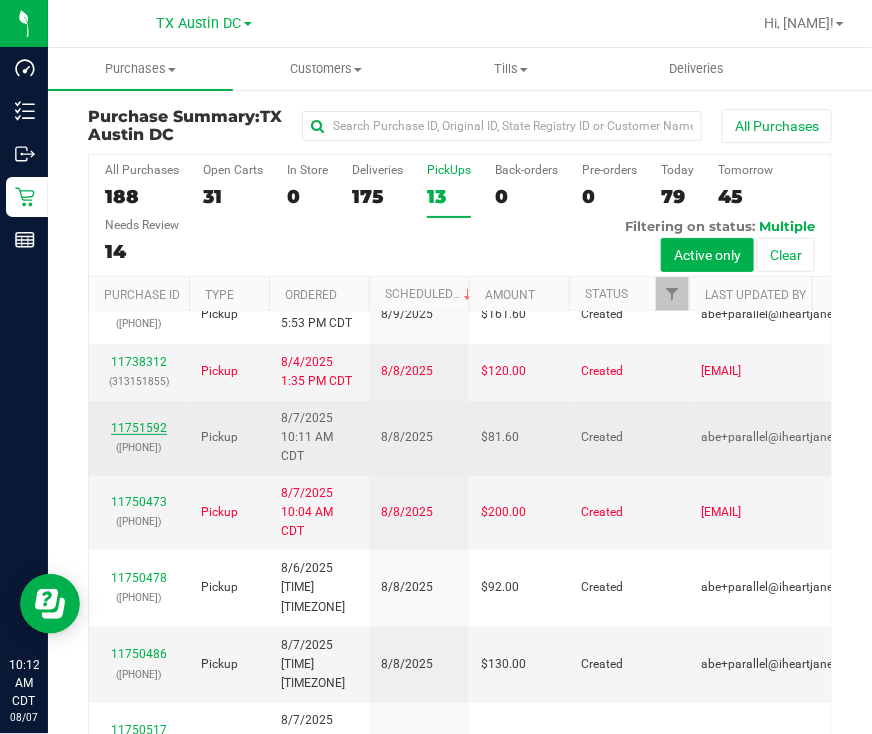 click on "11751592" at bounding box center [139, 428] 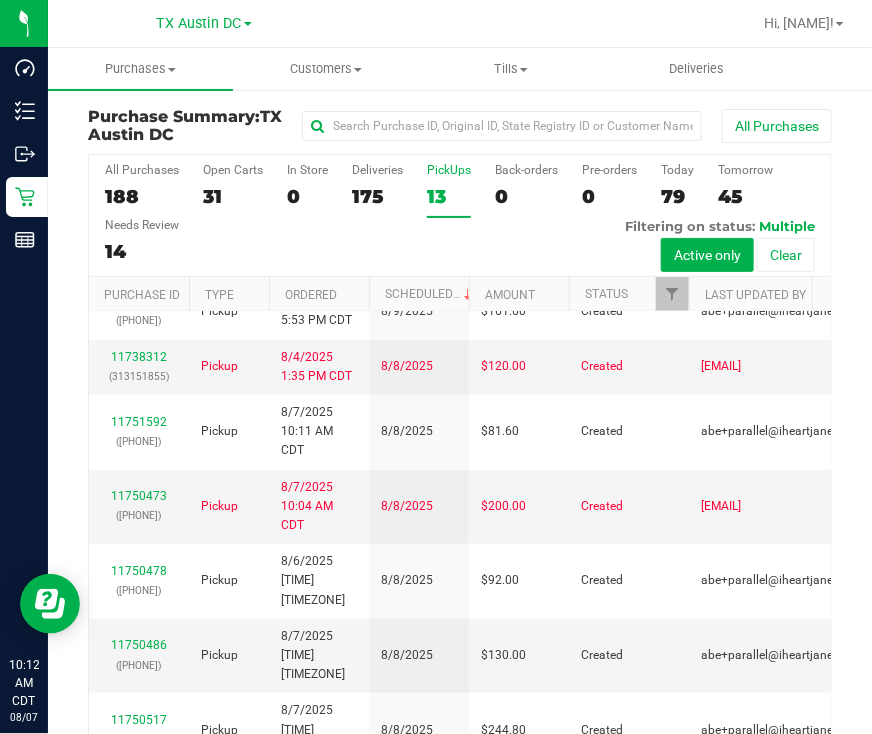 scroll, scrollTop: 0, scrollLeft: 0, axis: both 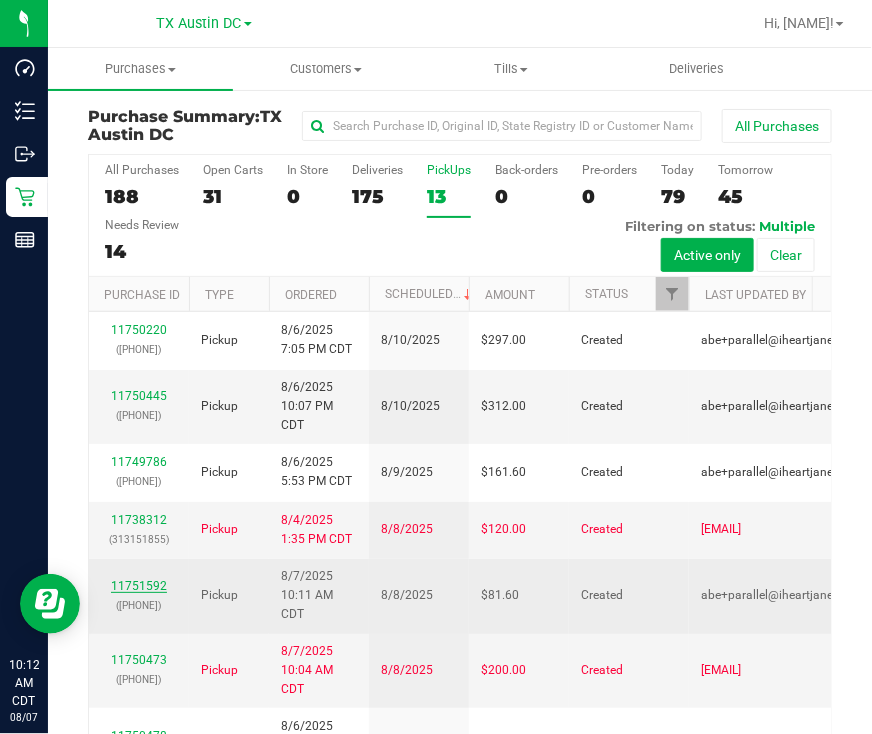 click on "11751592" at bounding box center (139, 586) 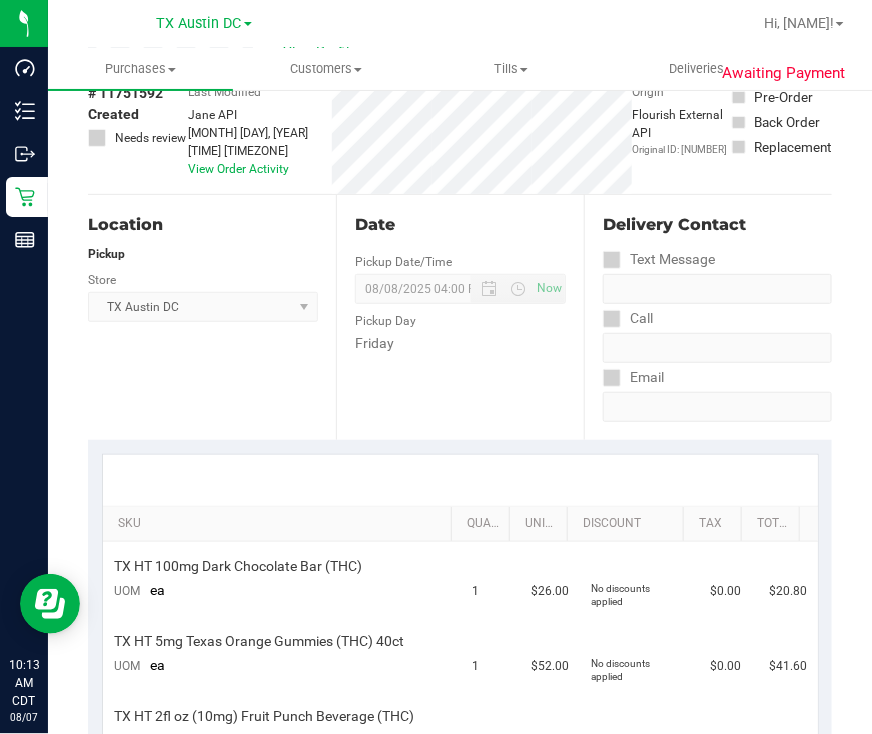 scroll, scrollTop: 0, scrollLeft: 0, axis: both 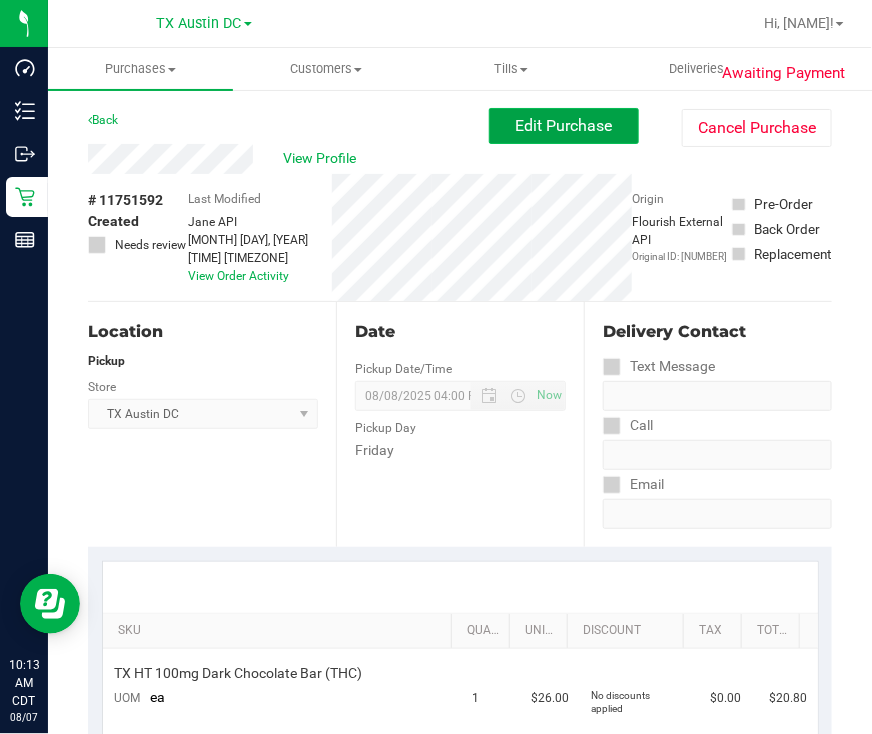 click on "Edit Purchase" at bounding box center (564, 125) 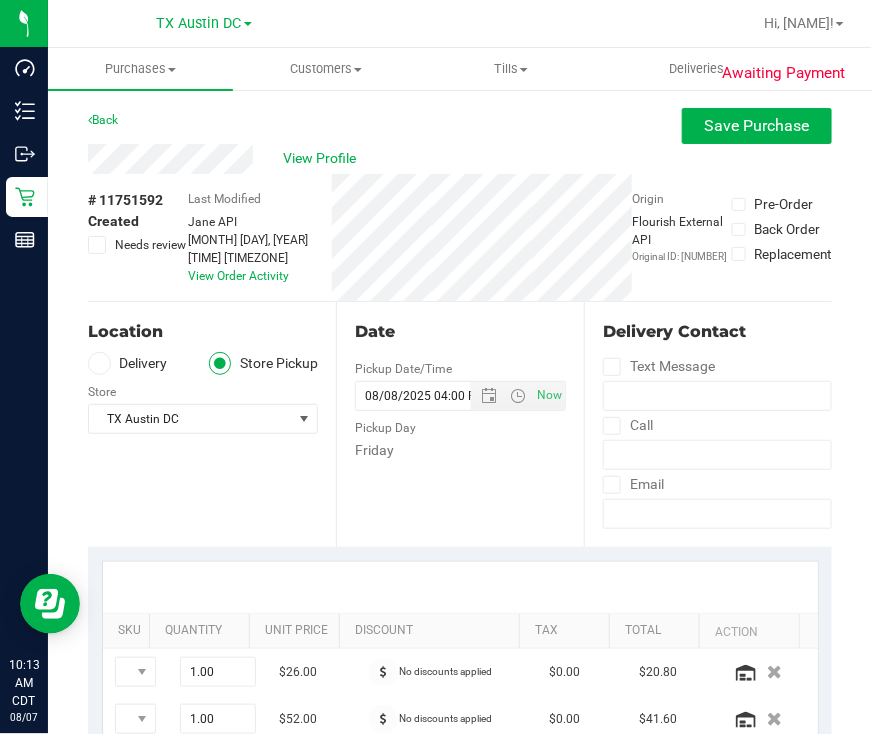 click on "Store" at bounding box center (203, 389) 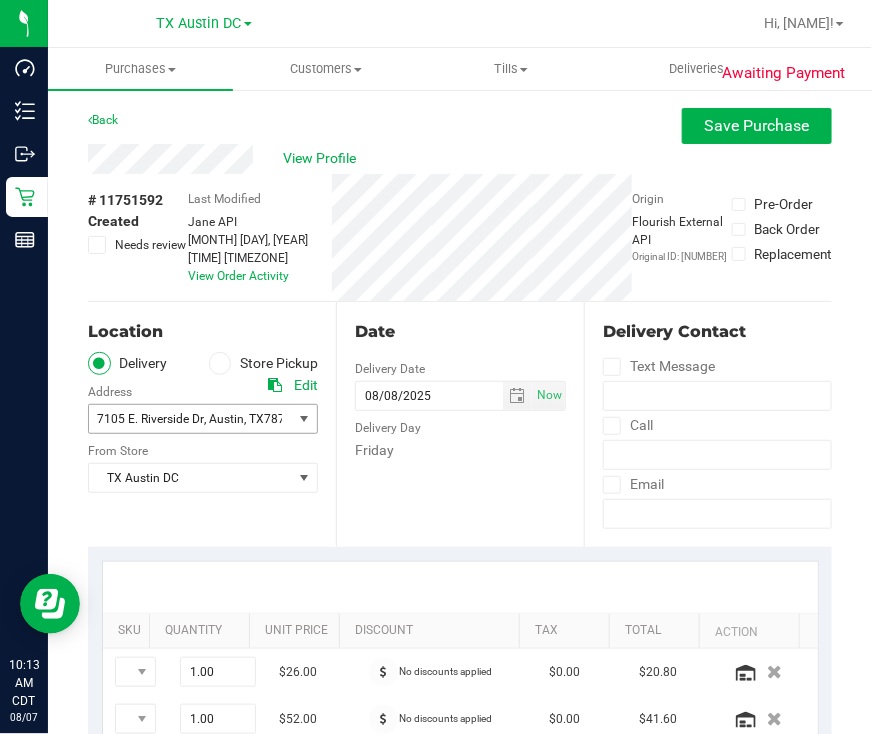 click on "78741" at bounding box center (281, 419) 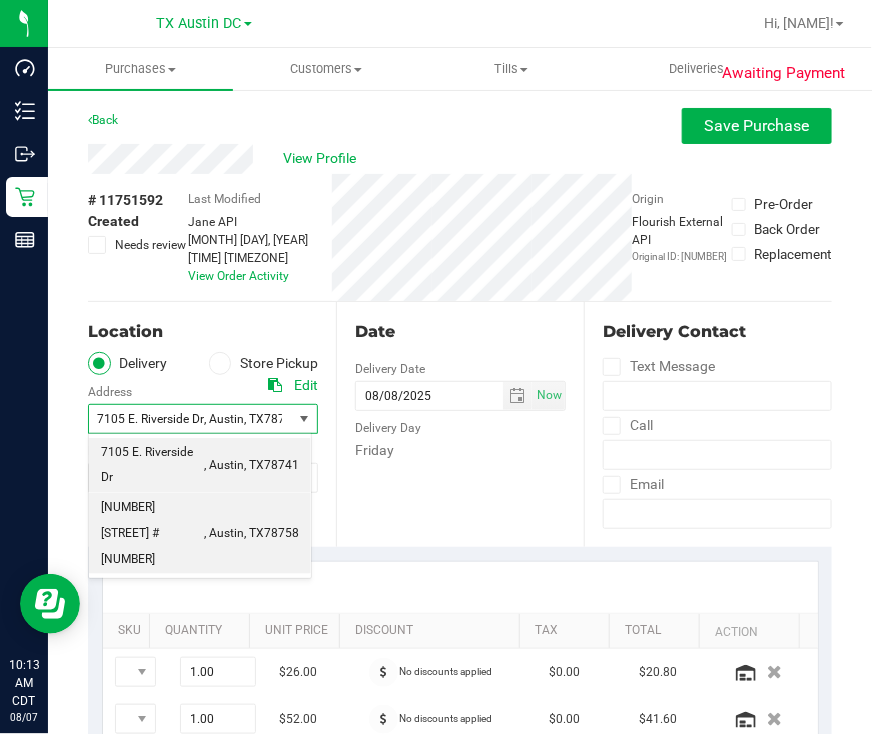 click on "[NUMBER] [STREET] # [NUMBER]" at bounding box center [152, 533] 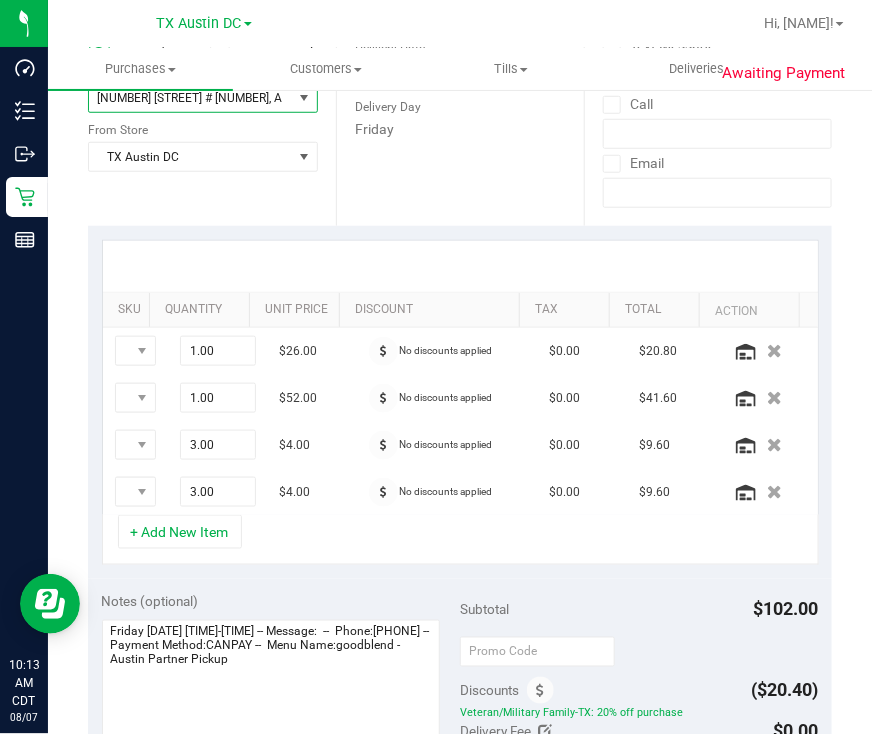 scroll, scrollTop: 375, scrollLeft: 0, axis: vertical 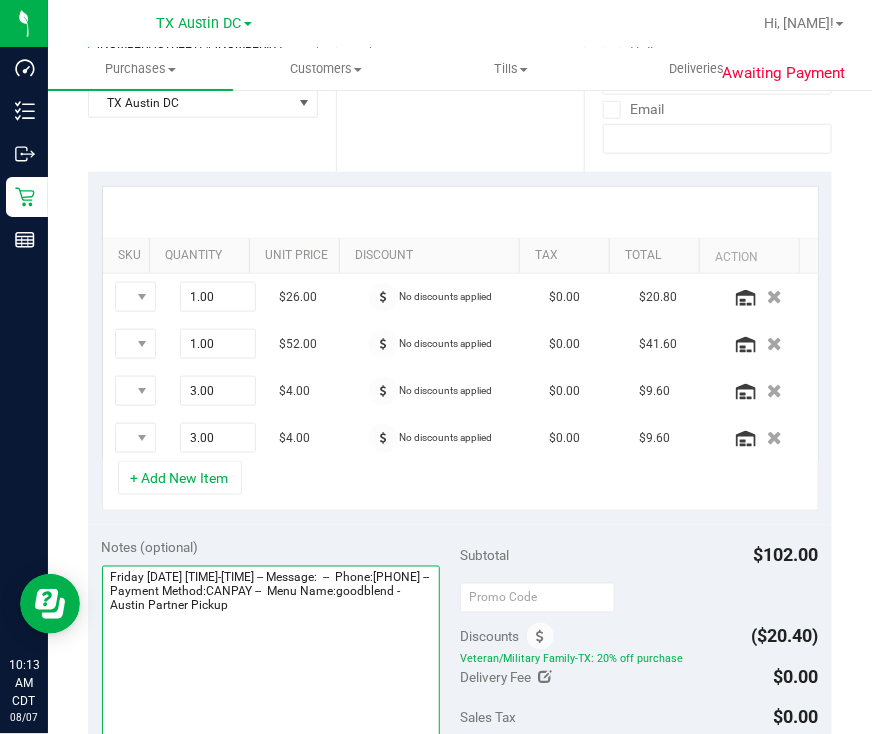 click at bounding box center (271, 662) 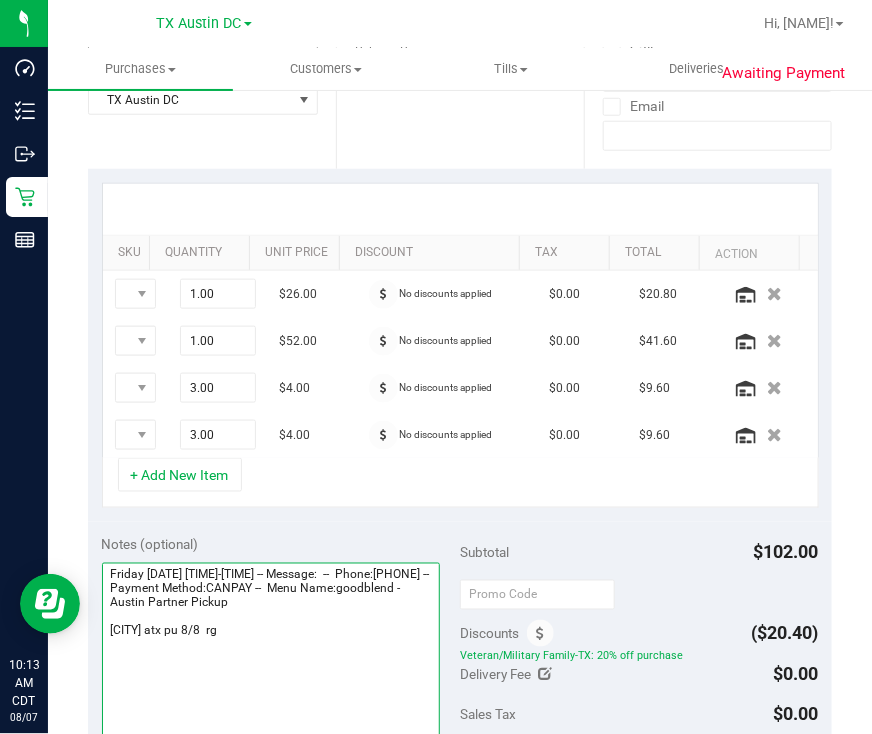 scroll, scrollTop: 658, scrollLeft: 0, axis: vertical 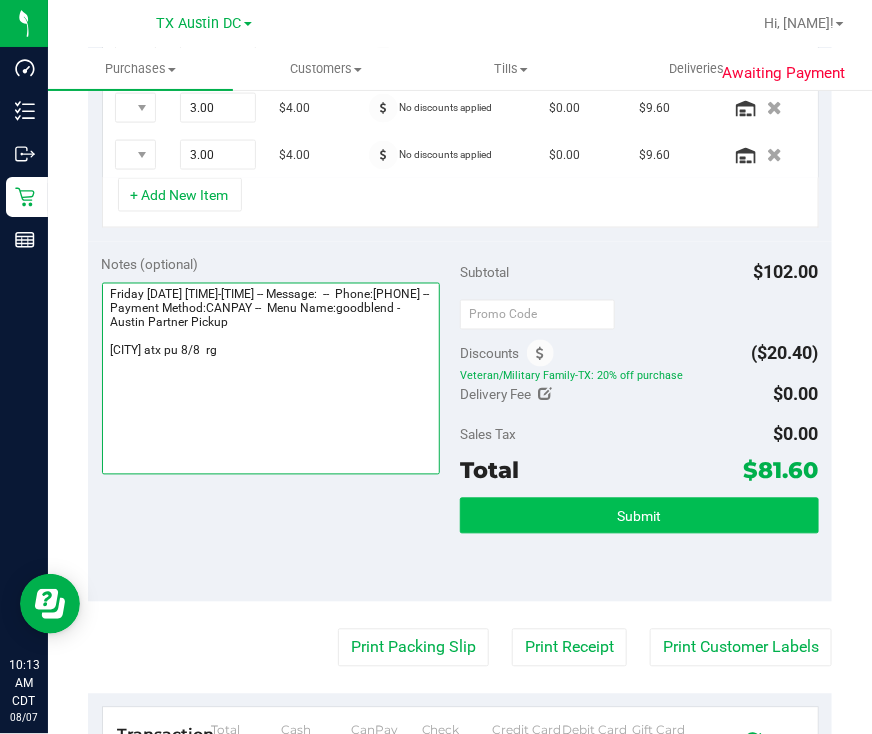 type on "Friday [DATE] [TIME]-[TIME] -- Message:  --  Phone:[PHONE] --  Payment Method:CANPAY --  Menu Name:goodblend - Austin Partner Pickup
[CITY] atx pu 8/8  rg" 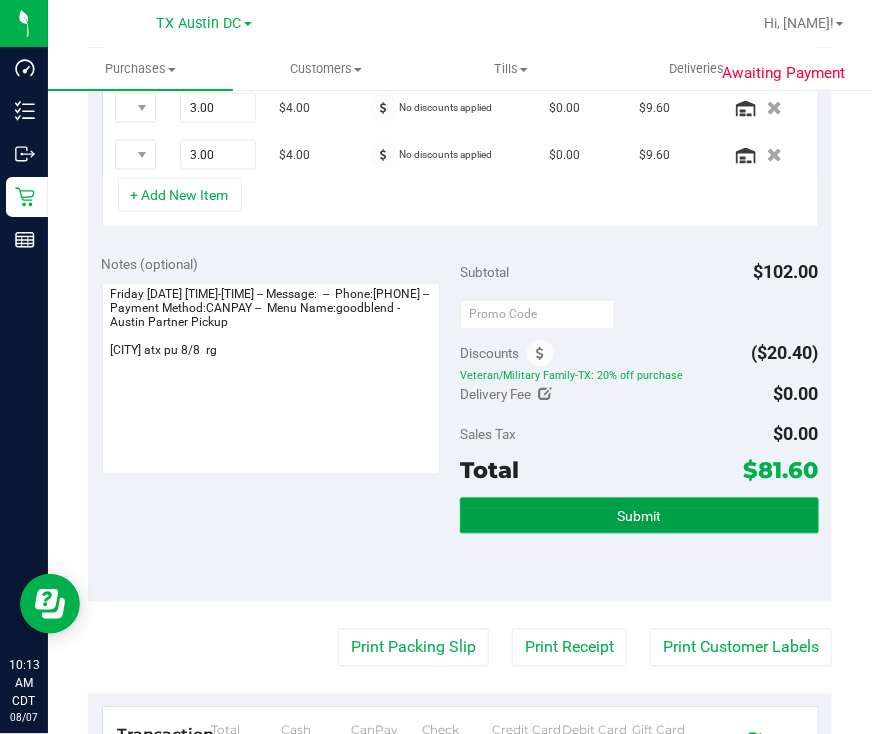click on "Submit" at bounding box center [639, 517] 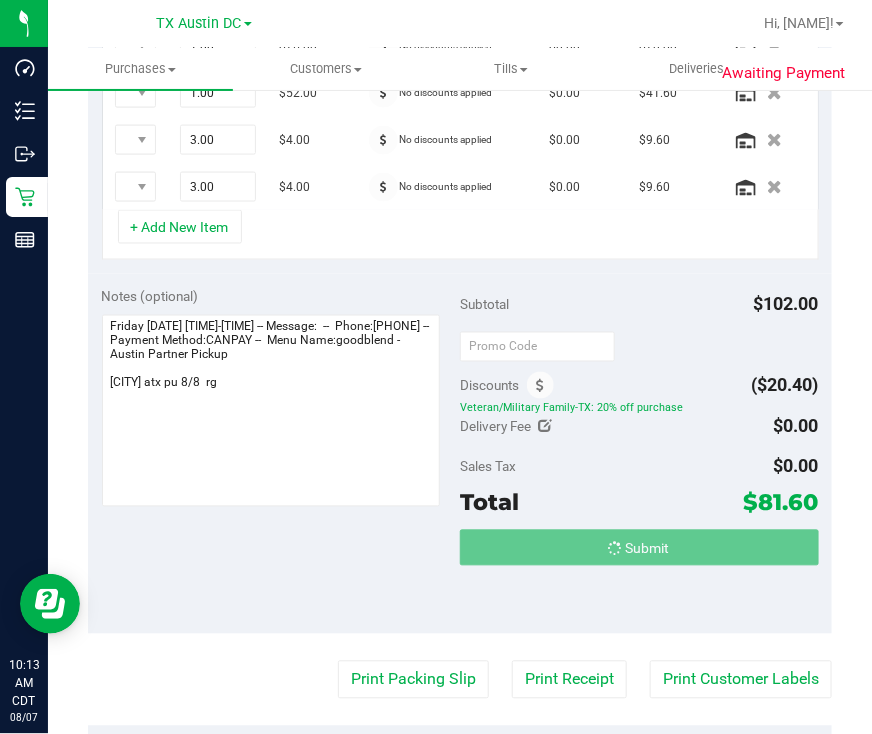 scroll, scrollTop: 595, scrollLeft: 0, axis: vertical 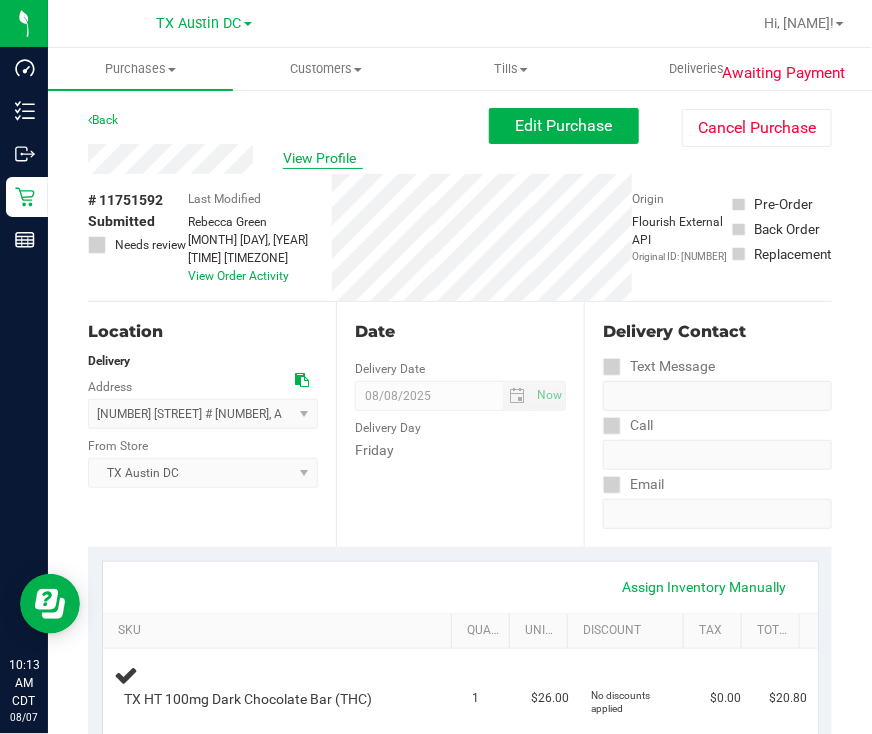 click on "View Profile" at bounding box center [323, 158] 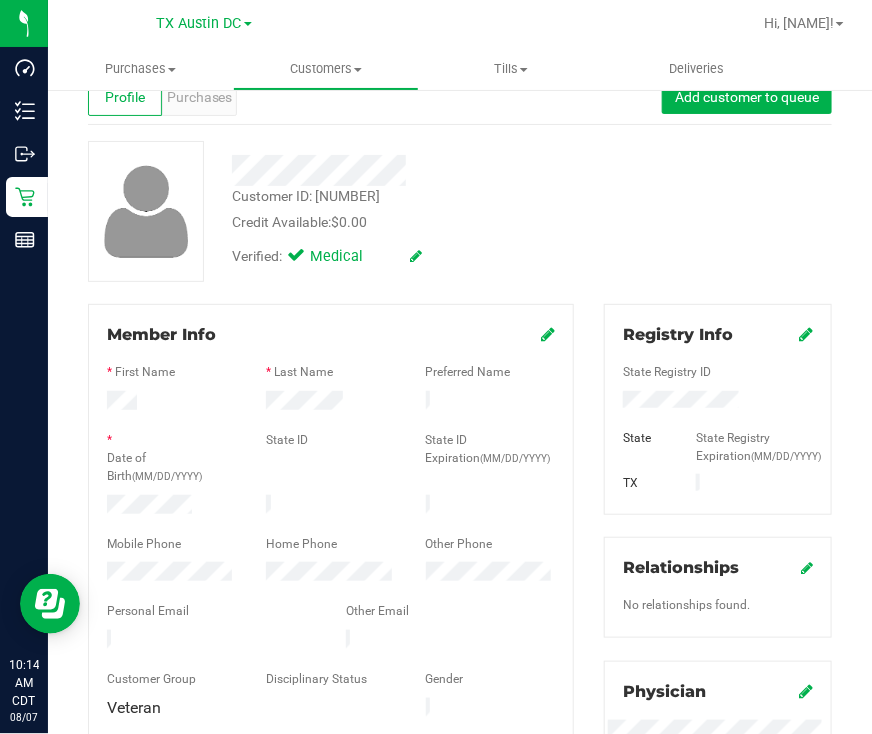 scroll, scrollTop: 0, scrollLeft: 0, axis: both 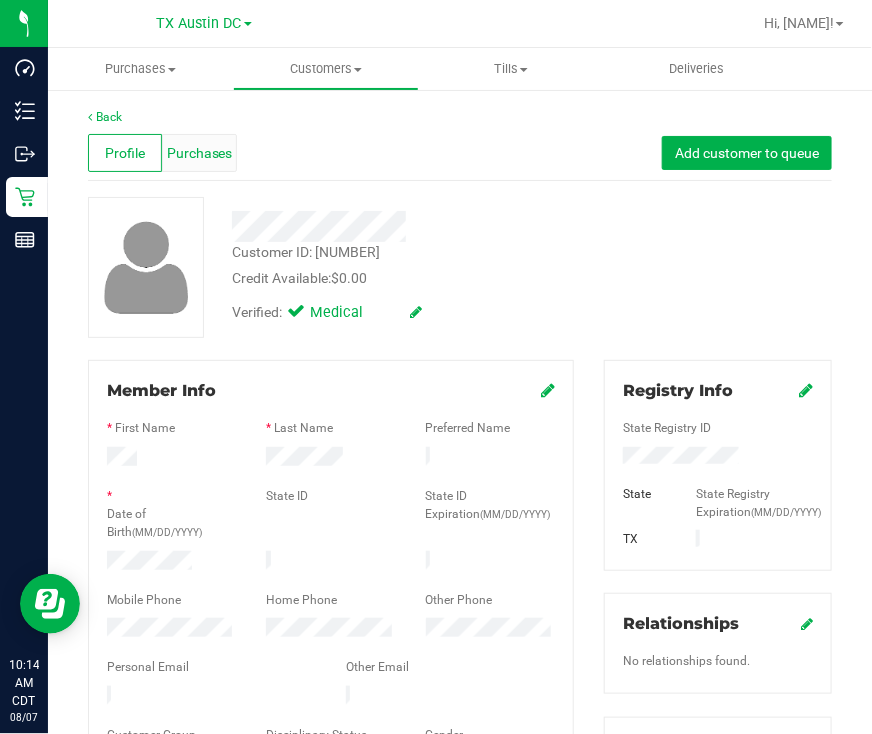 click on "Purchases" at bounding box center (200, 153) 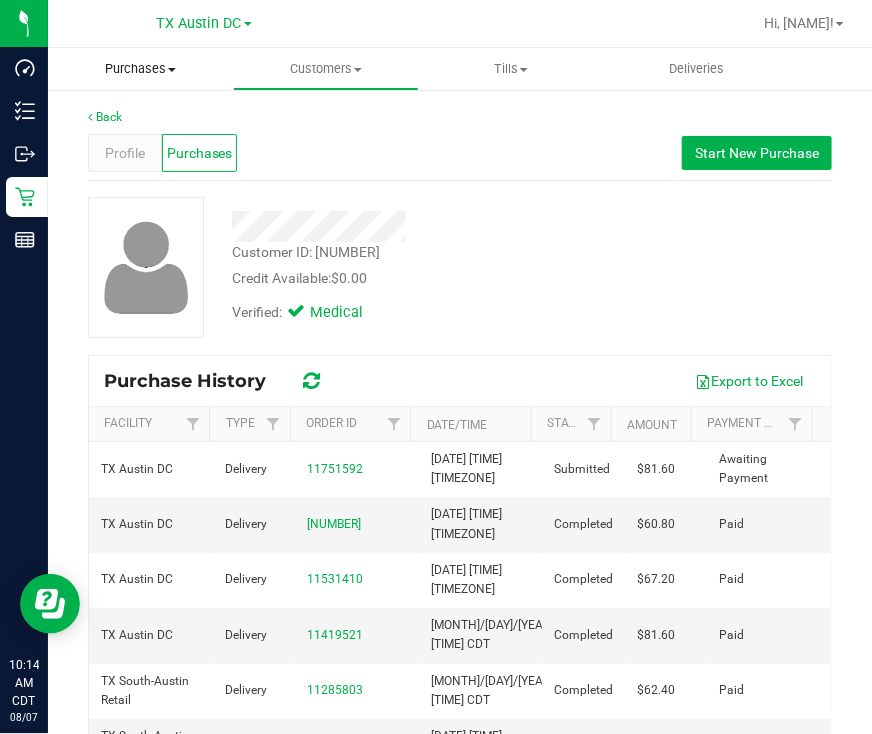 click on "Purchases
Summary of purchases
Fulfillment
All purchases" at bounding box center [140, 69] 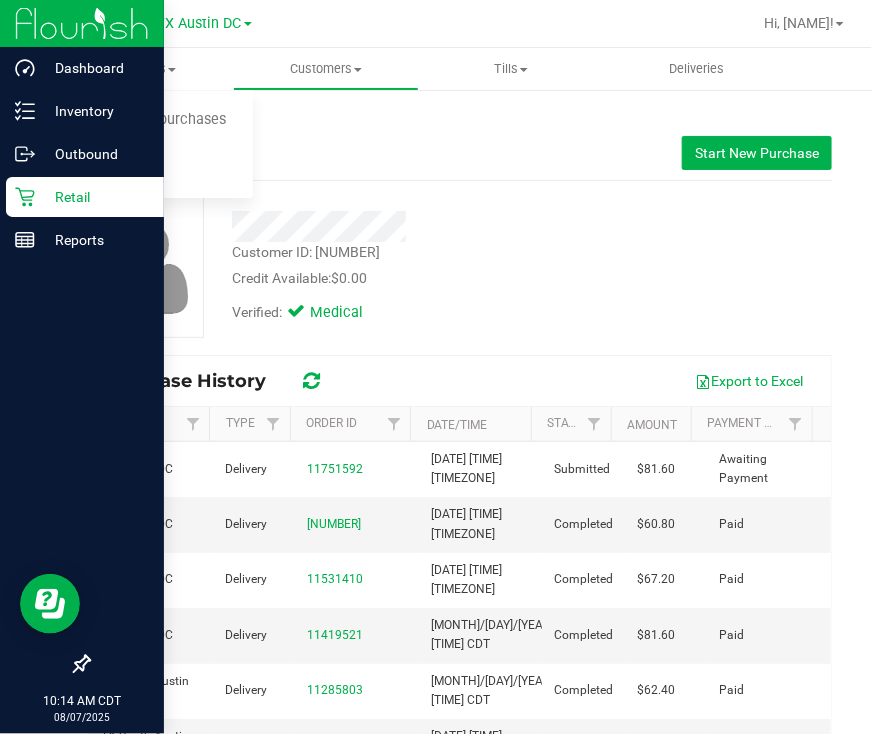 click 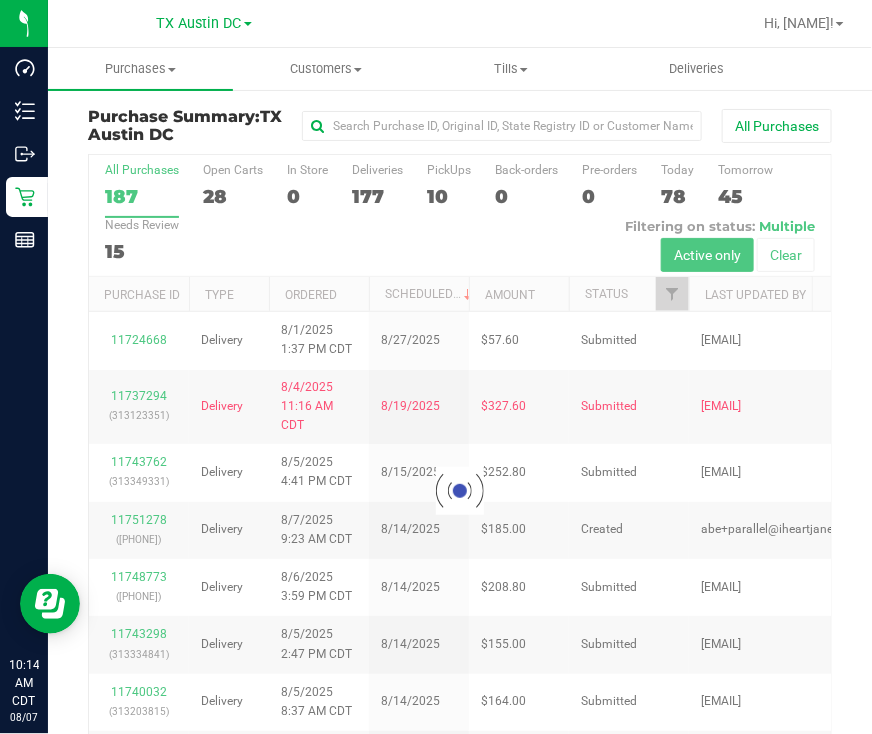 click at bounding box center [460, 490] 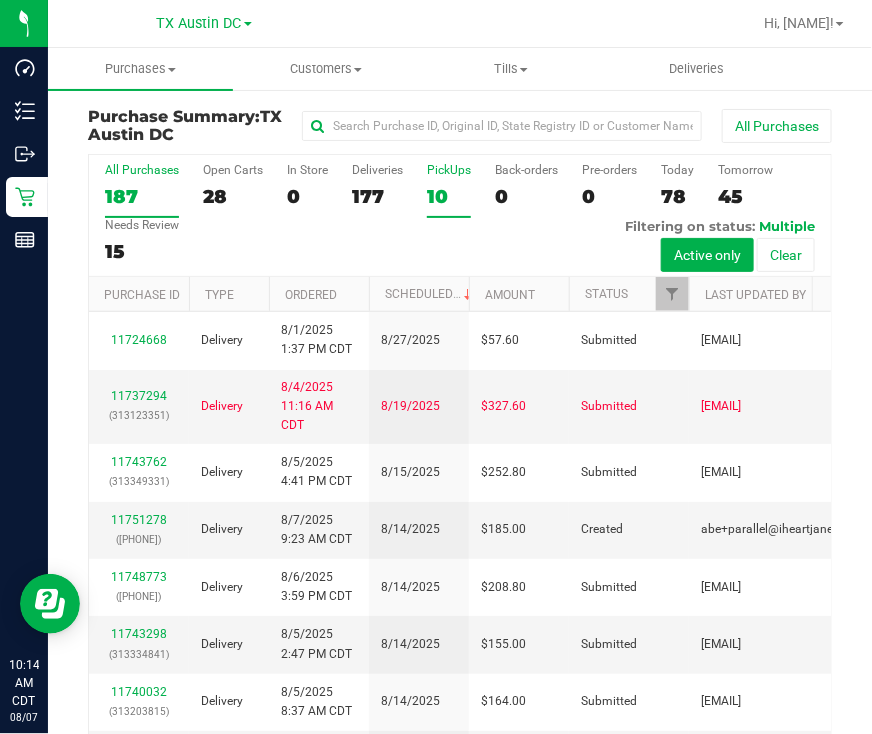 click on "PickUps
10" at bounding box center (449, 190) 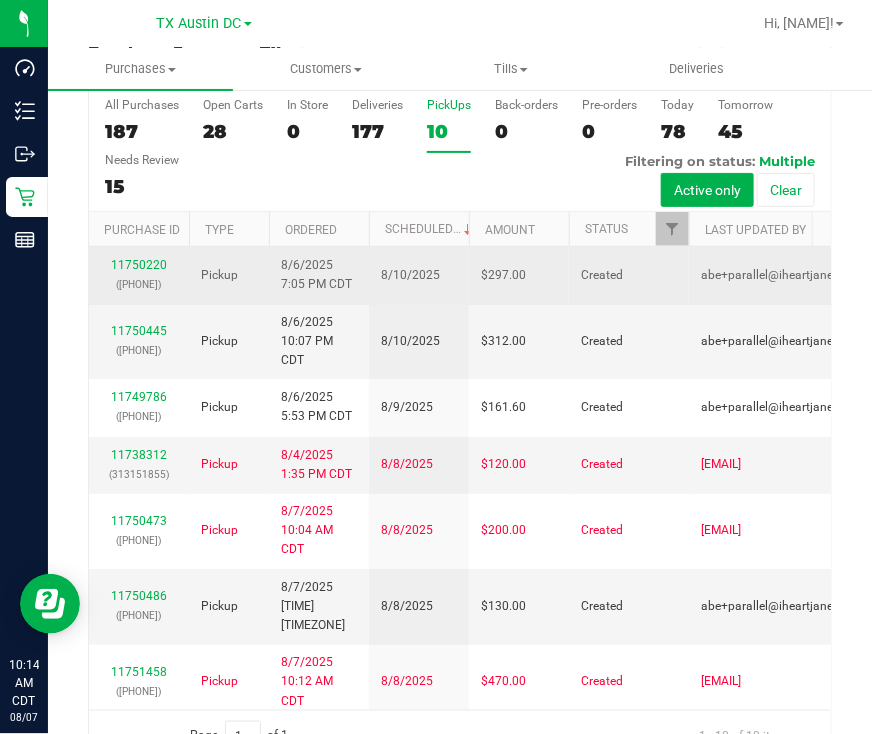 scroll, scrollTop: 113, scrollLeft: 0, axis: vertical 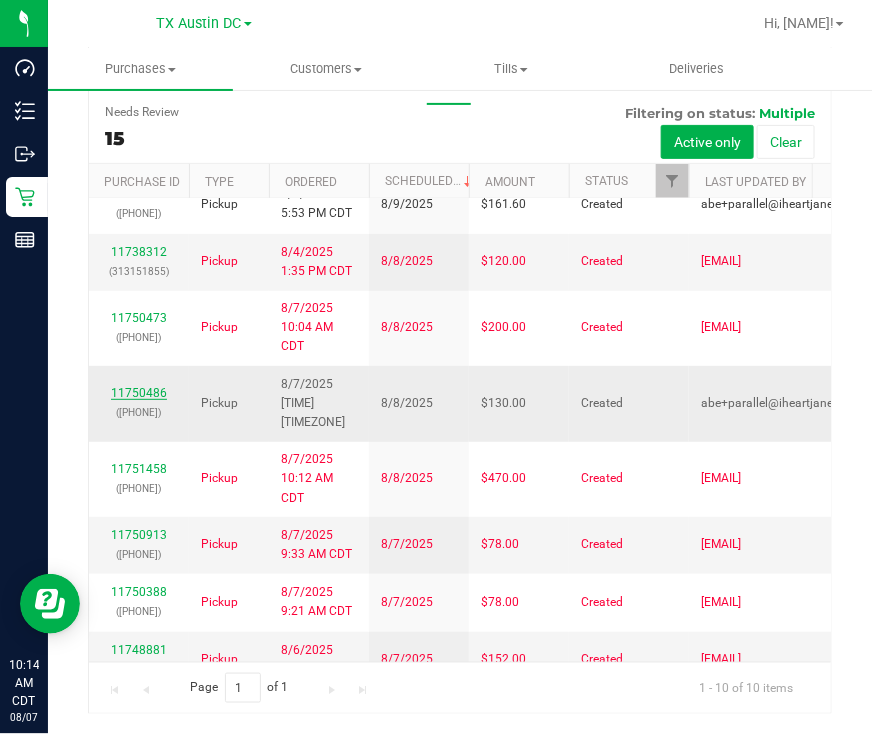 click on "11750486" at bounding box center (139, 393) 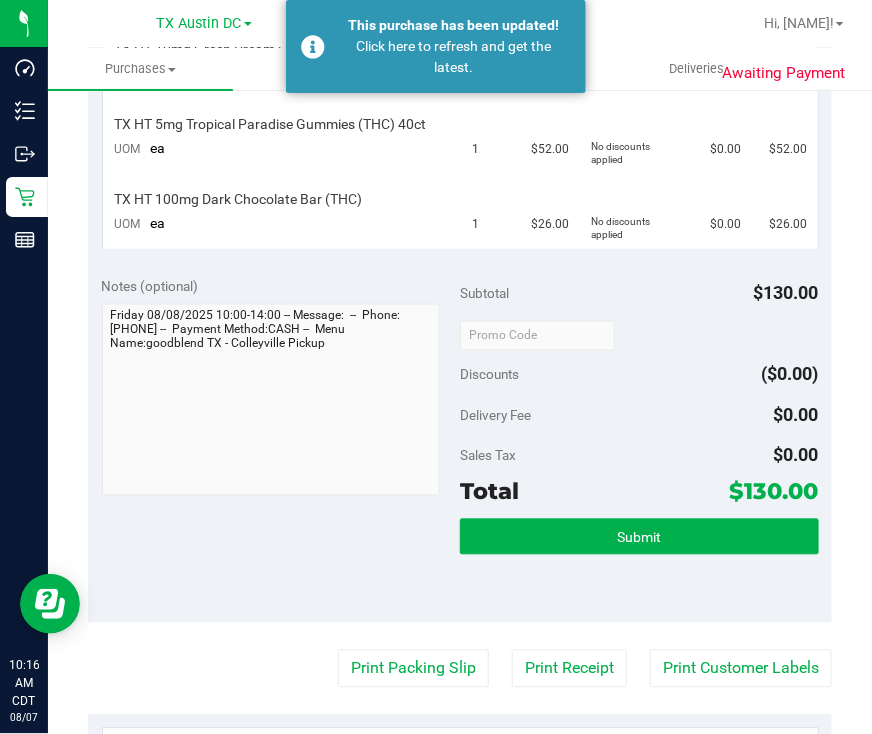 scroll, scrollTop: 625, scrollLeft: 0, axis: vertical 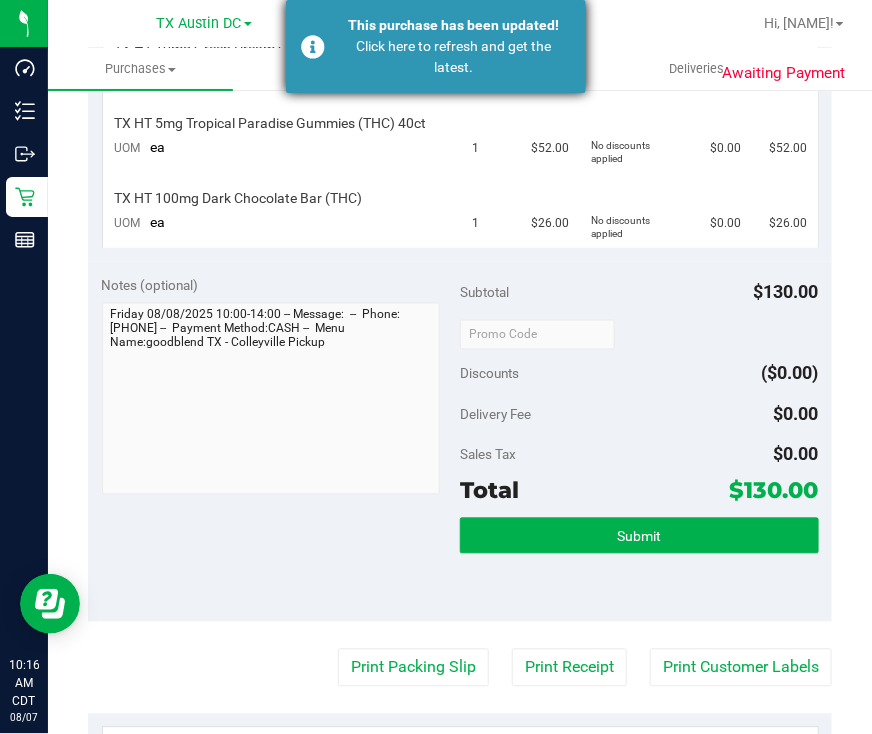 click on "This purchase has been updated!   Click here to refresh and get the latest." at bounding box center [436, 46] 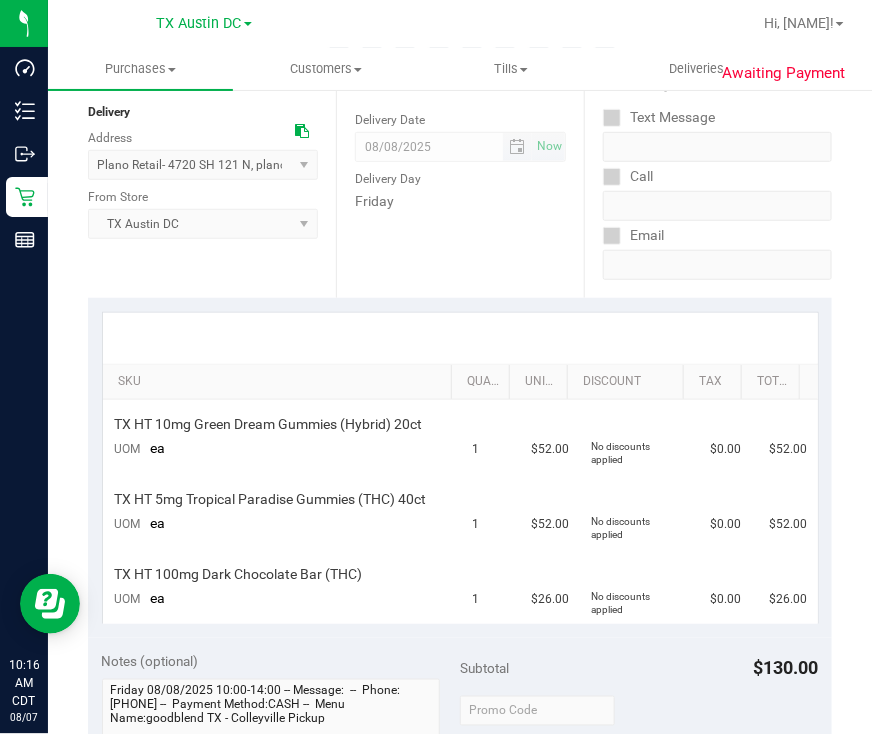 scroll, scrollTop: 93, scrollLeft: 0, axis: vertical 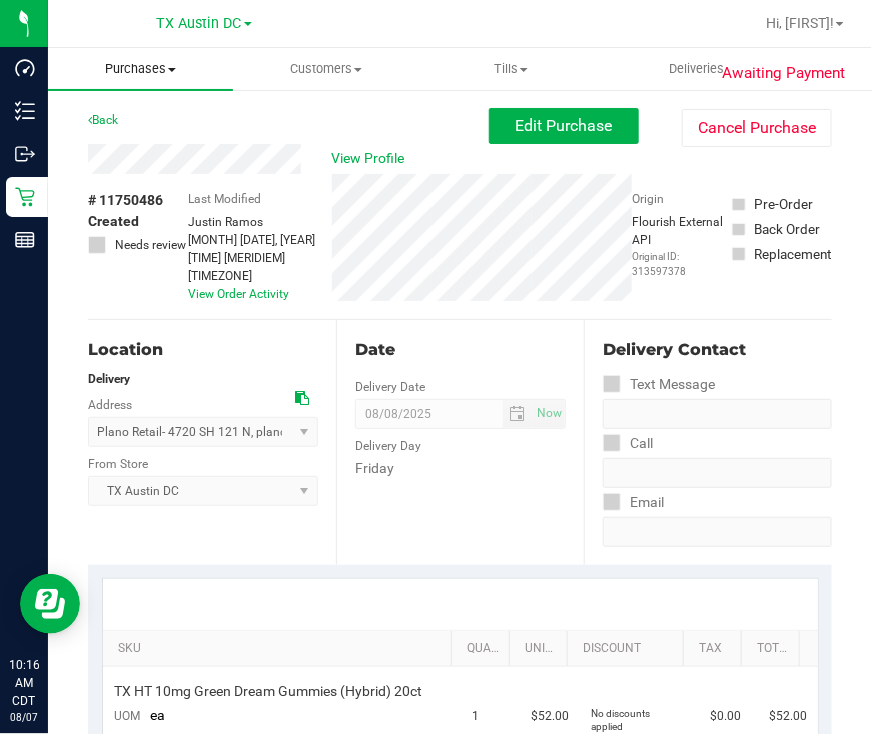 click on "Purchases" at bounding box center [140, 69] 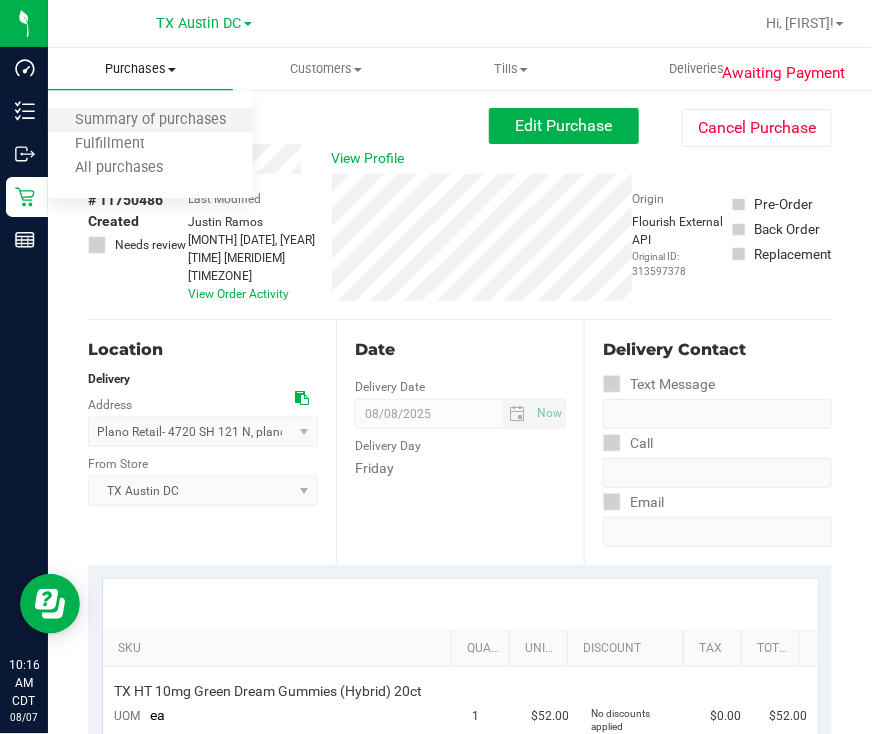 click on "Summary of purchases" at bounding box center [150, 121] 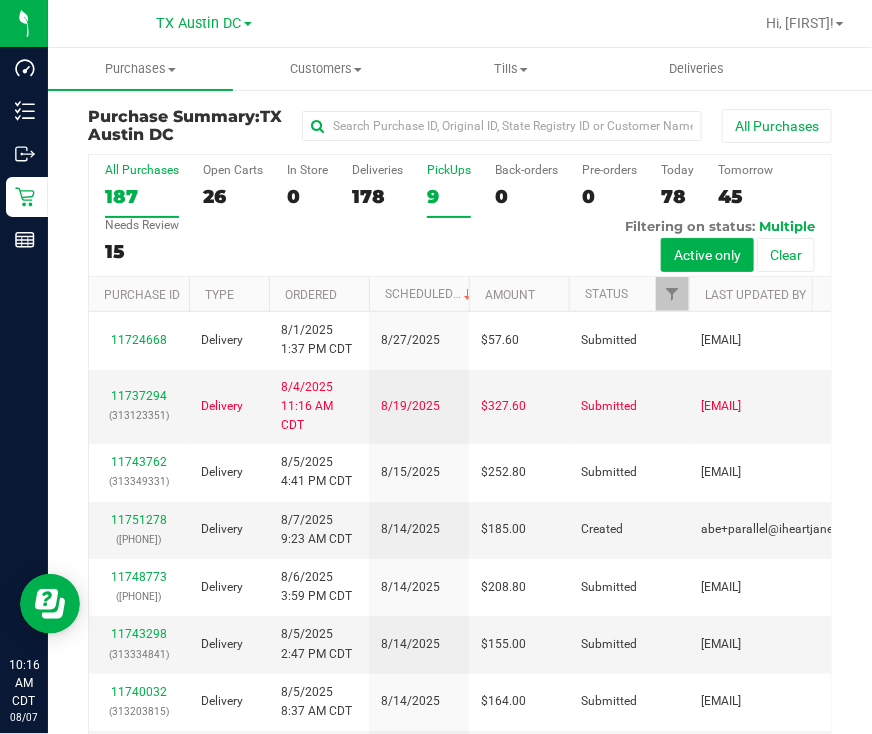 click on "9" at bounding box center (449, 196) 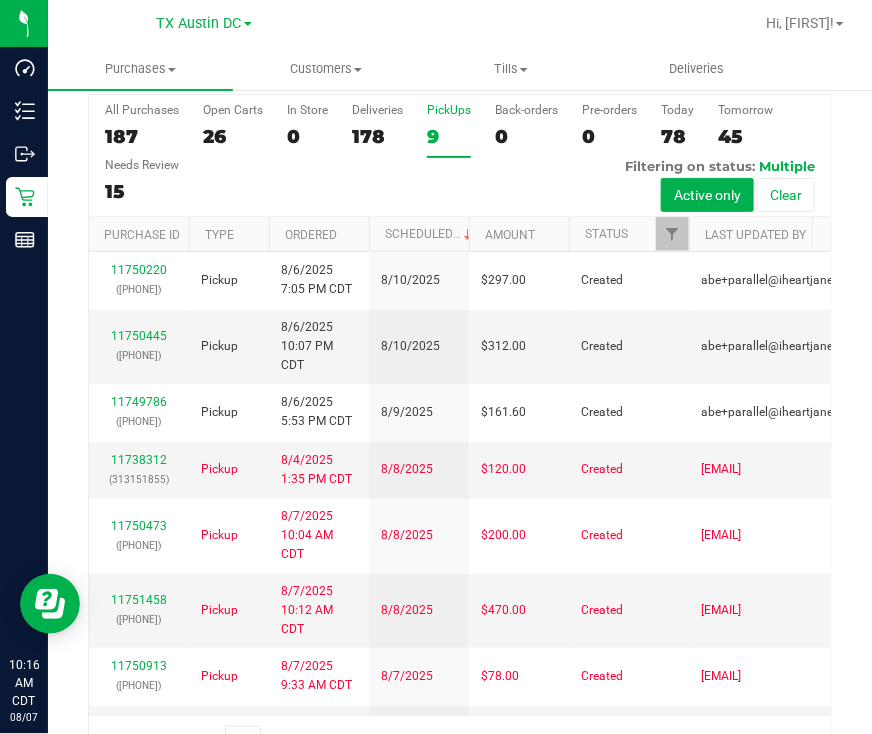 scroll, scrollTop: 113, scrollLeft: 0, axis: vertical 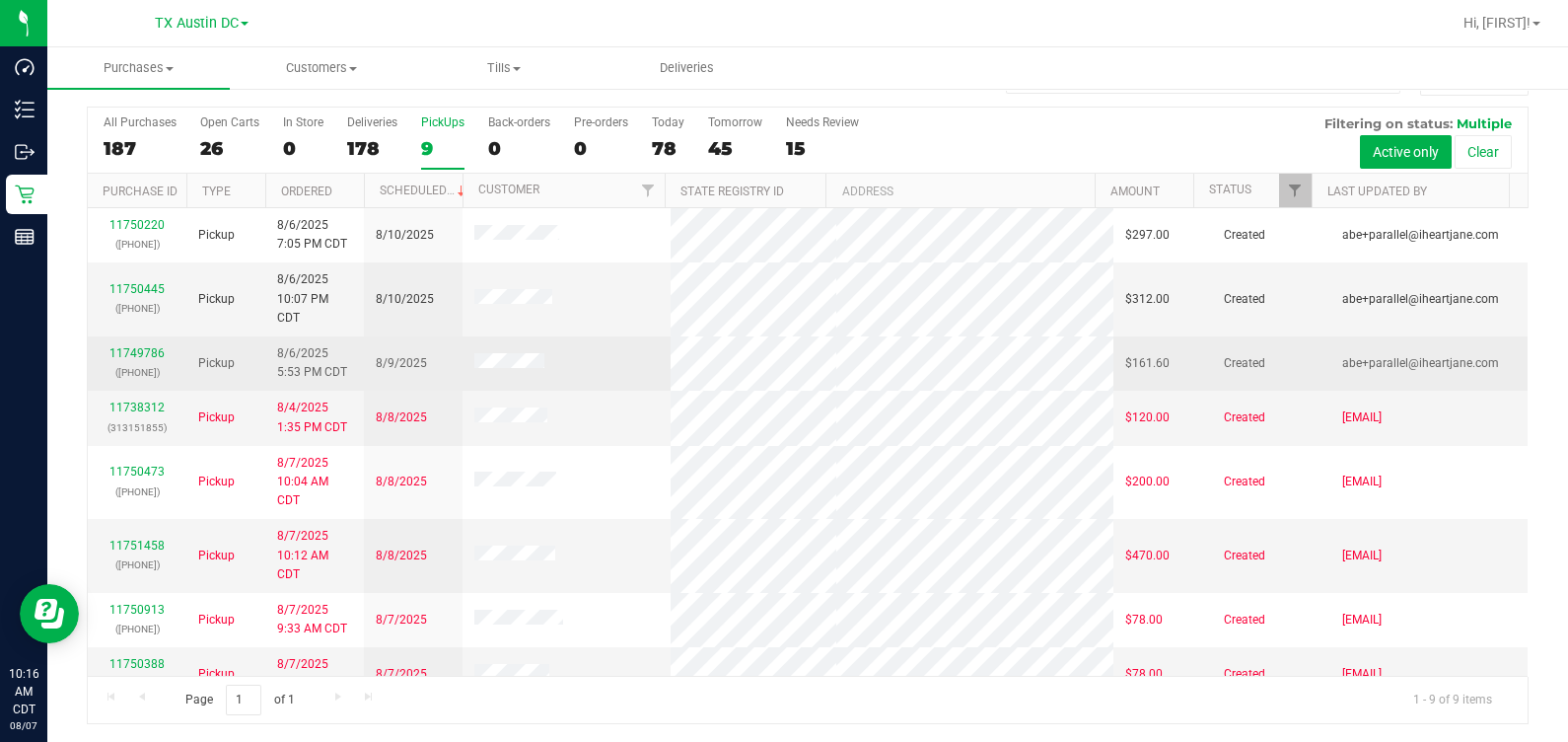 click on "11749786
(313549804)" at bounding box center (137, 363) 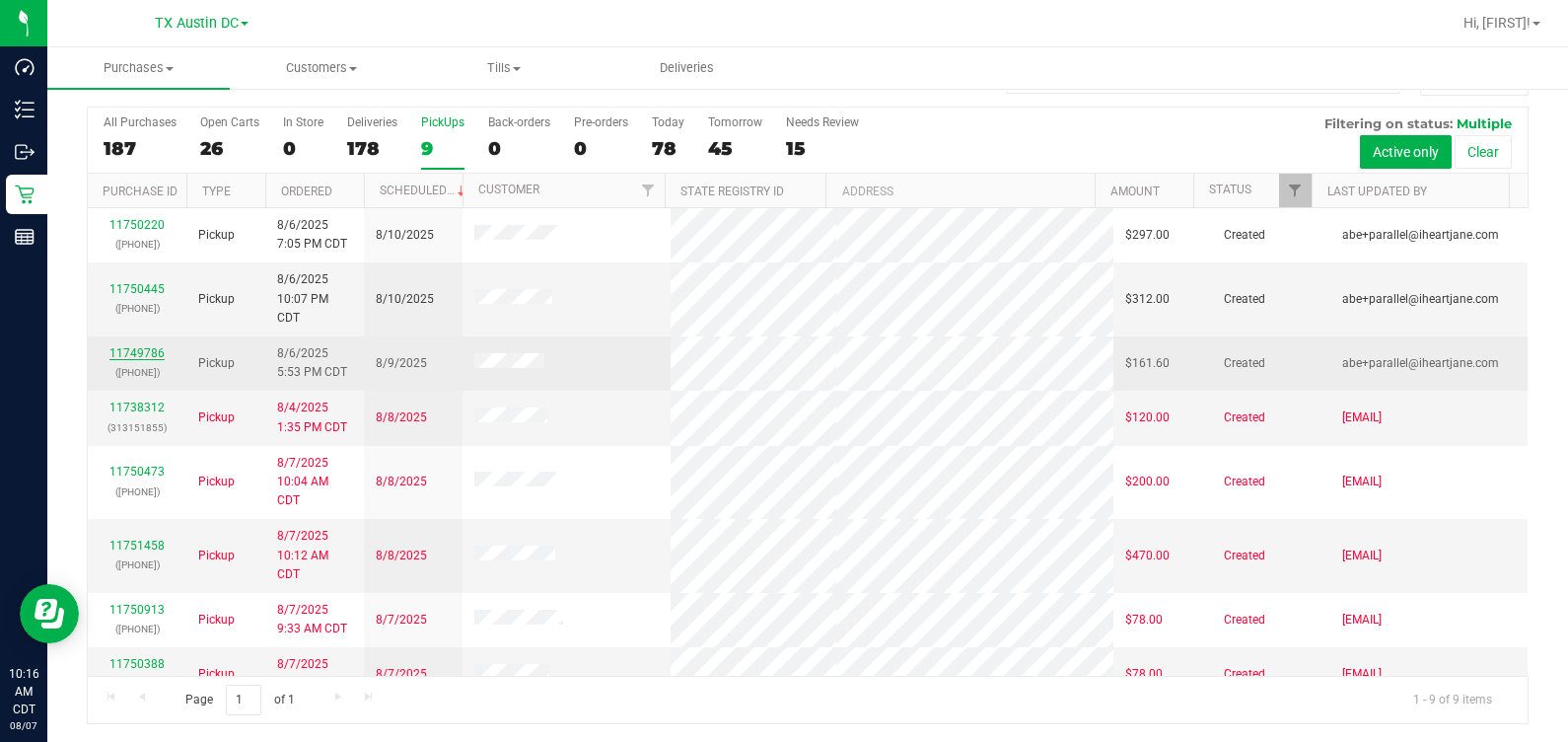 click on "11749786" at bounding box center (137, 353) 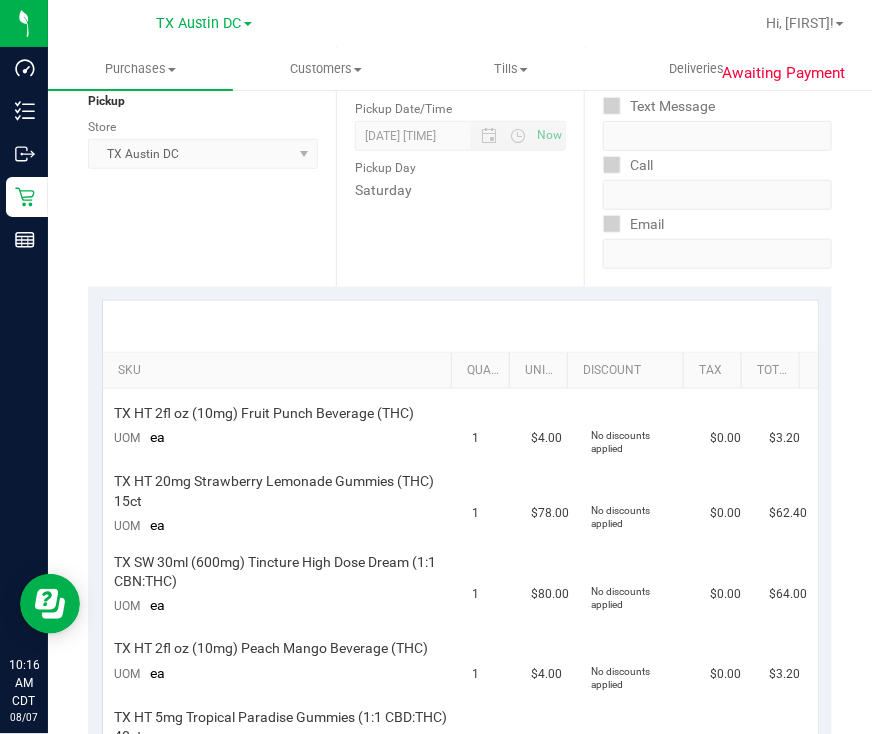 scroll, scrollTop: 45, scrollLeft: 0, axis: vertical 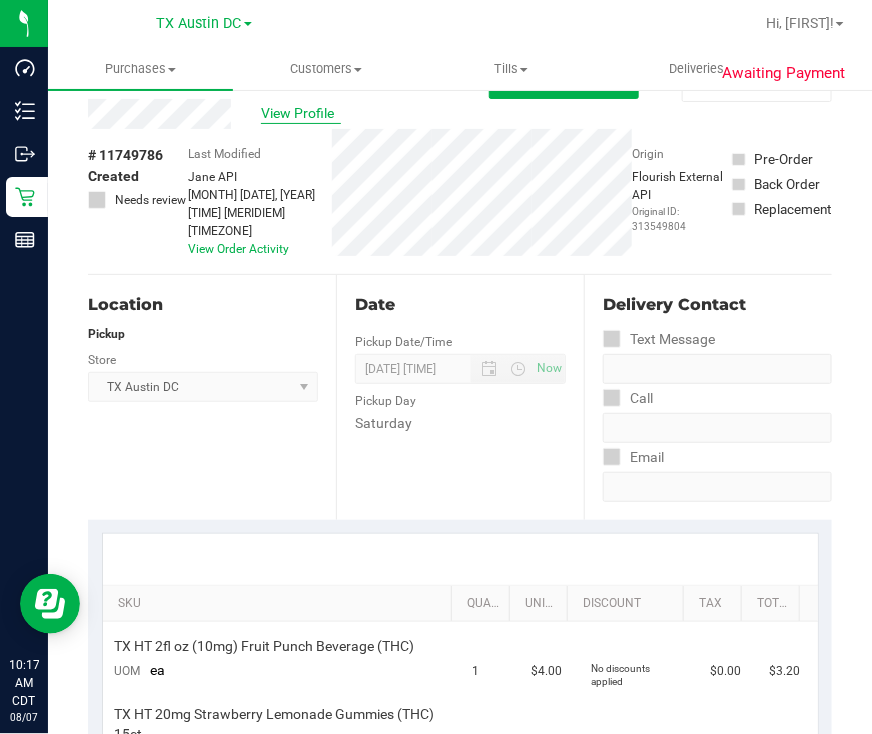 click on "View Profile" at bounding box center [301, 113] 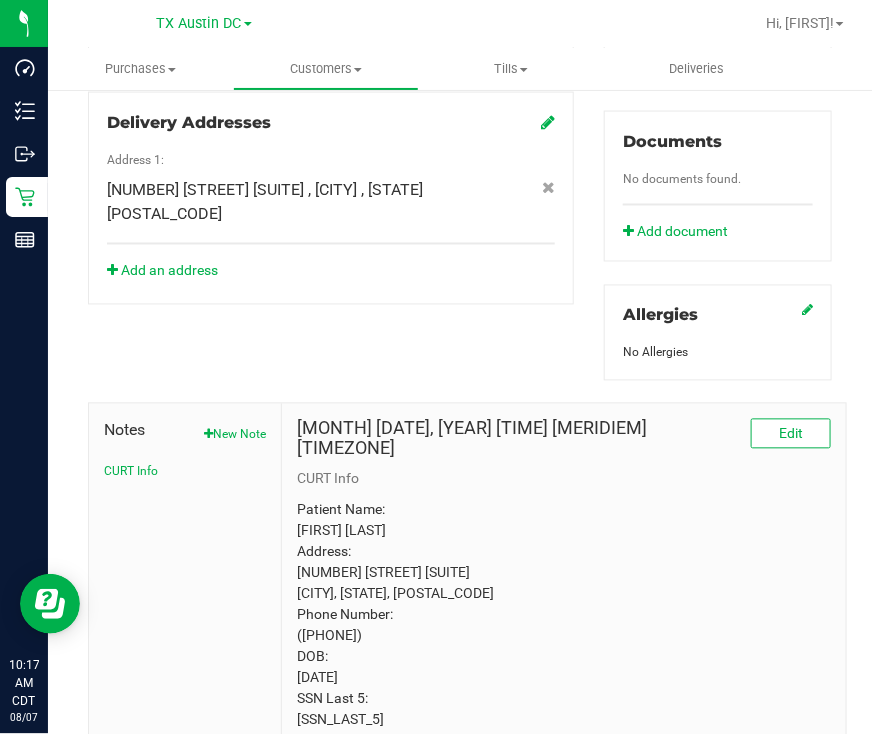 scroll, scrollTop: 799, scrollLeft: 0, axis: vertical 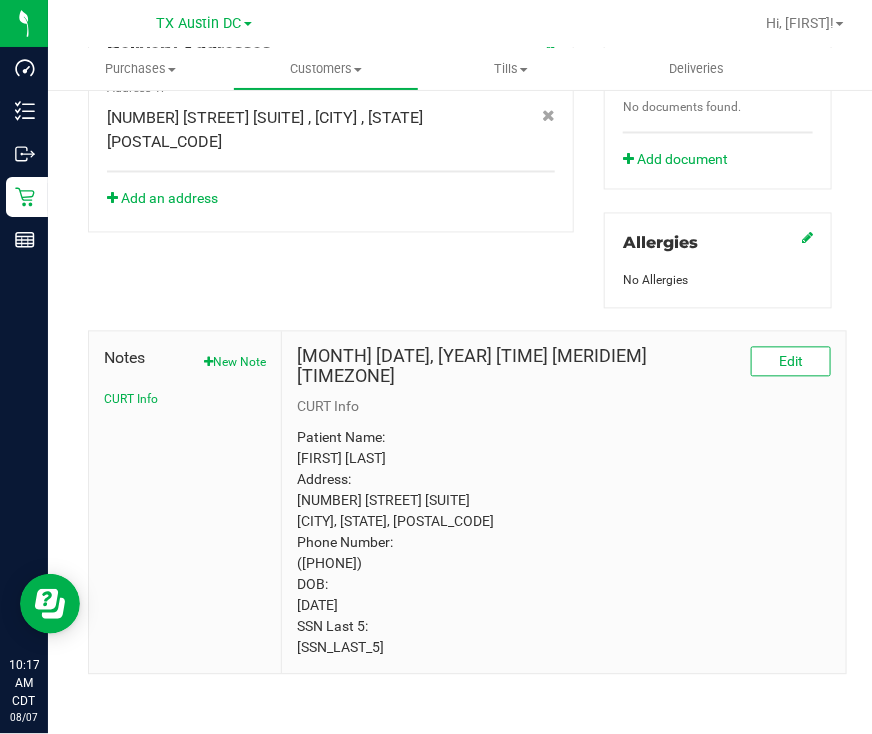 click on "Patient Name:
Dawn Hecker
Address:
2920 Forest Lm 224
Dallas, TX, 75234
Phone Number:
(214) 498-8598
DOB:
01/07/1966
SSN Last 5:
70742" at bounding box center (564, 543) 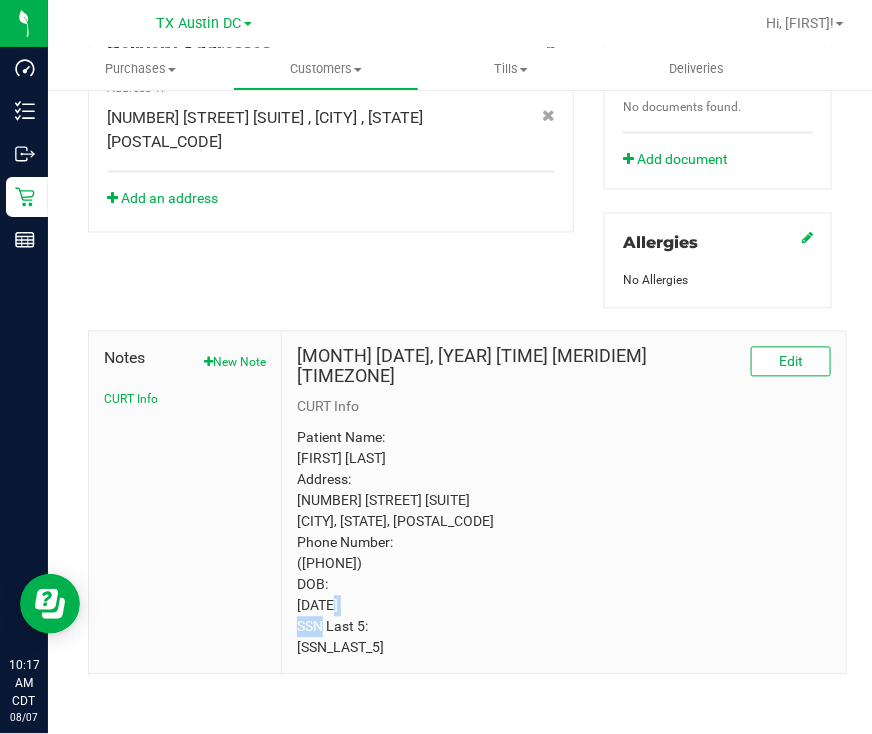 click on "Patient Name:
Dawn Hecker
Address:
2920 Forest Lm 224
Dallas, TX, 75234
Phone Number:
(214) 498-8598
DOB:
01/07/1966
SSN Last 5:
70742" at bounding box center [564, 543] 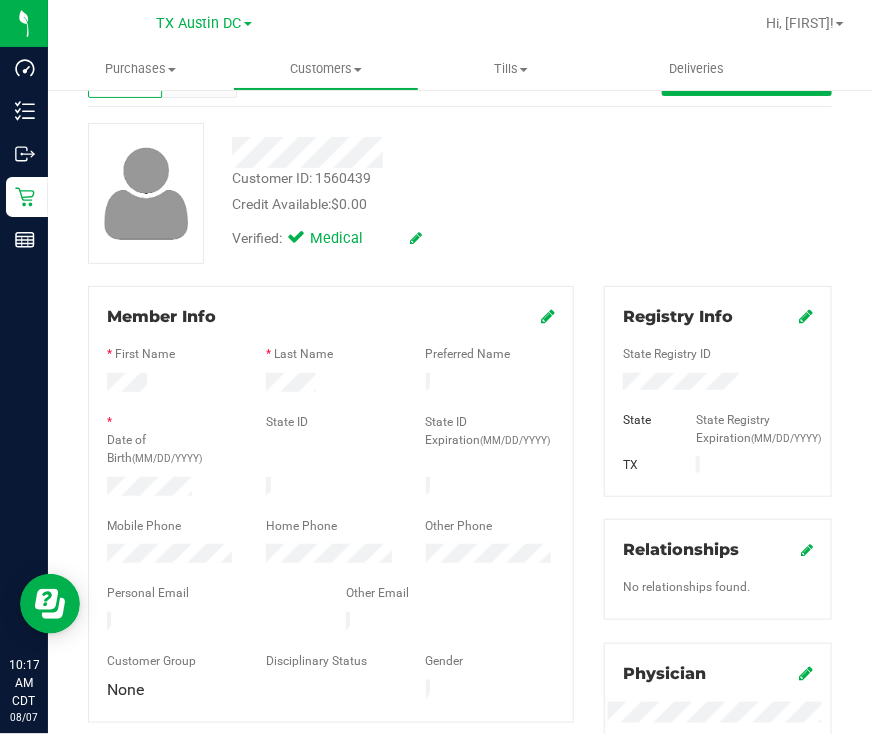 scroll, scrollTop: 0, scrollLeft: 0, axis: both 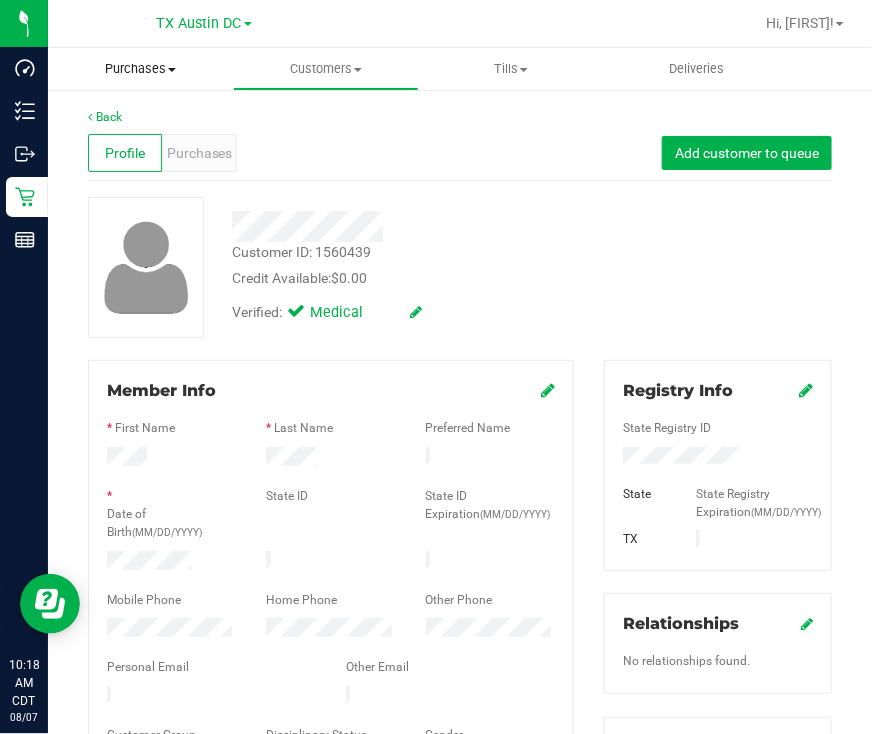 click on "Purchases" at bounding box center (140, 69) 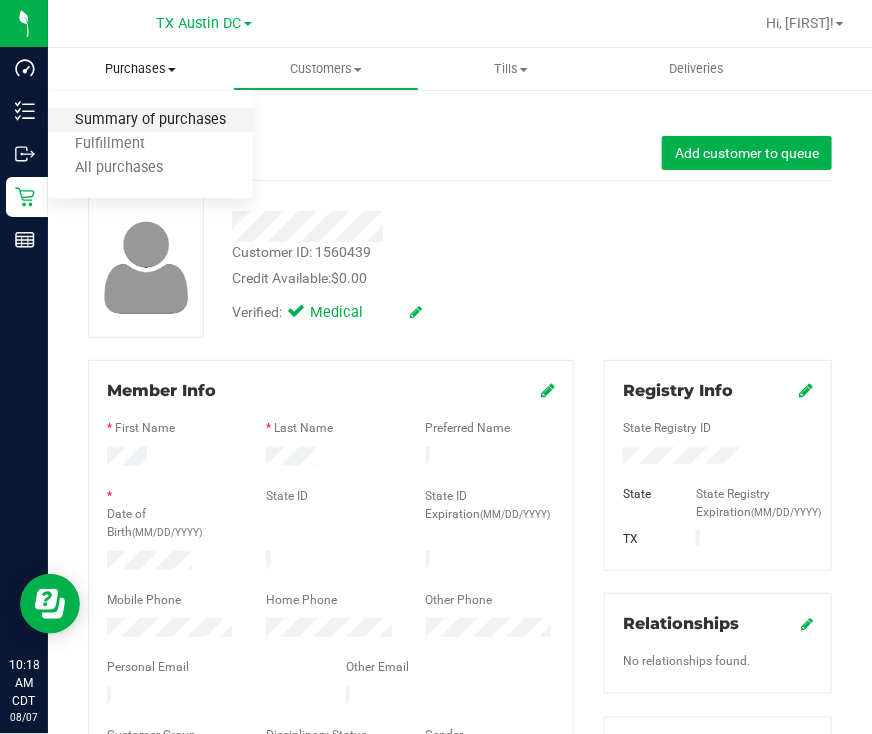 click on "Summary of purchases" at bounding box center [150, 120] 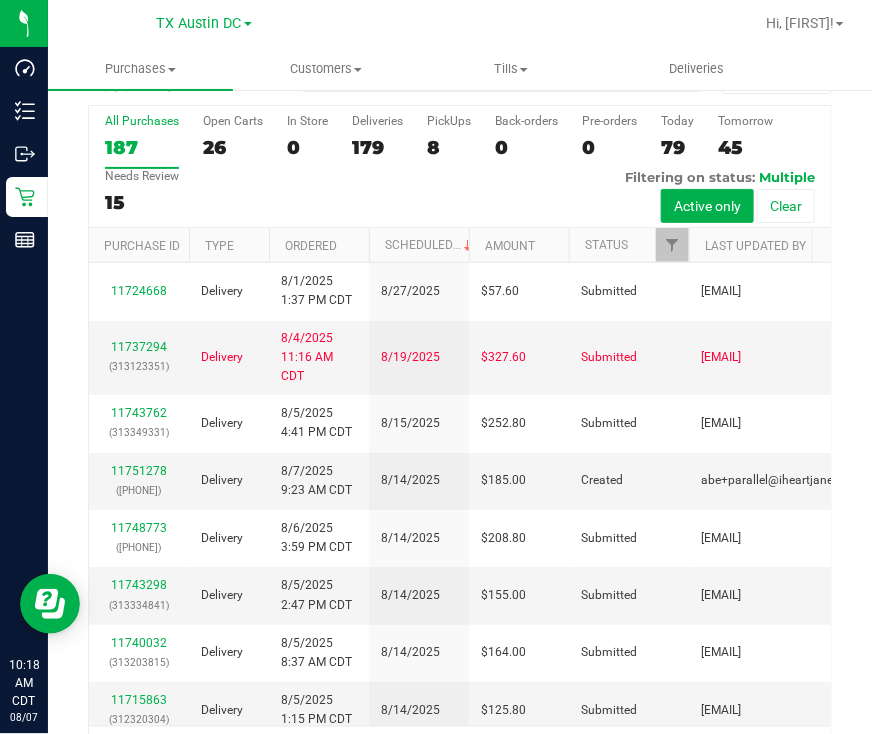 scroll, scrollTop: 0, scrollLeft: 0, axis: both 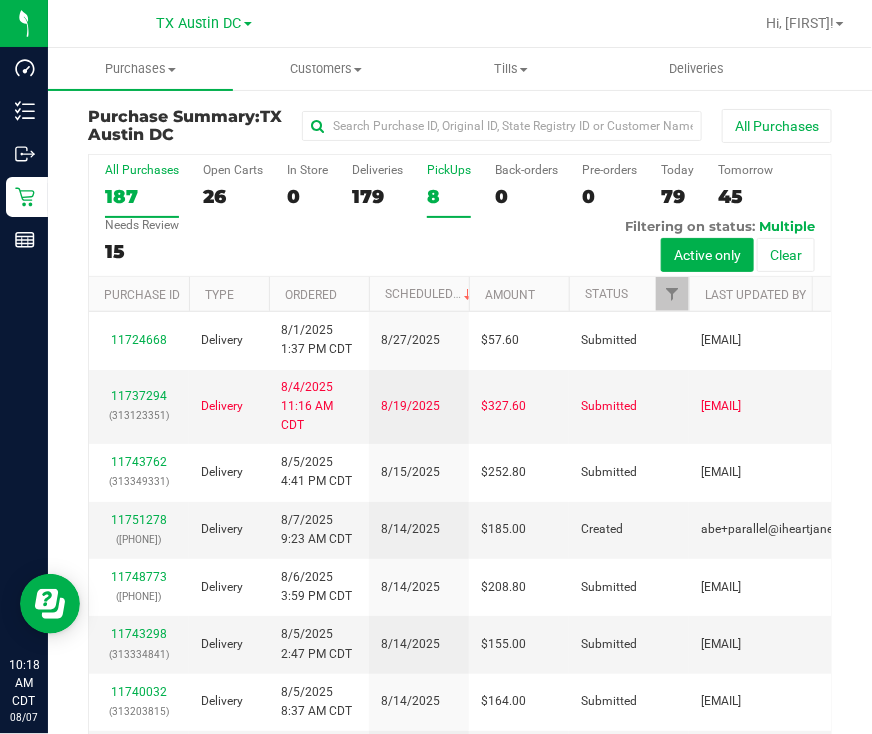 click on "8" at bounding box center (449, 196) 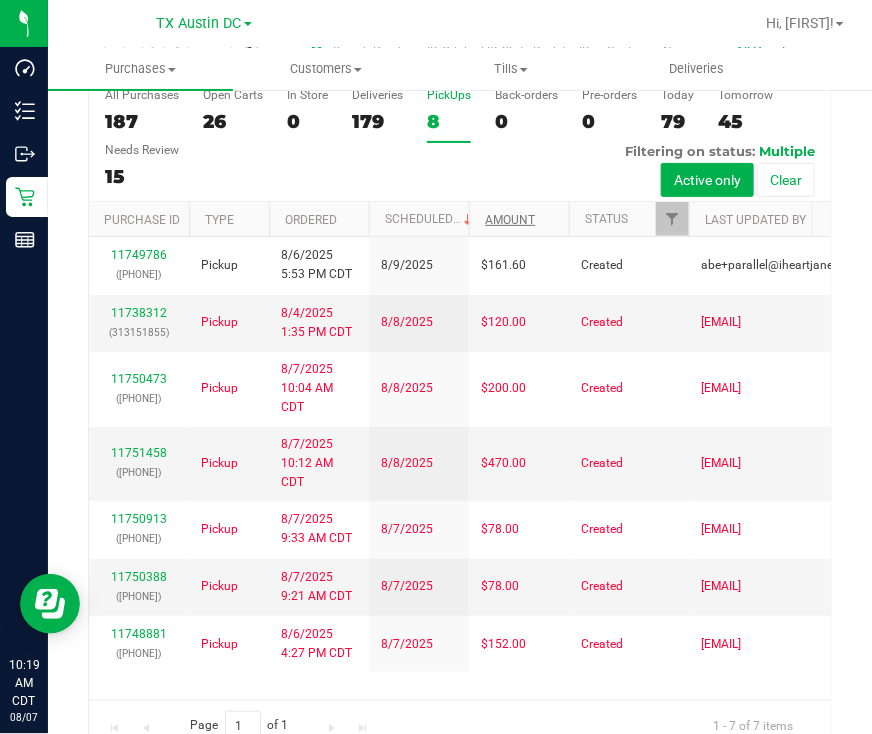 scroll, scrollTop: 113, scrollLeft: 0, axis: vertical 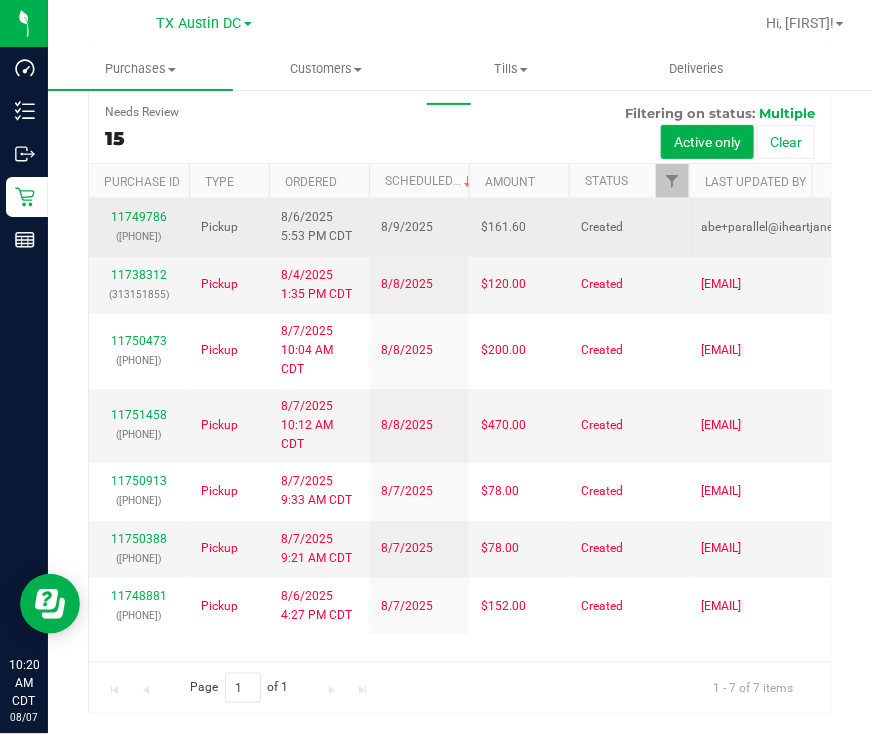 click on "([PHONE])" at bounding box center (139, 236) 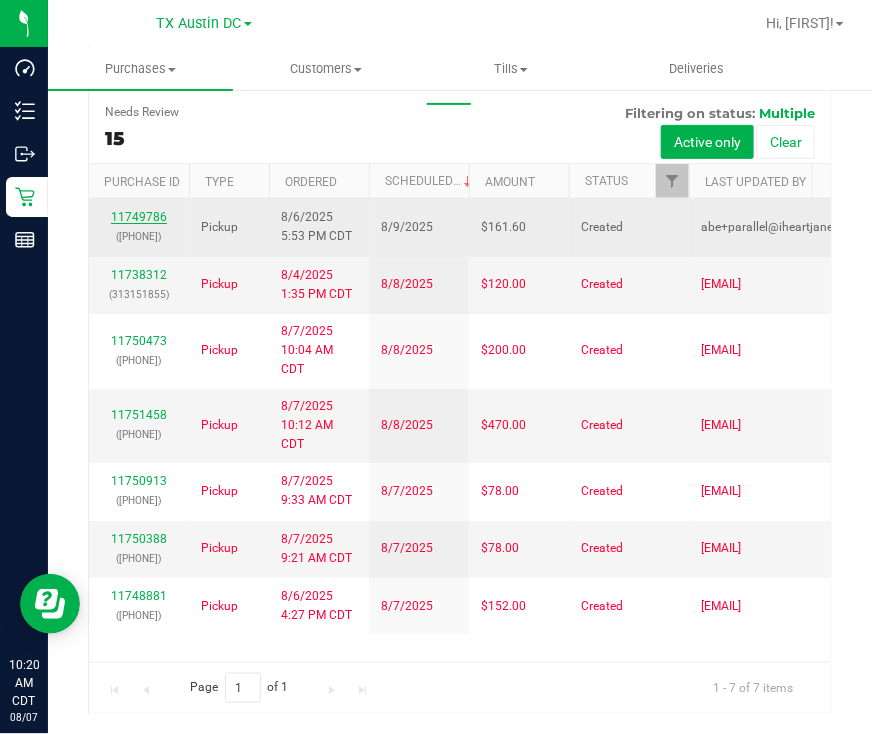 click on "11749786" at bounding box center [139, 217] 